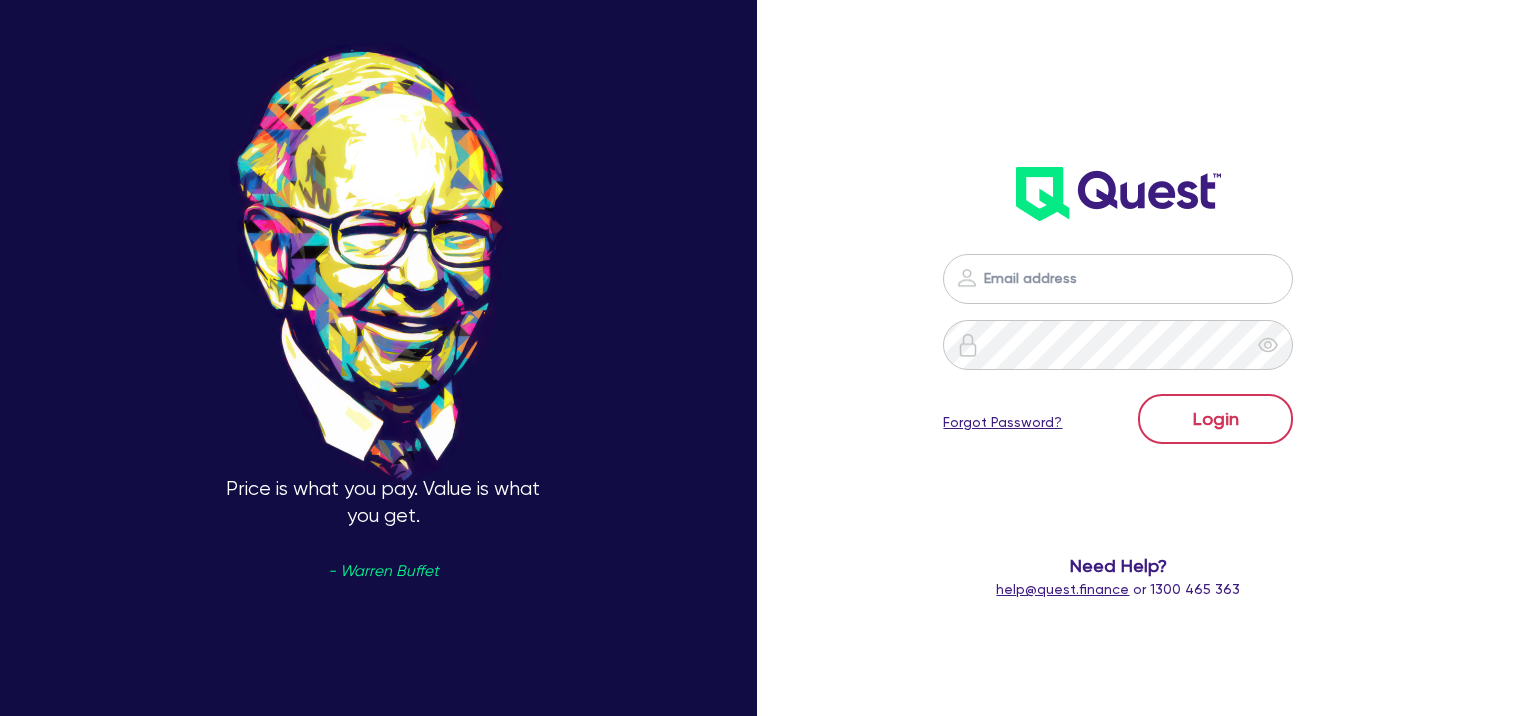 scroll, scrollTop: 0, scrollLeft: 0, axis: both 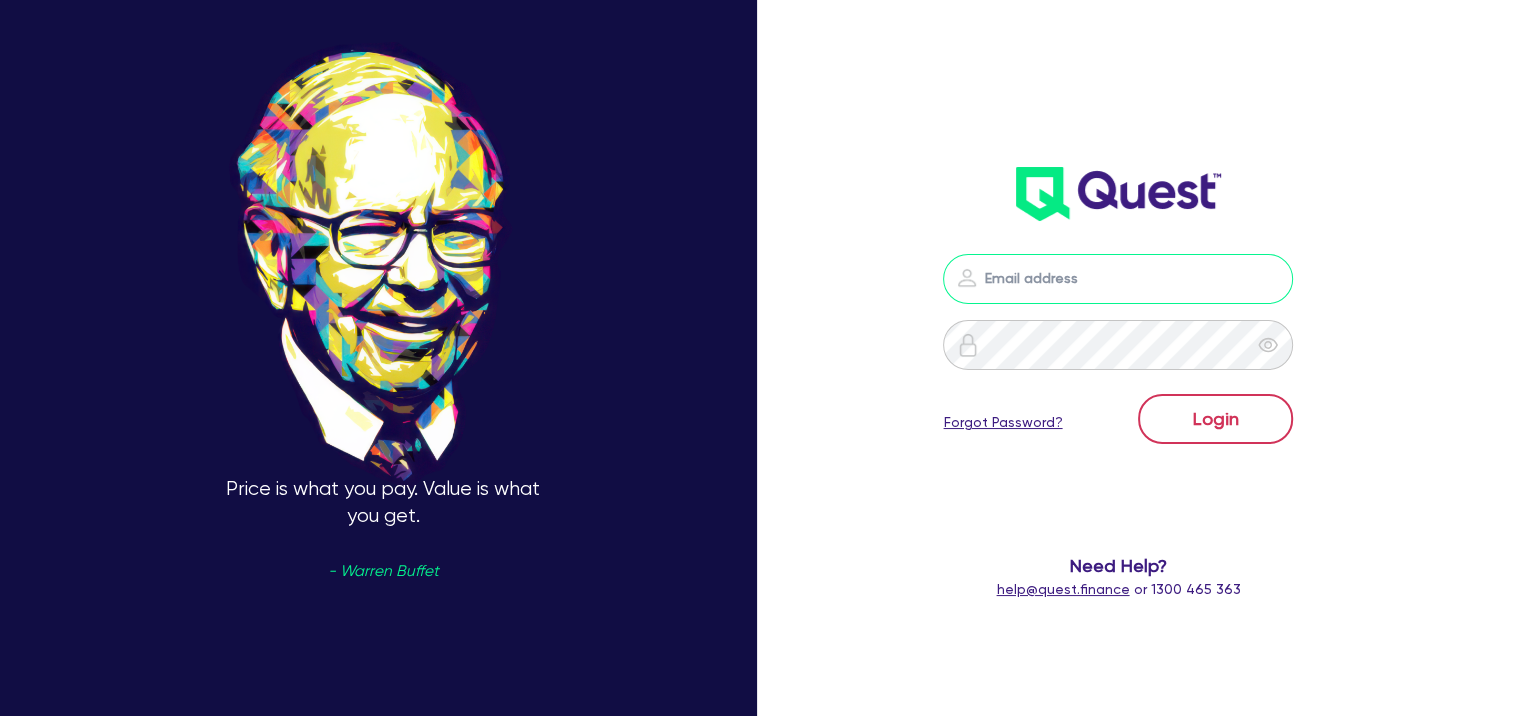 type on "cameron@cdofinance.com.au" 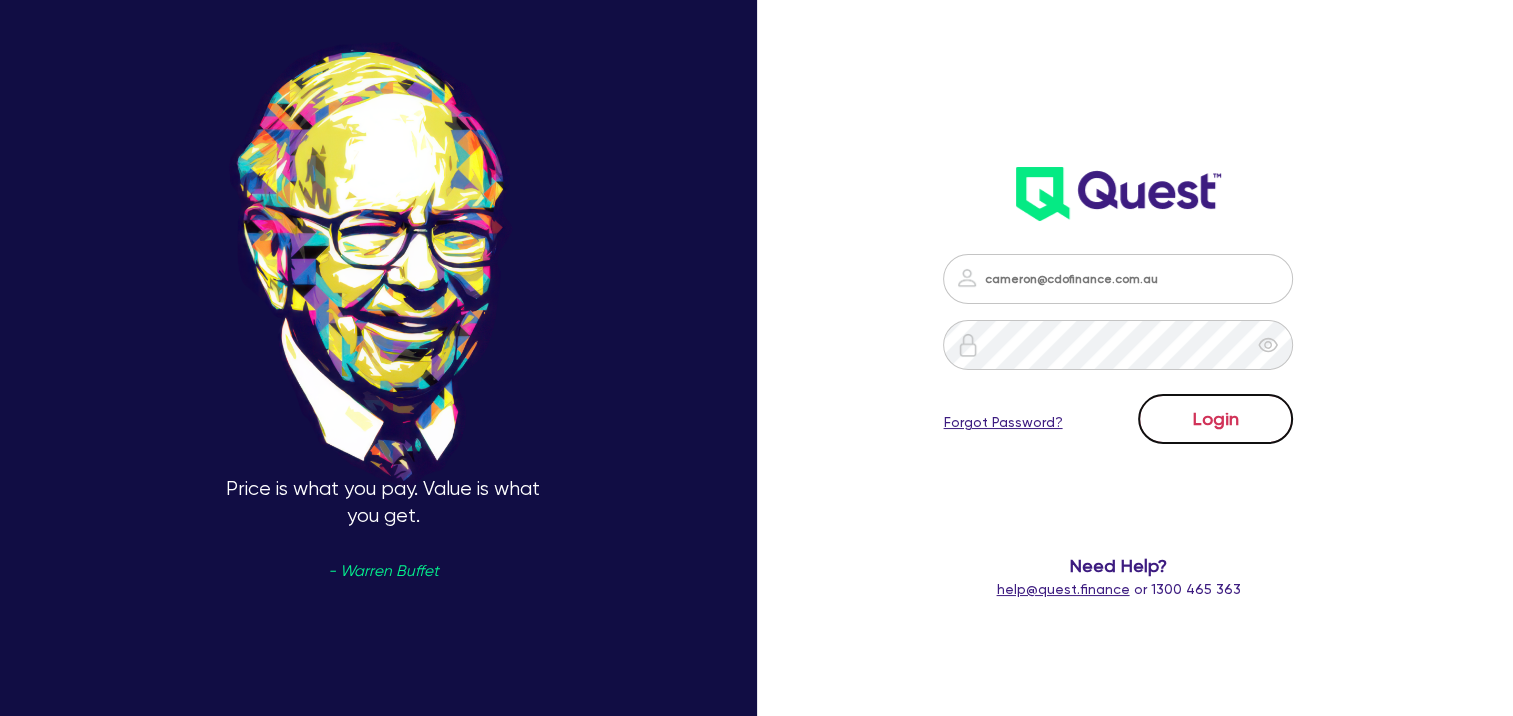 click on "Login" at bounding box center [1215, 419] 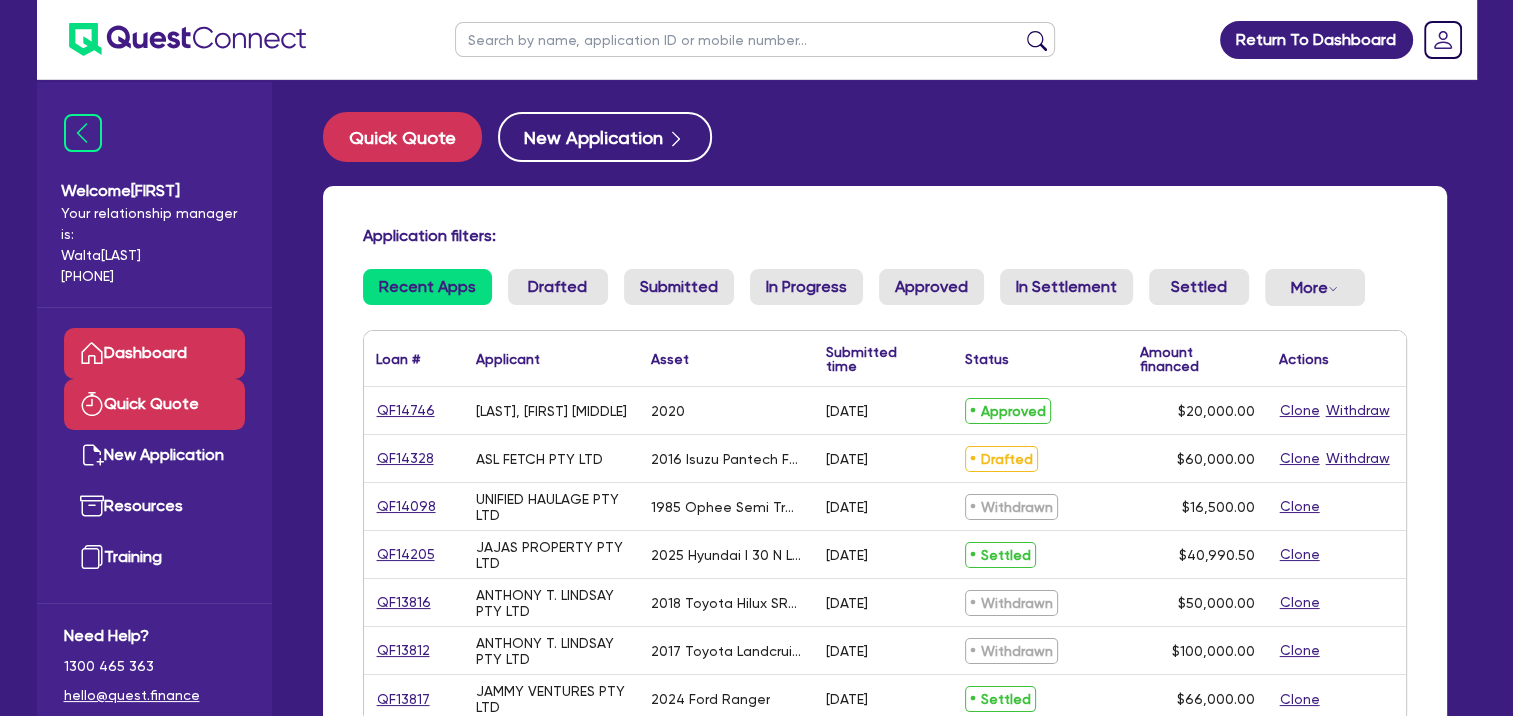 click on "Quick Quote" at bounding box center (154, 404) 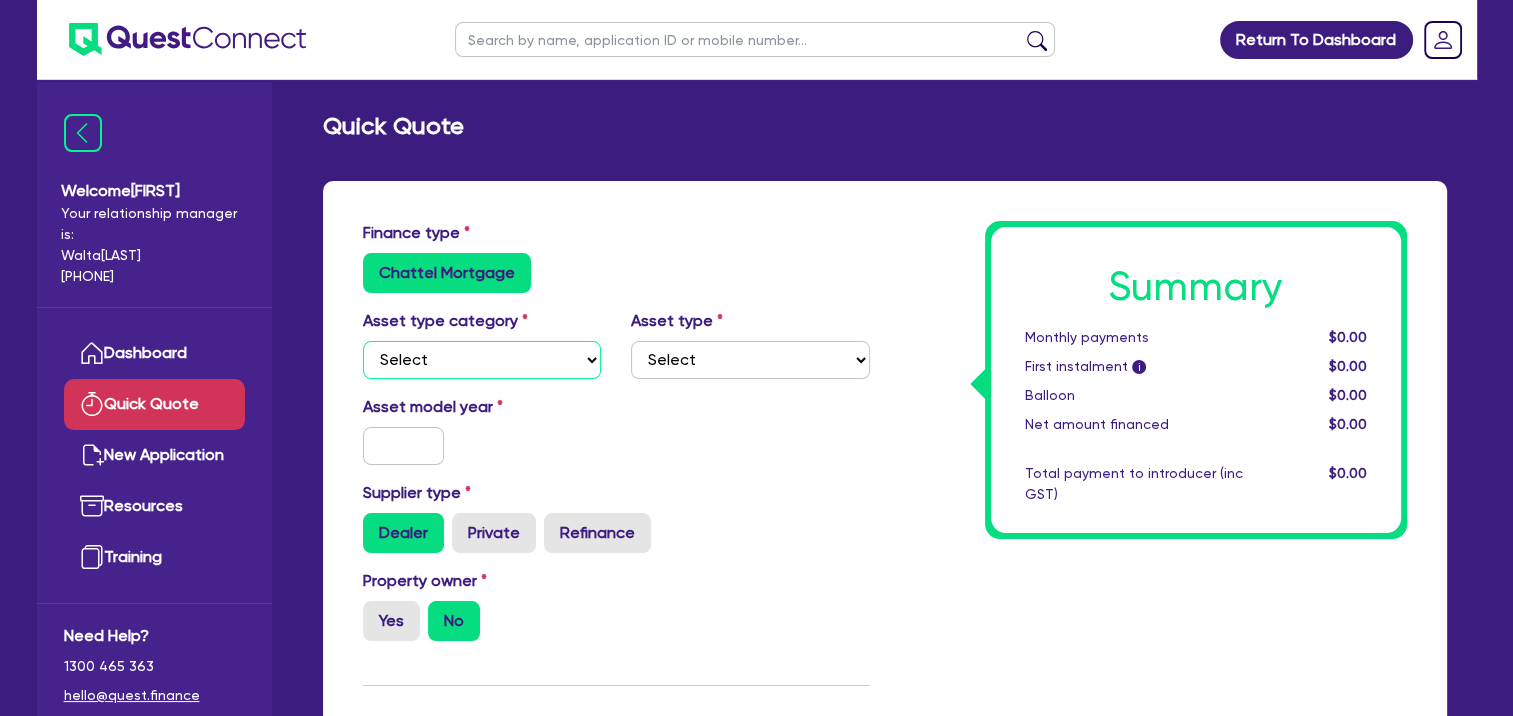 click on "Select Cars and light trucks Primary assets Secondary assets Tertiary assets" at bounding box center (482, 360) 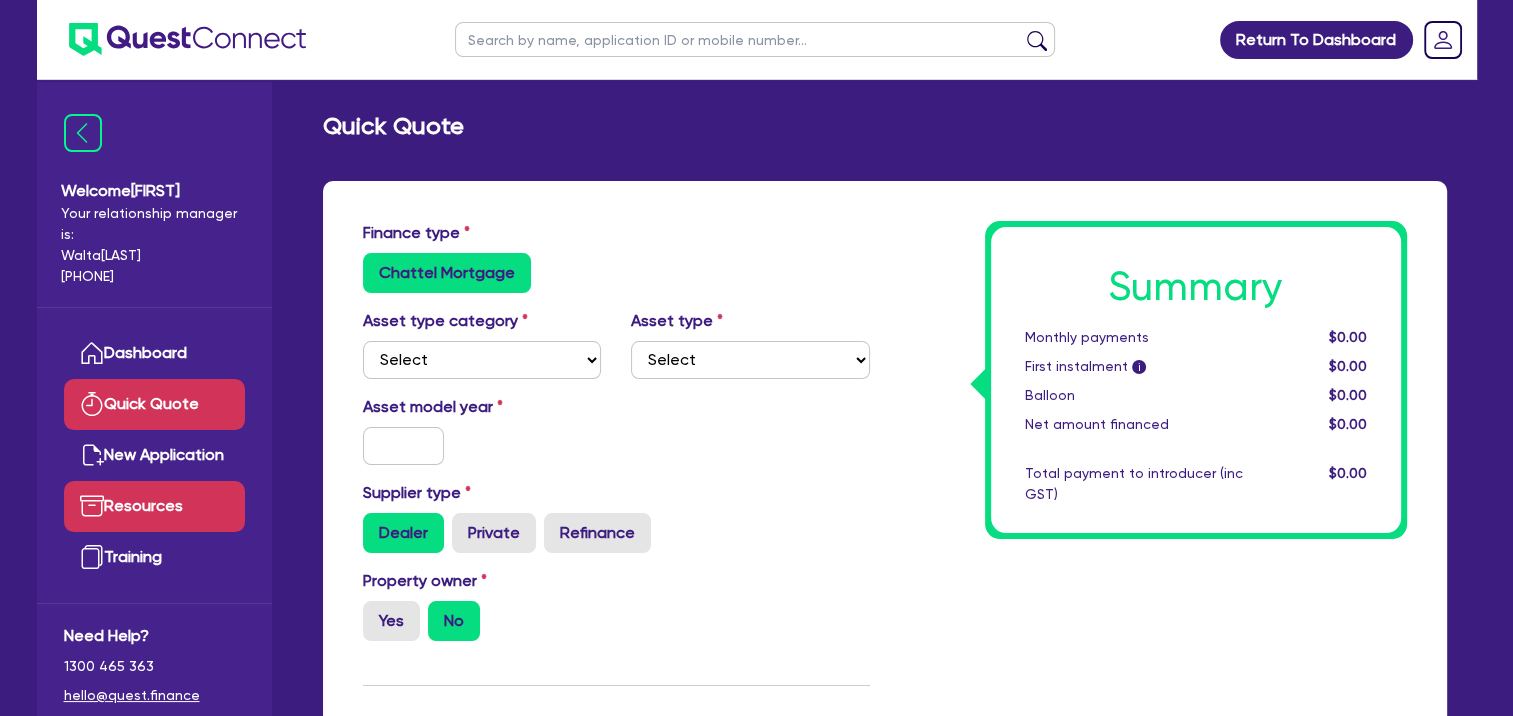 click on "Resources" at bounding box center (154, 506) 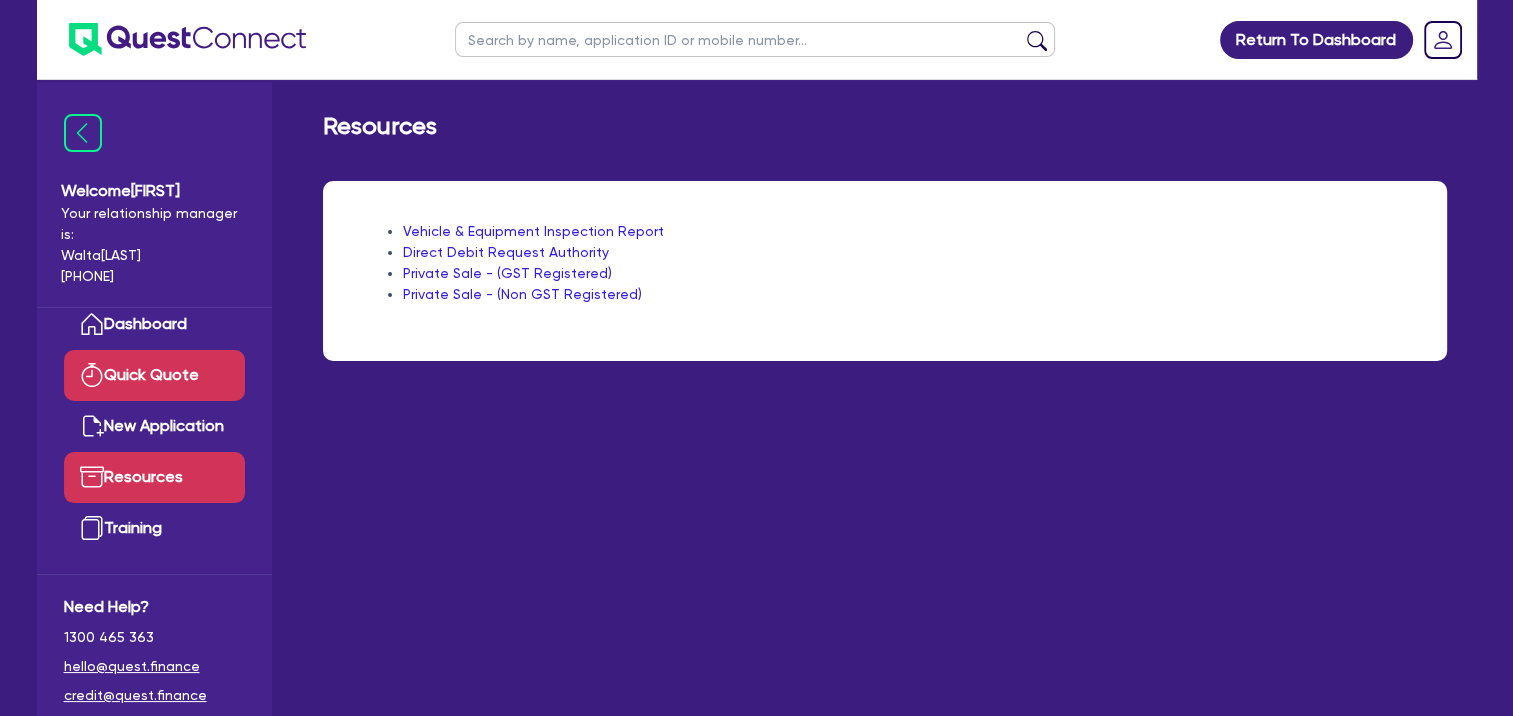 scroll, scrollTop: 54, scrollLeft: 0, axis: vertical 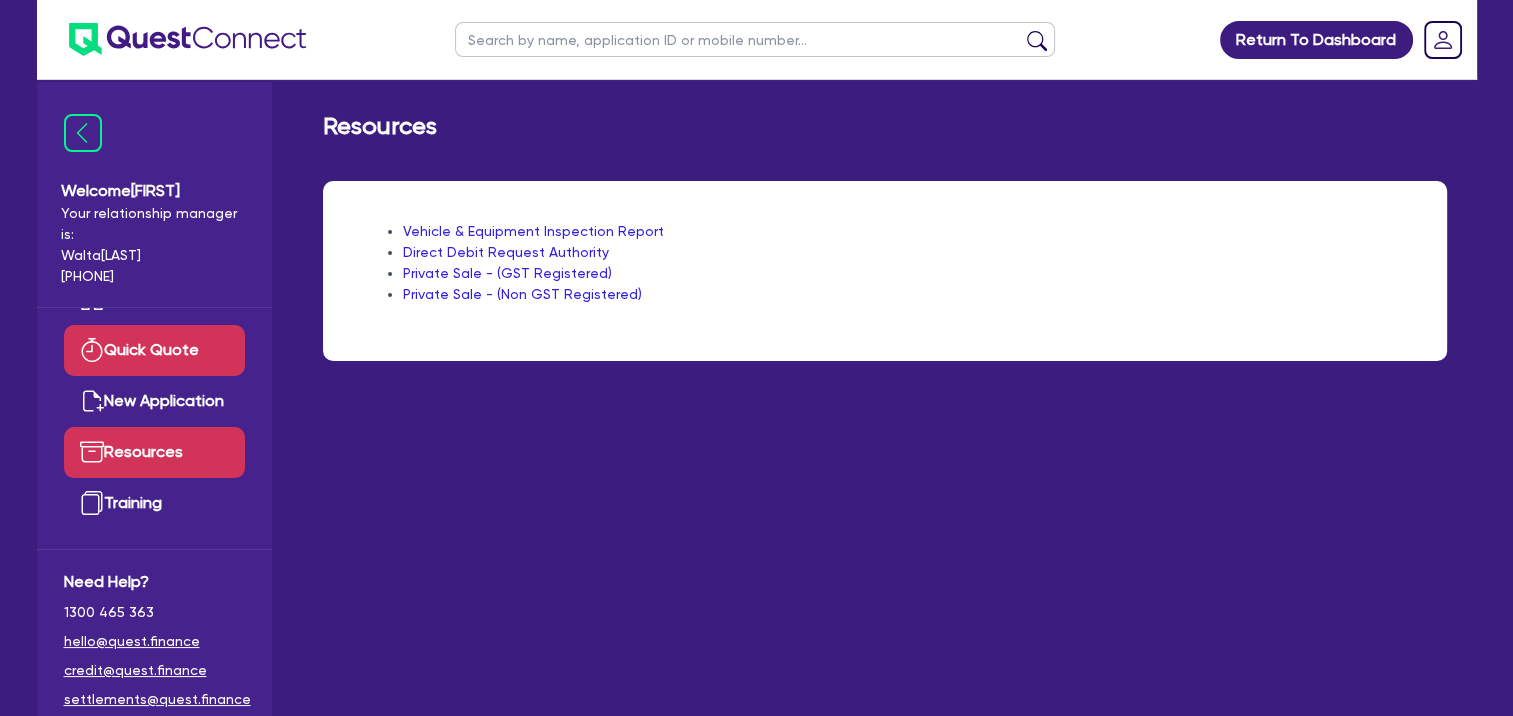 click on "Quick Quote" at bounding box center [154, 350] 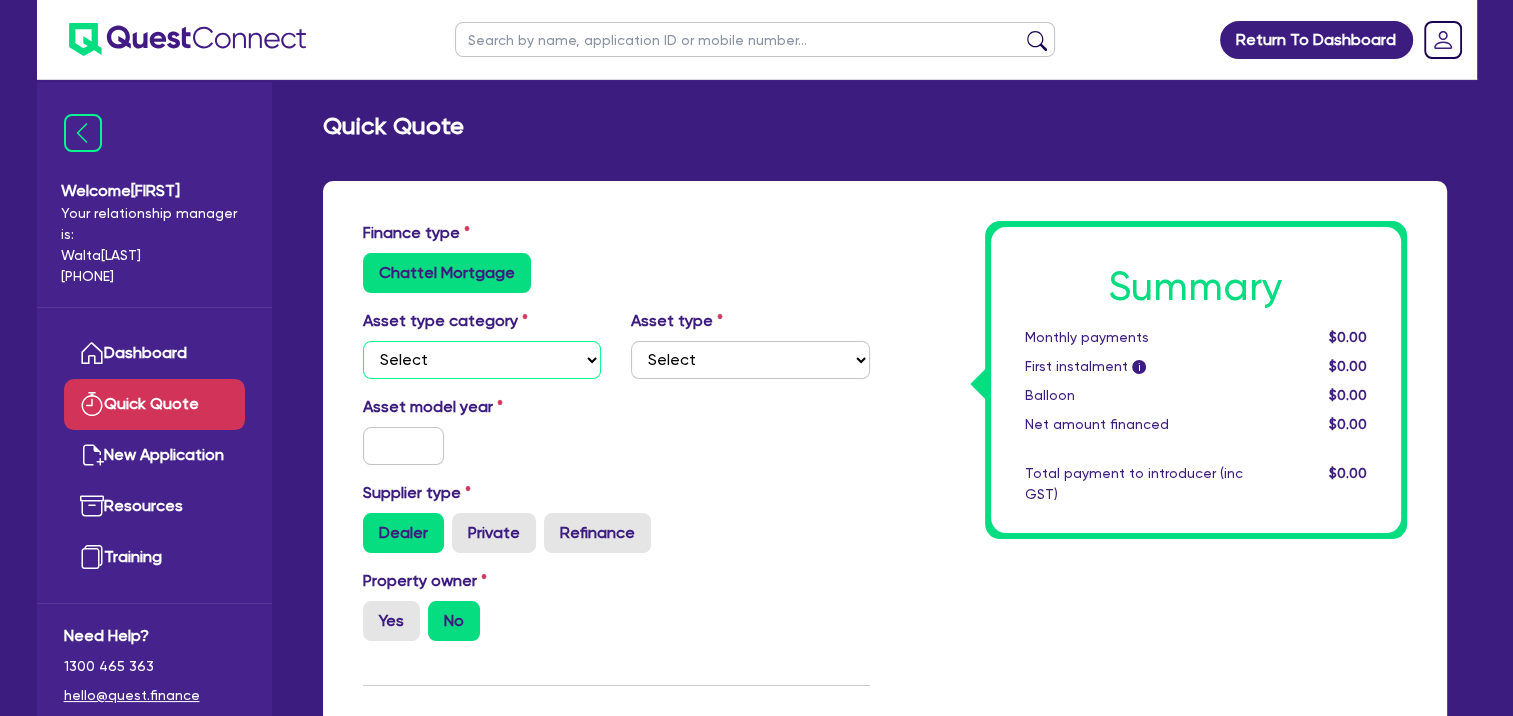 click on "Select Cars and light trucks Primary assets Secondary assets Tertiary assets" at bounding box center [482, 360] 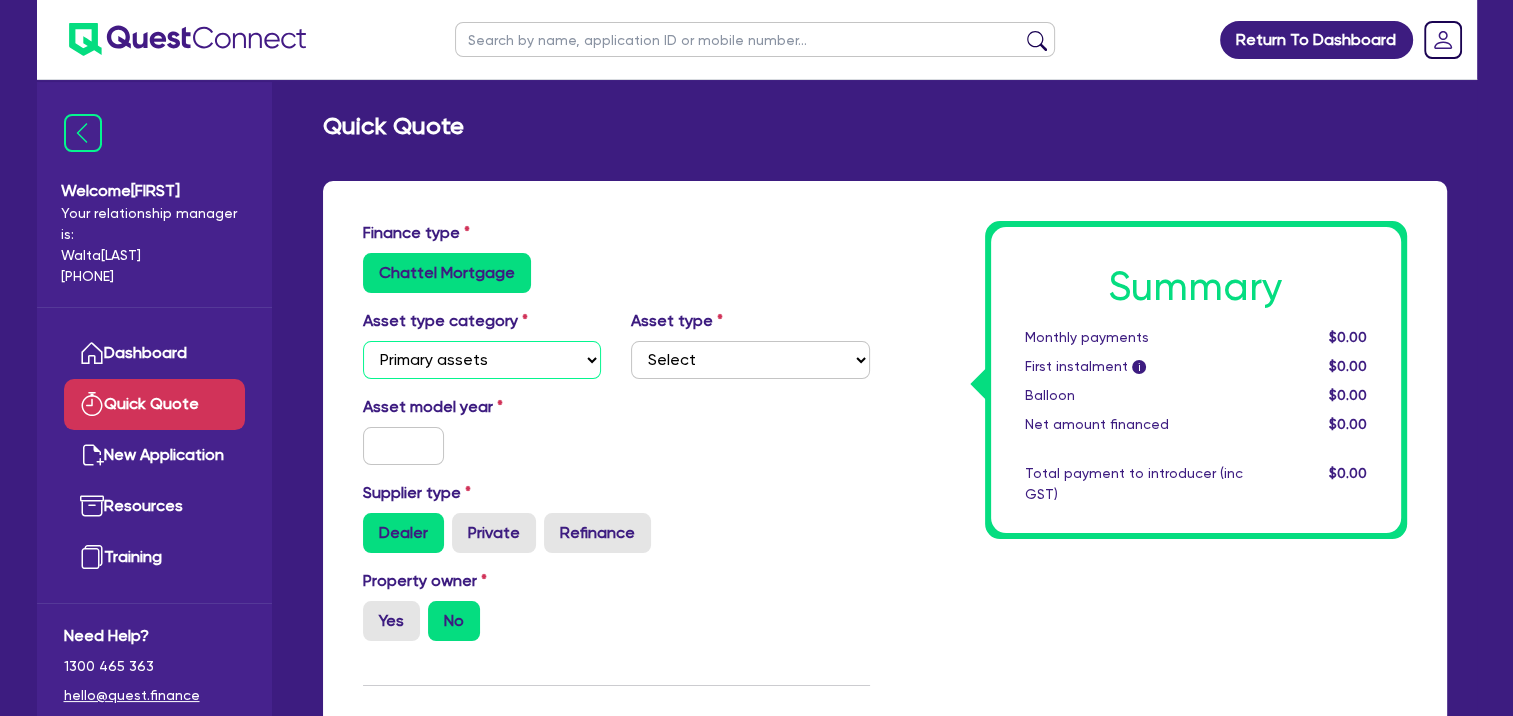 click on "Select Cars and light trucks Primary assets Secondary assets Tertiary assets" at bounding box center (482, 360) 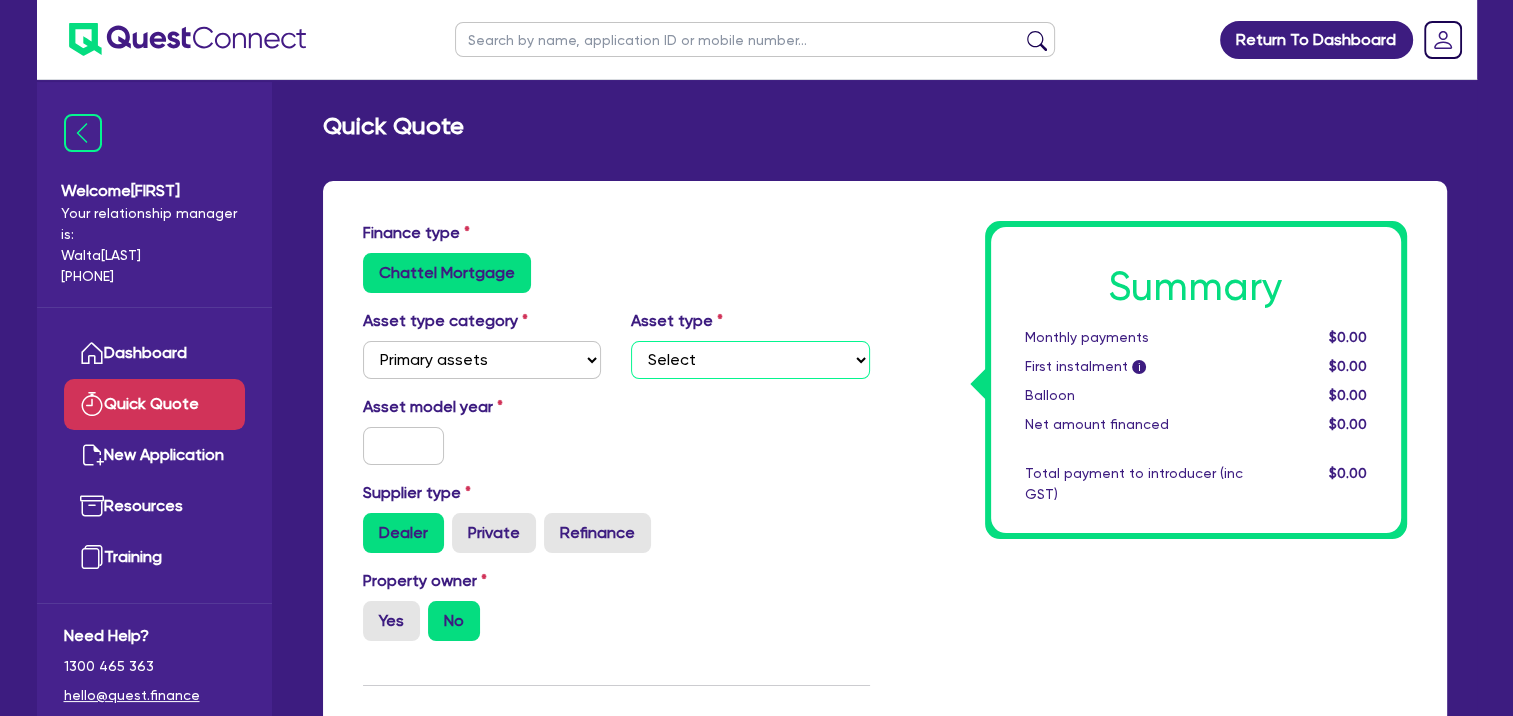 click on "Select Heavy trucks over 4.5 tonne Trailers Bus and coaches Yellow goods and excavators Construction and earthmoving equipment Farming and agriculture Forklifts and warehousing equipment Landscaping and greenkeeping" at bounding box center [750, 360] 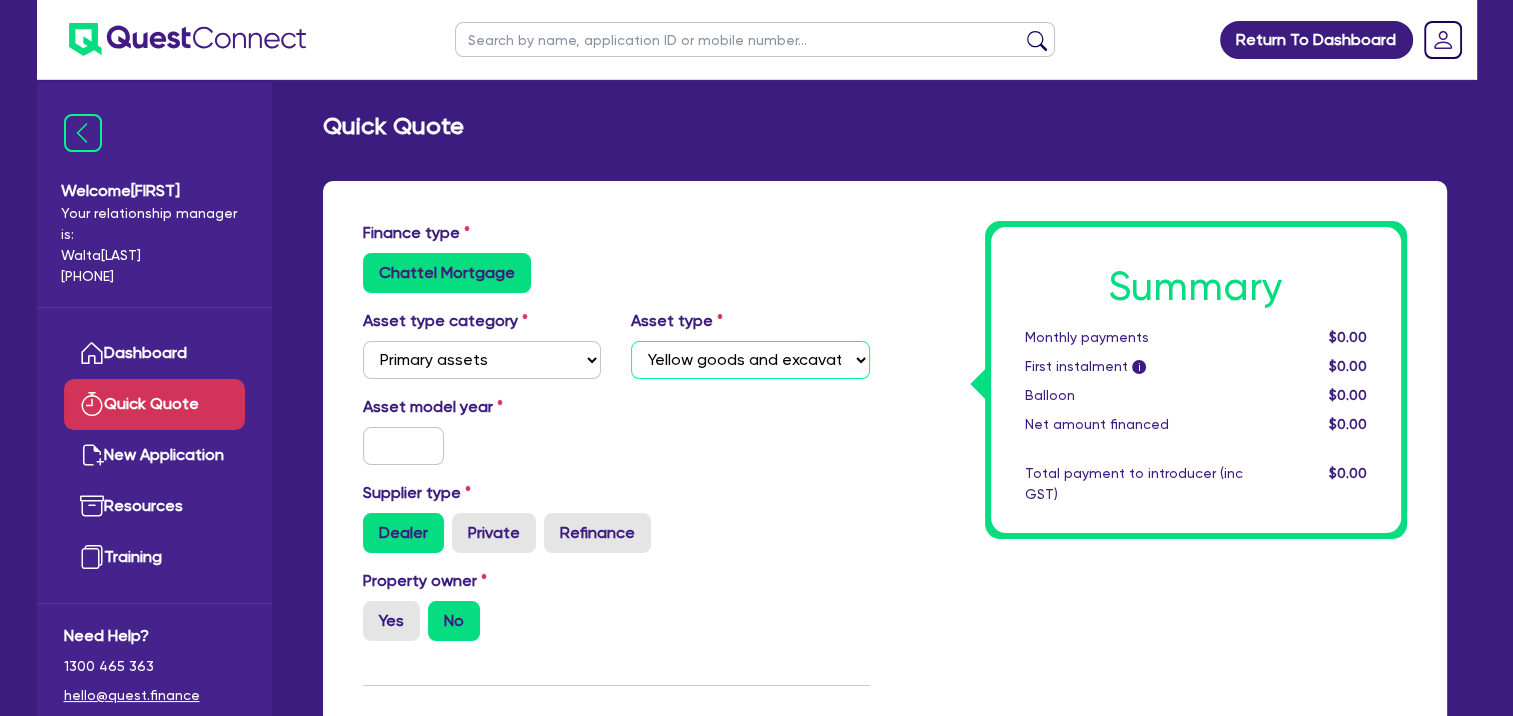 click on "Select Heavy trucks over 4.5 tonne Trailers Bus and coaches Yellow goods and excavators Construction and earthmoving equipment Farming and agriculture Forklifts and warehousing equipment Landscaping and greenkeeping" at bounding box center [750, 360] 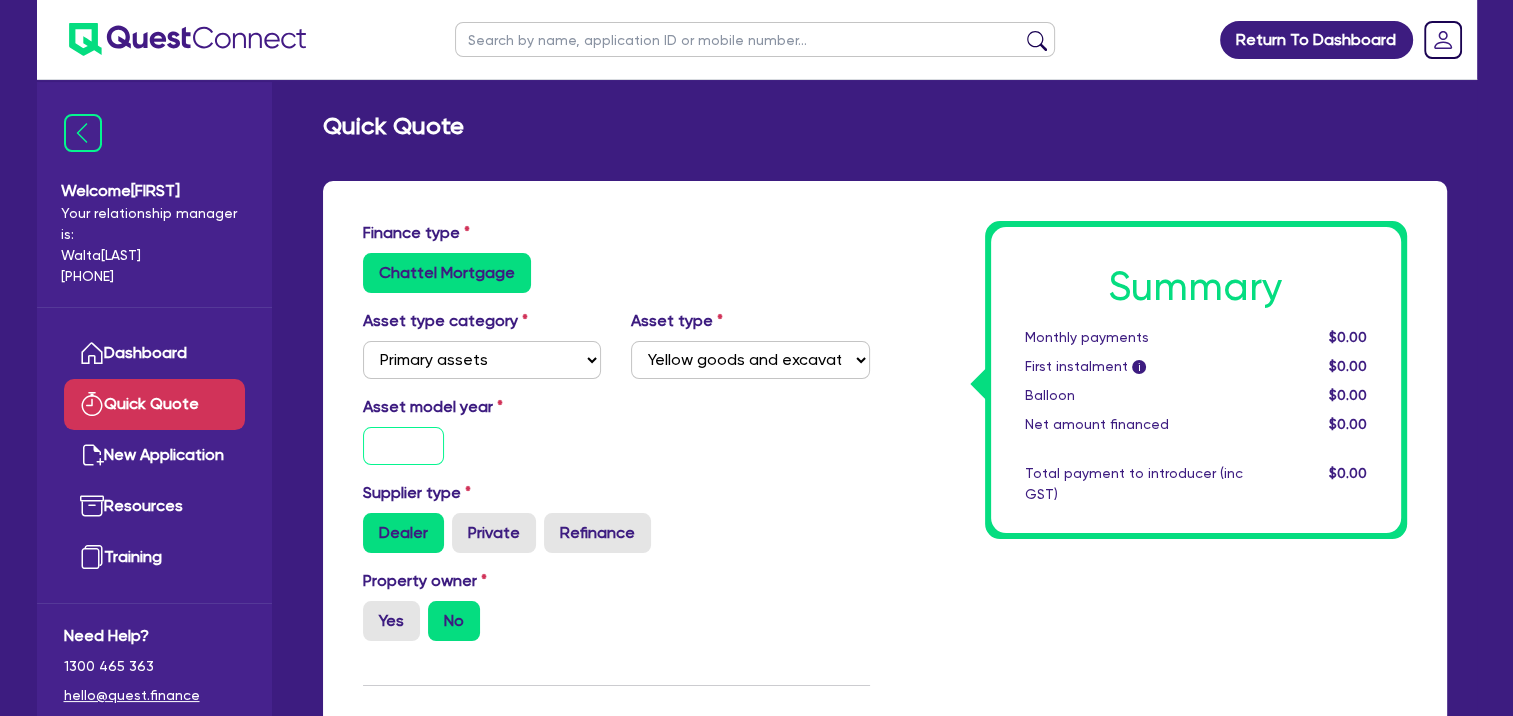 click at bounding box center [404, 446] 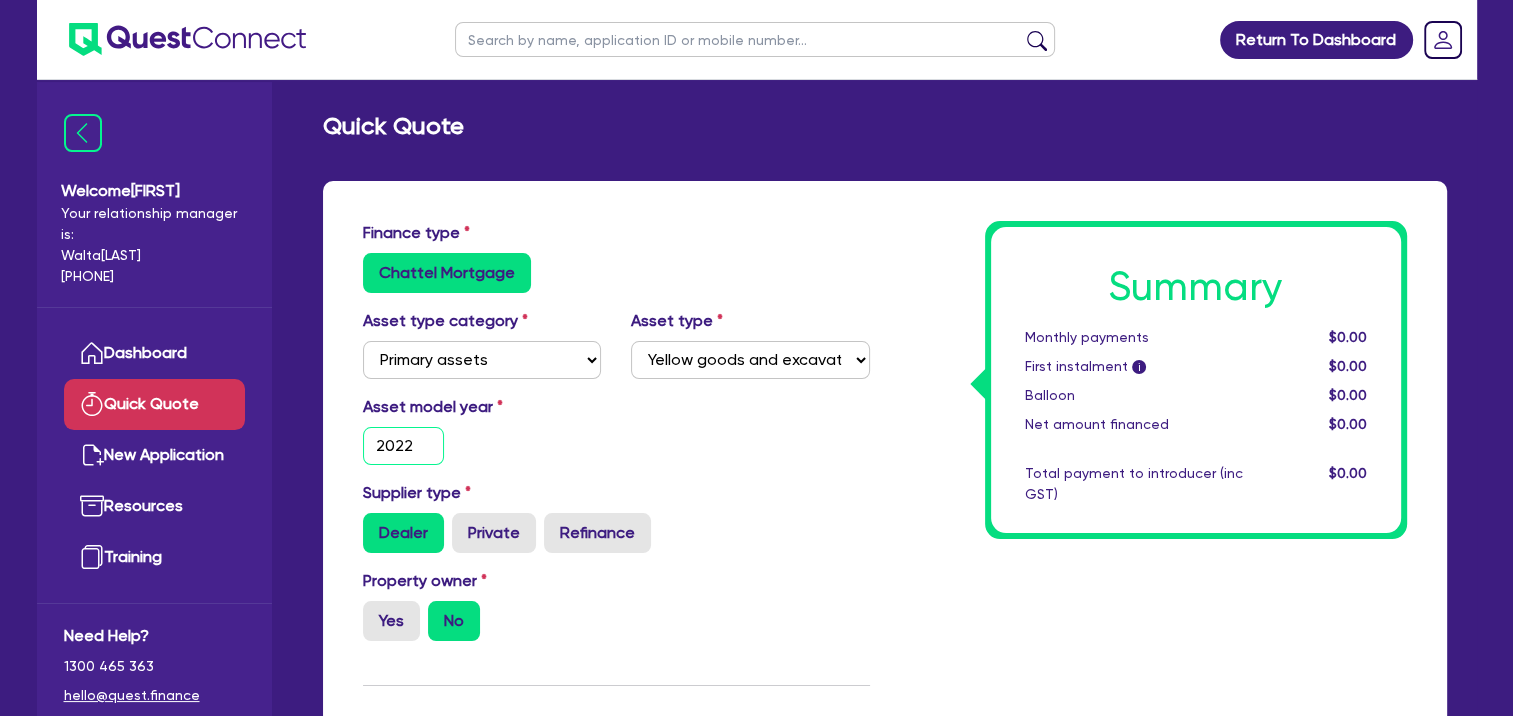type on "2022" 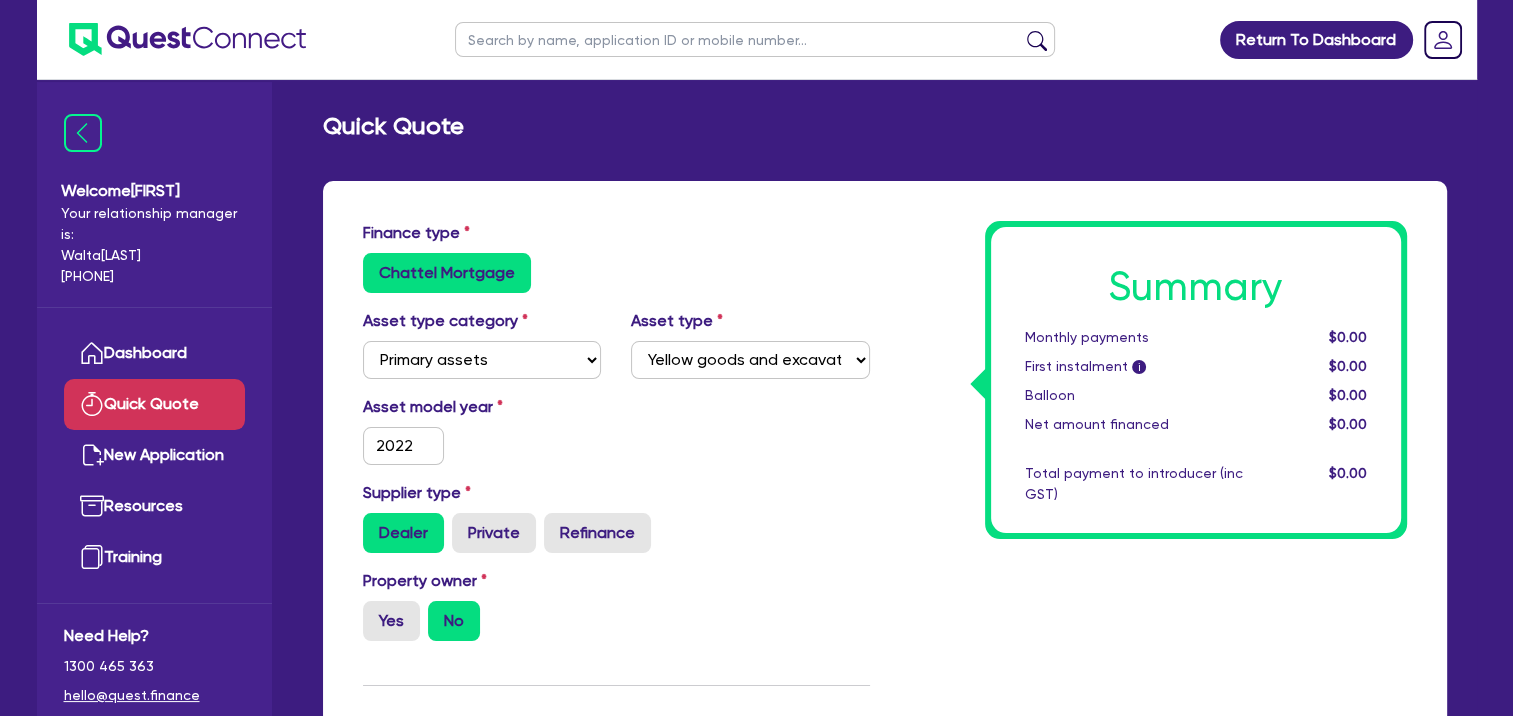 click on "Asset model year 2022" at bounding box center (616, 438) 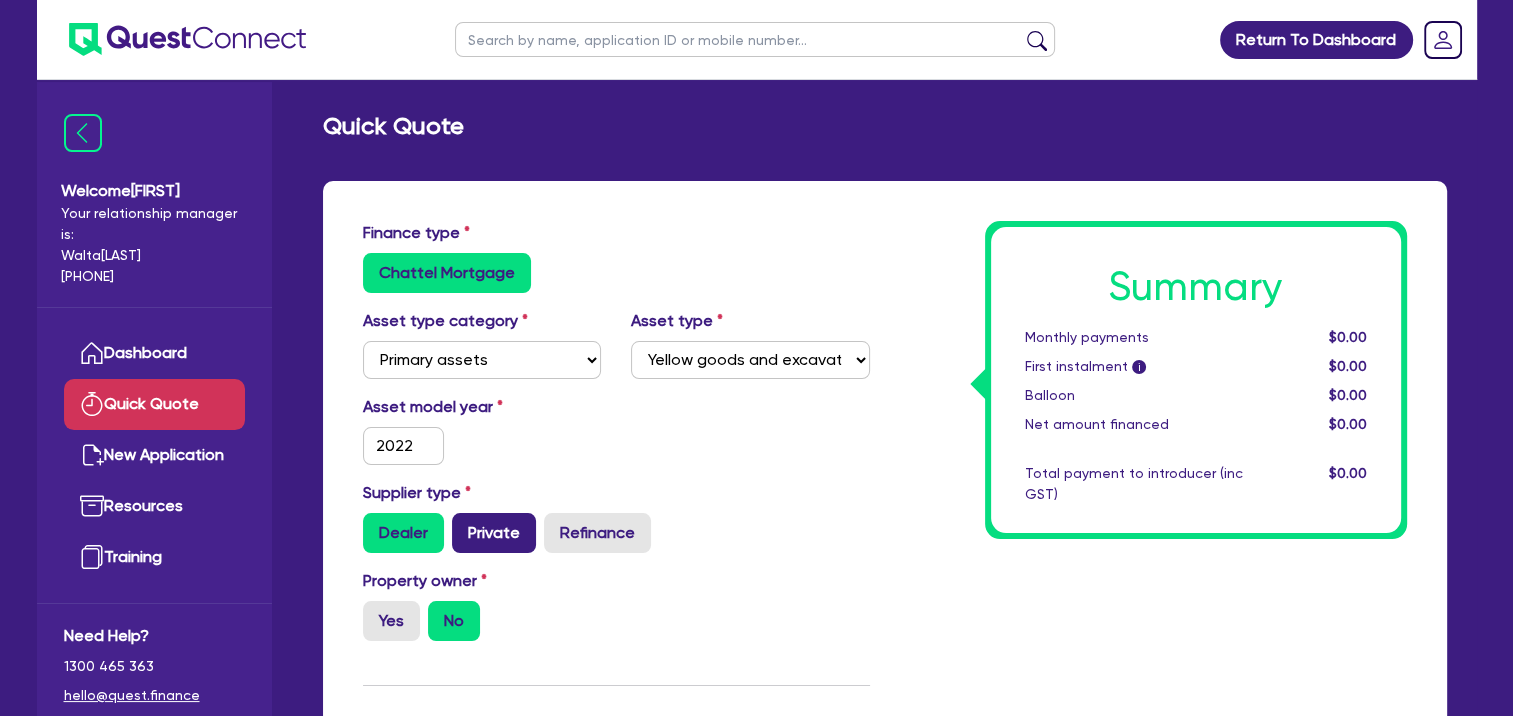 click on "Private" at bounding box center [494, 533] 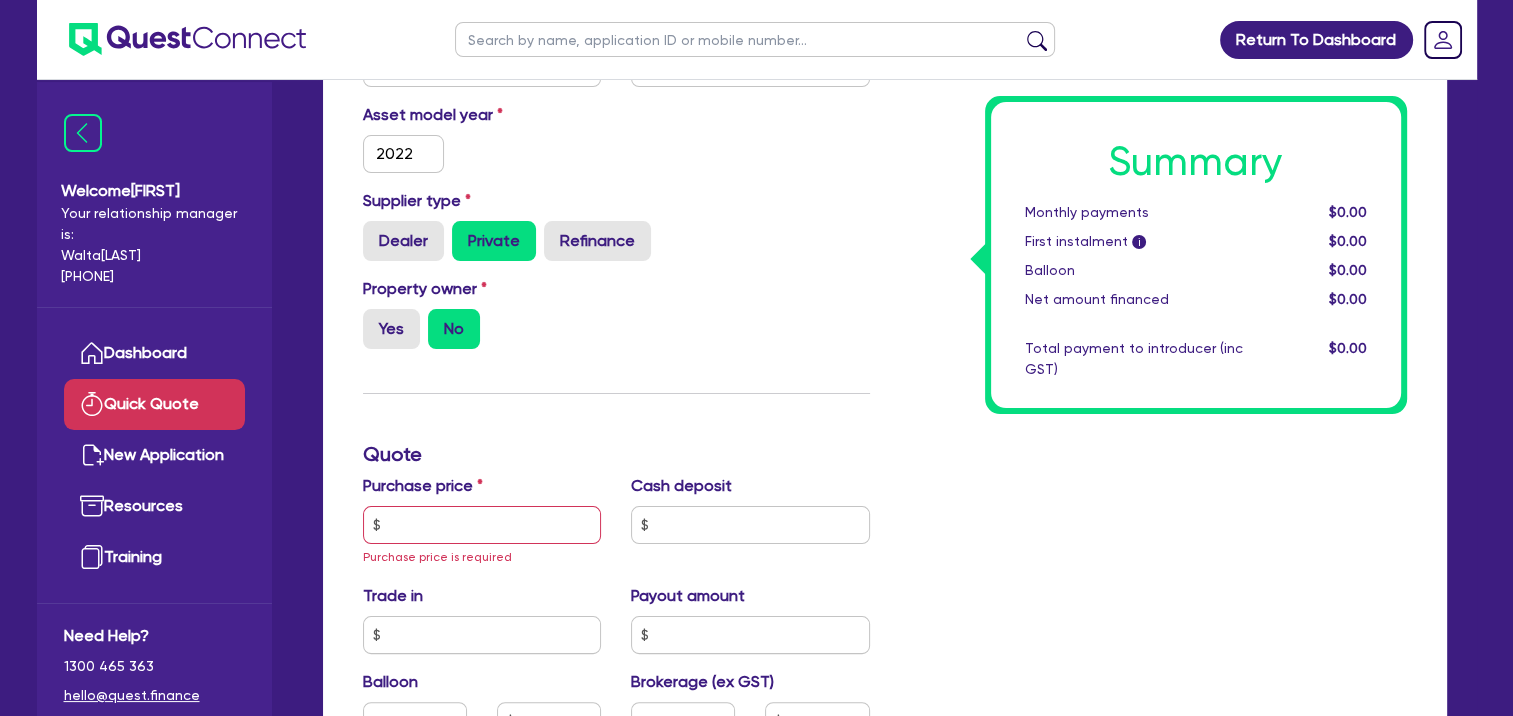 scroll, scrollTop: 300, scrollLeft: 0, axis: vertical 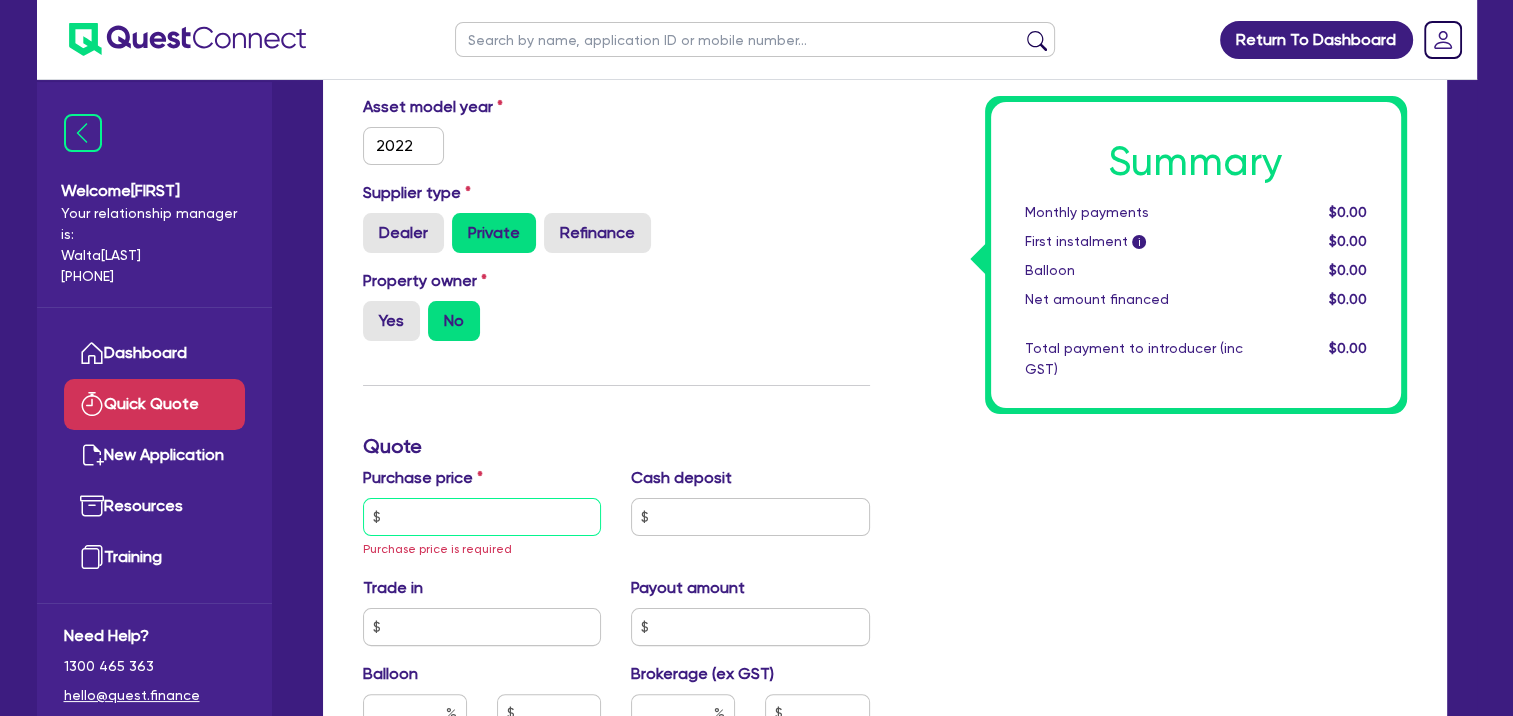 click at bounding box center [482, 517] 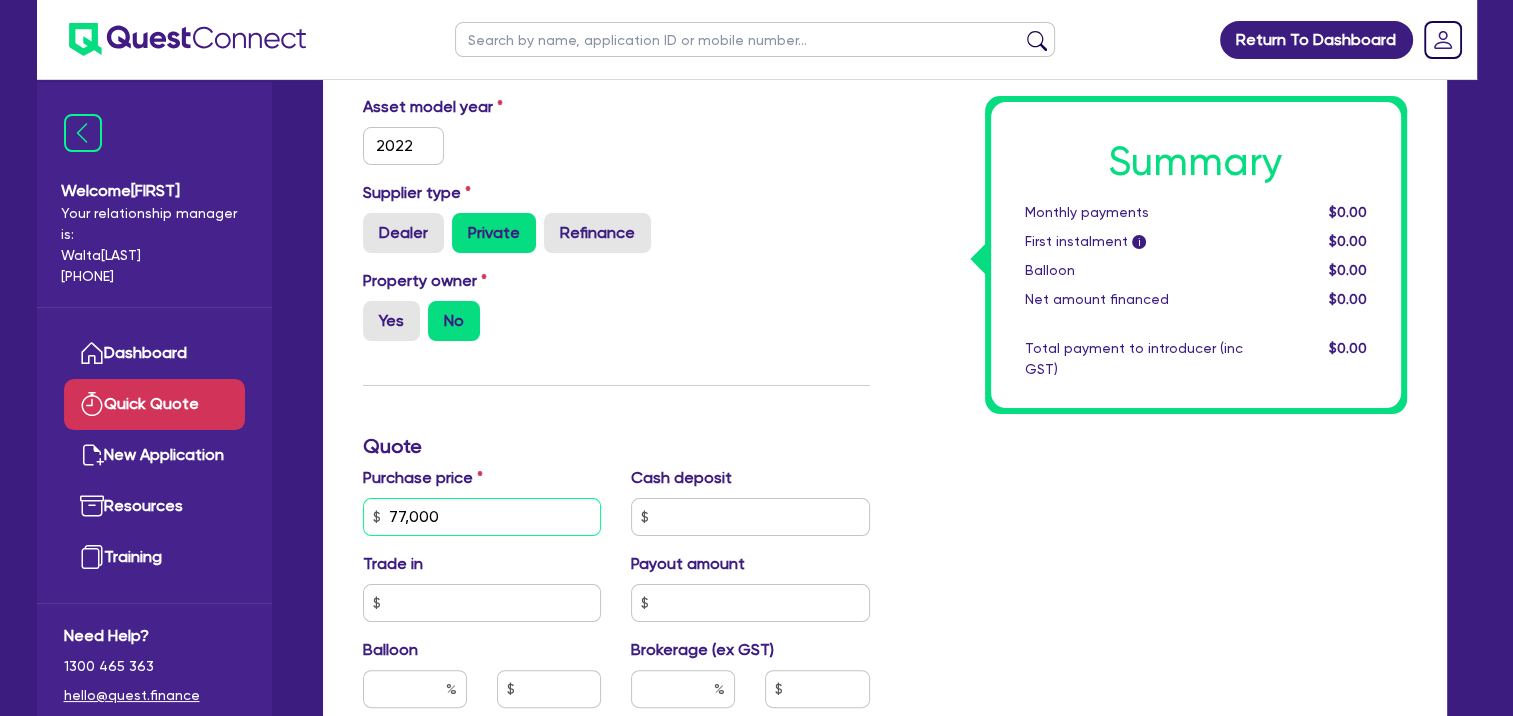 type on "77,000" 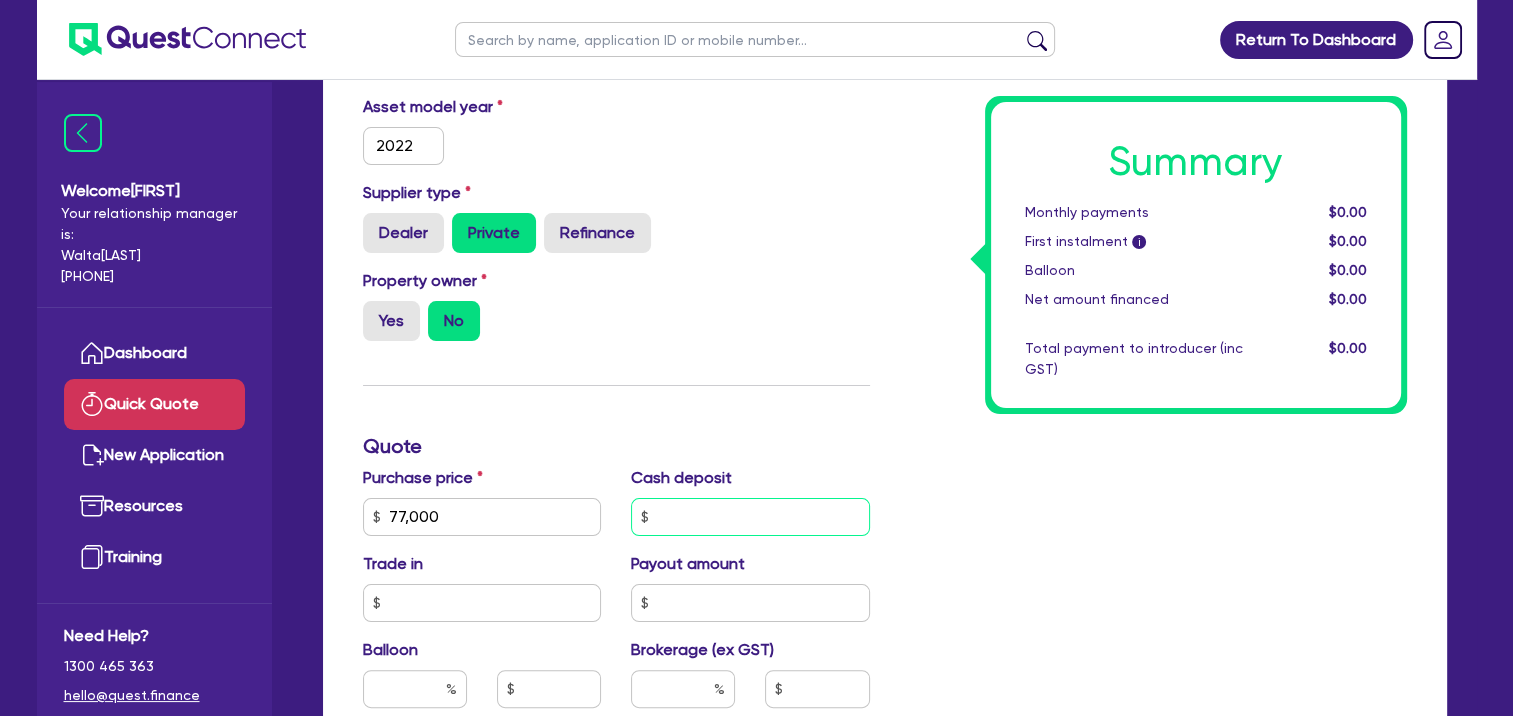 click at bounding box center [750, 517] 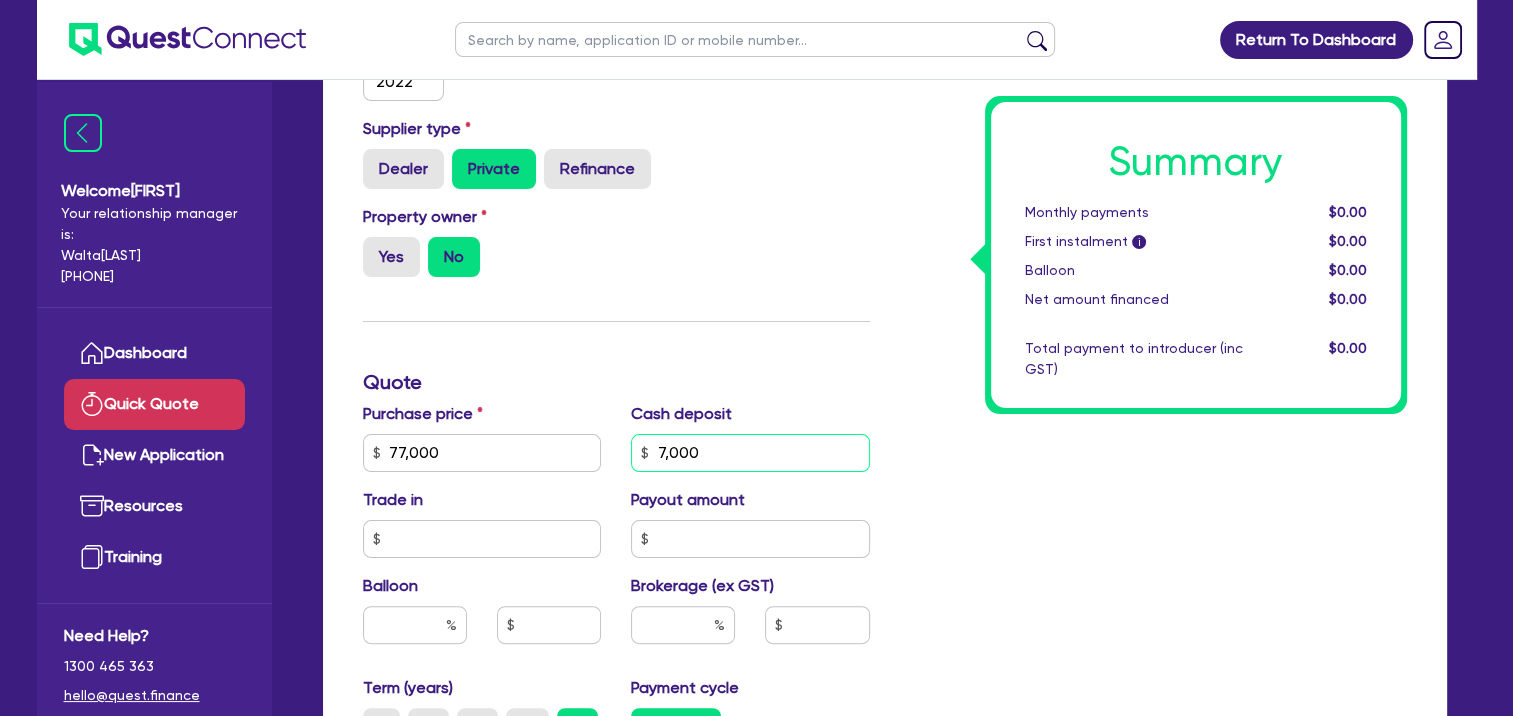 scroll, scrollTop: 500, scrollLeft: 0, axis: vertical 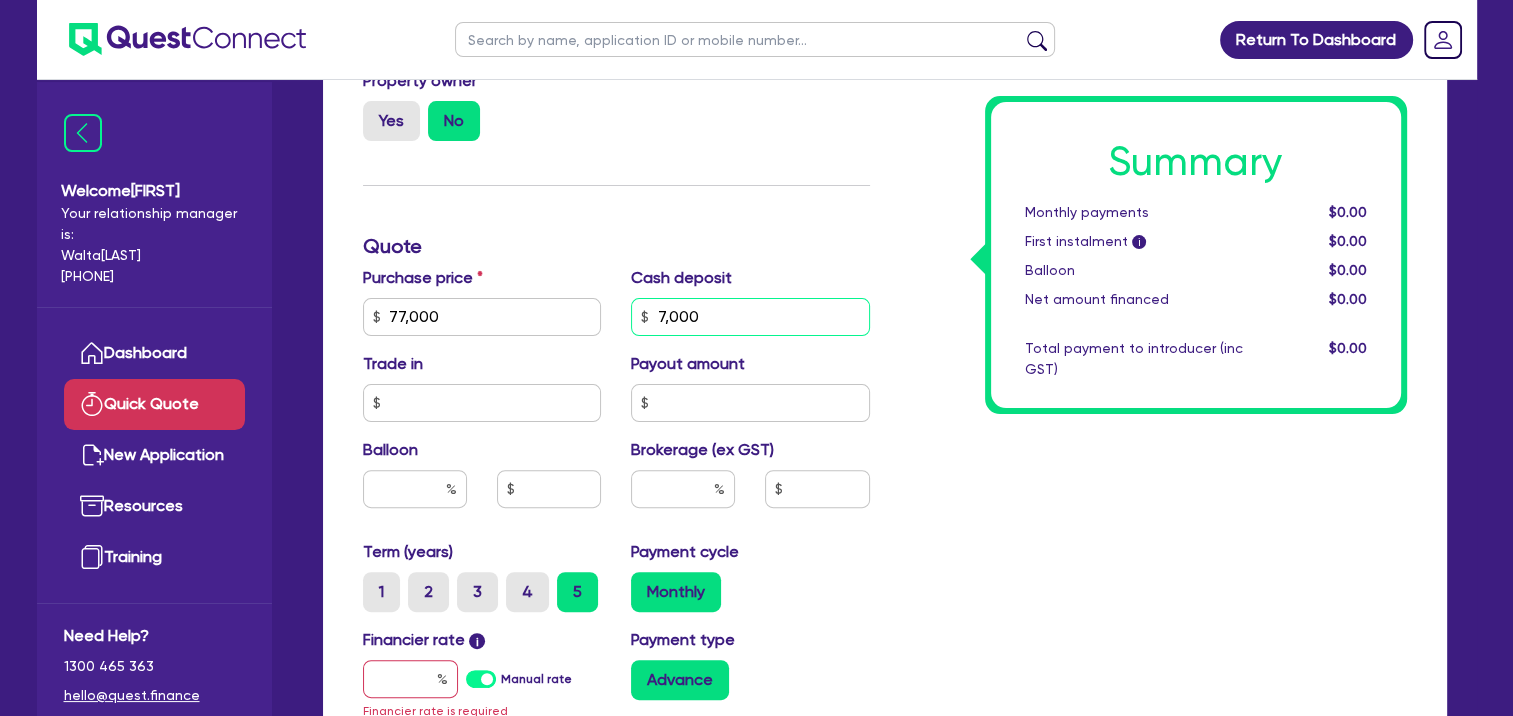 type on "7,000" 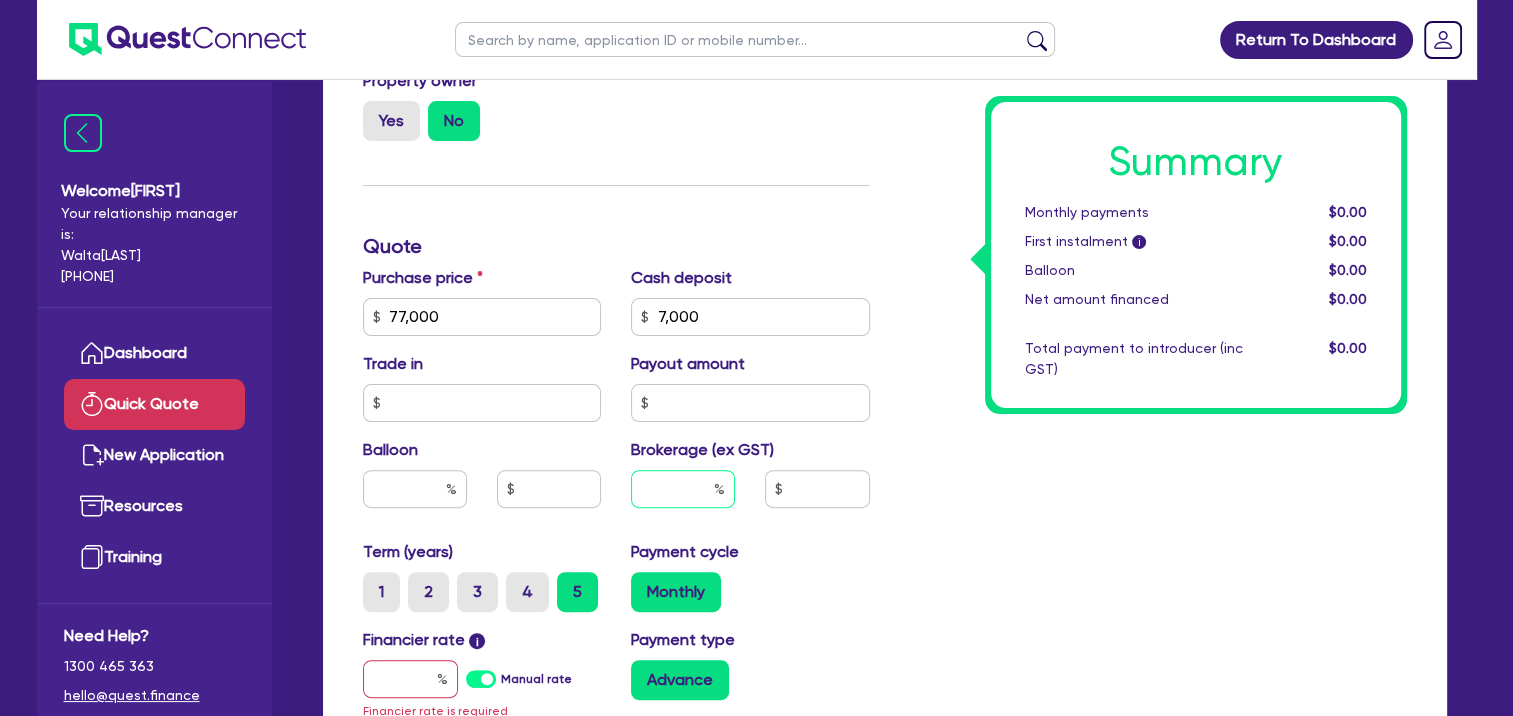 click at bounding box center (683, 489) 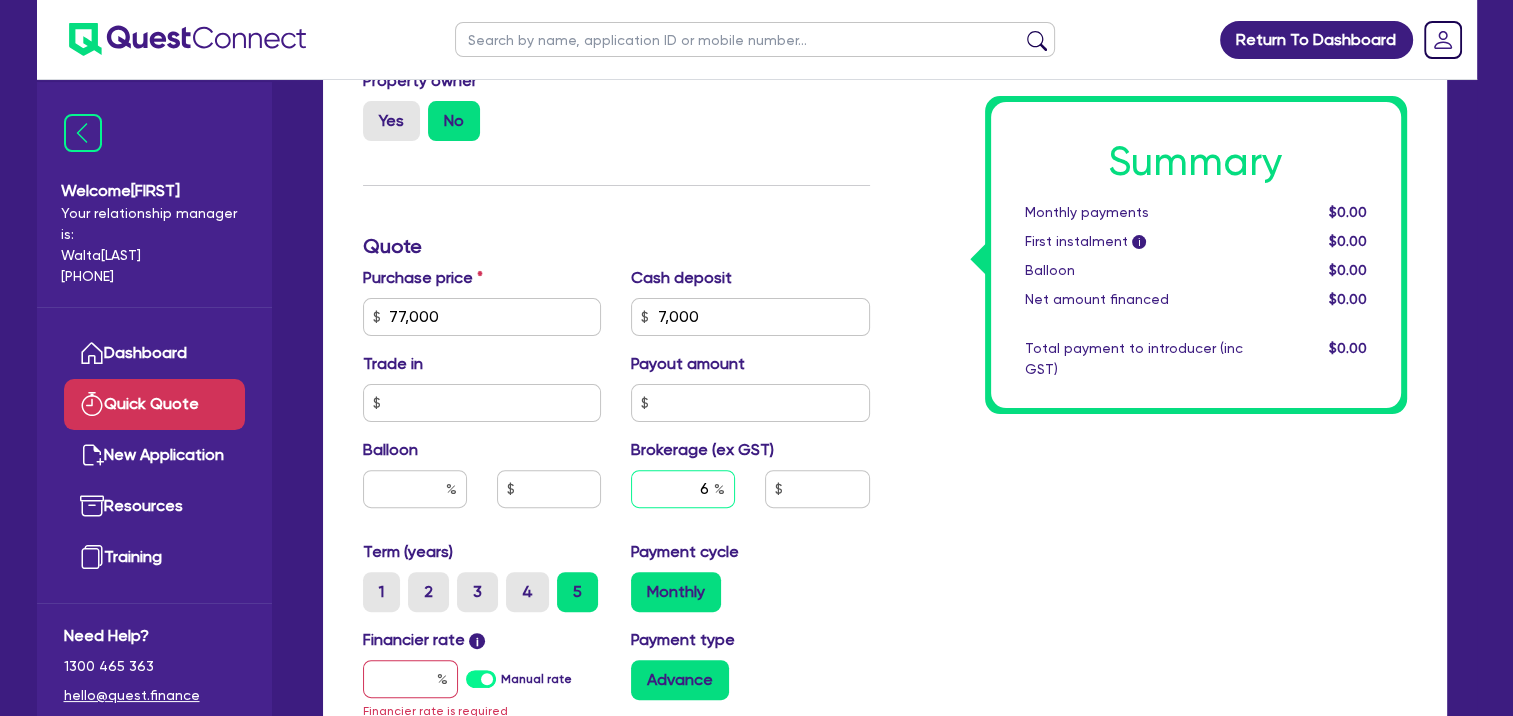type on "6" 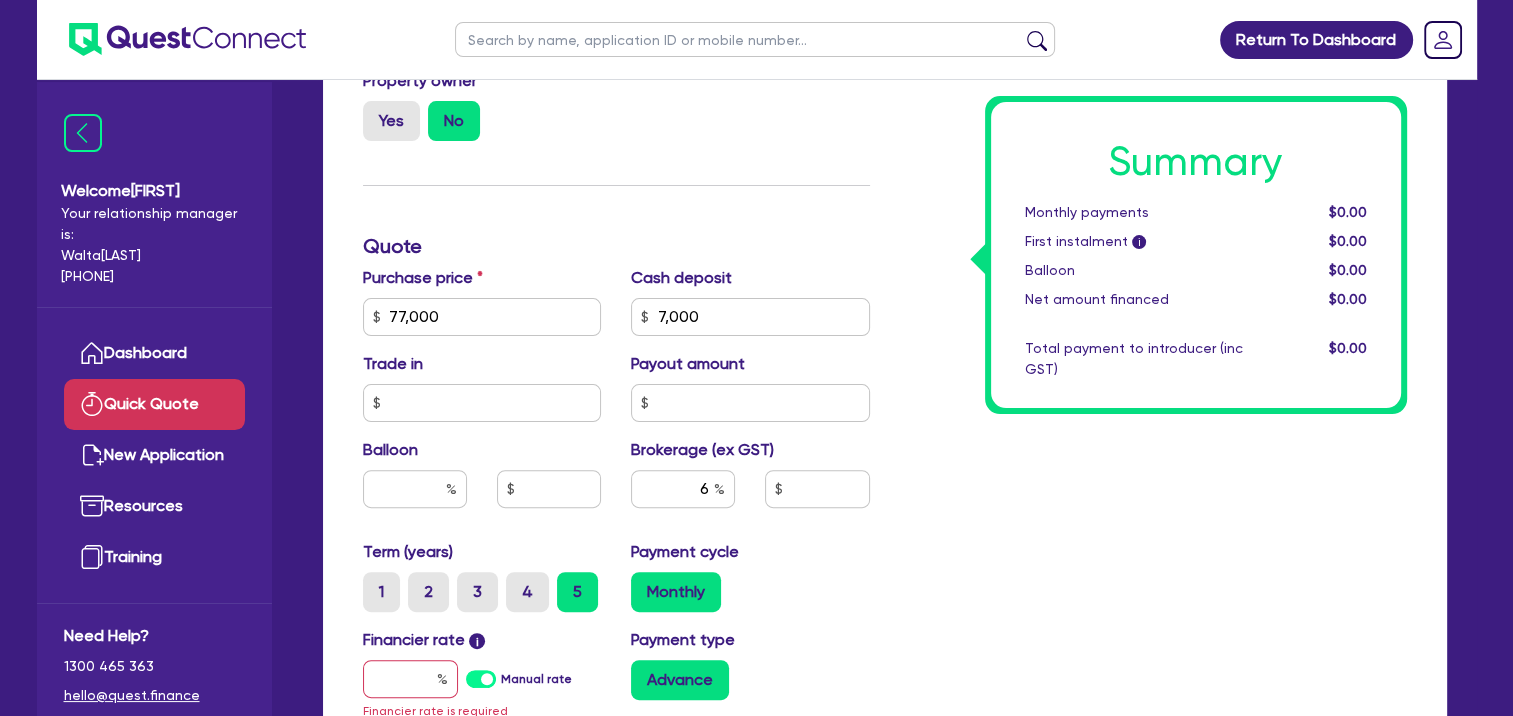 click on "Summary Monthly   payments $0.00 First instalment i $0.00 Balloon $0.00 Net amount financed $0.00 Total payment to introducer (inc GST) $0.00" at bounding box center [1153, 316] 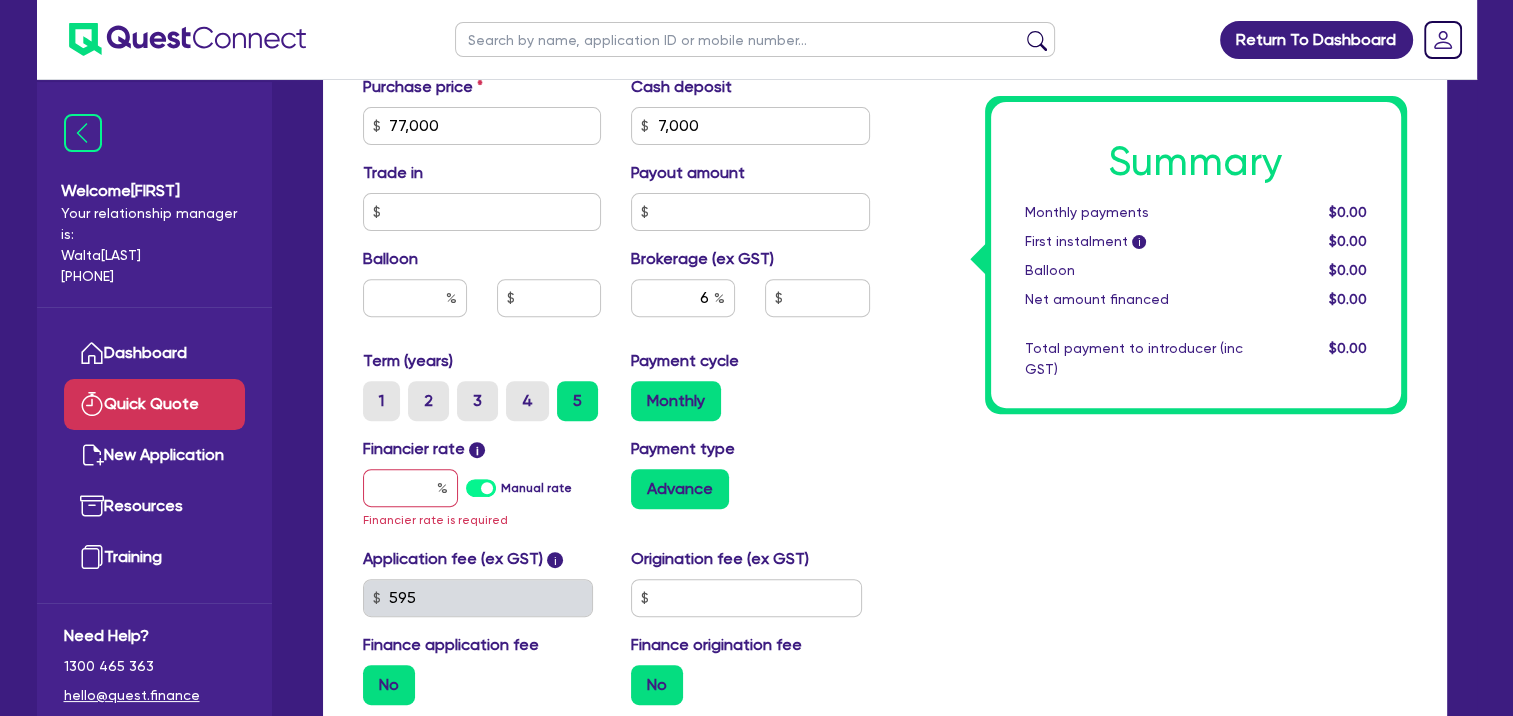 scroll, scrollTop: 700, scrollLeft: 0, axis: vertical 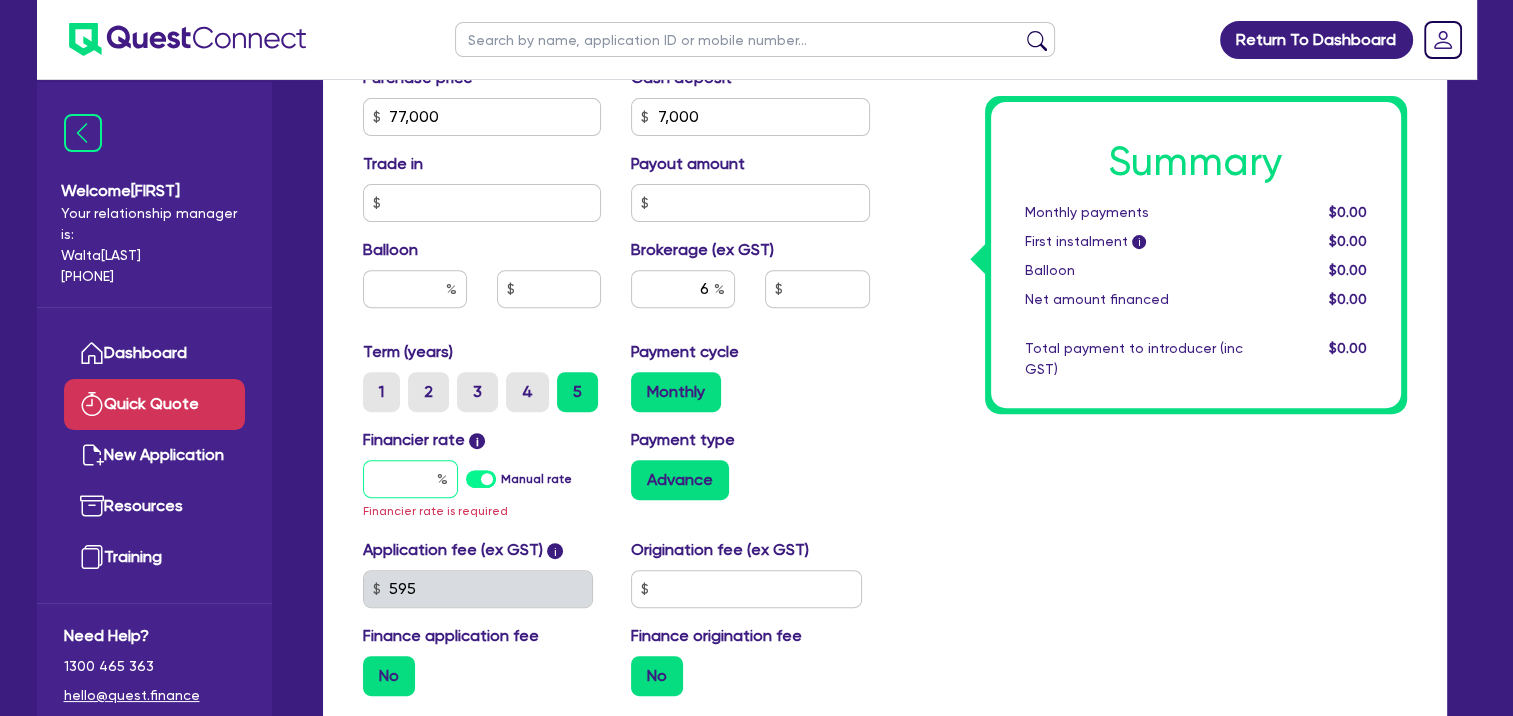 click at bounding box center (410, 479) 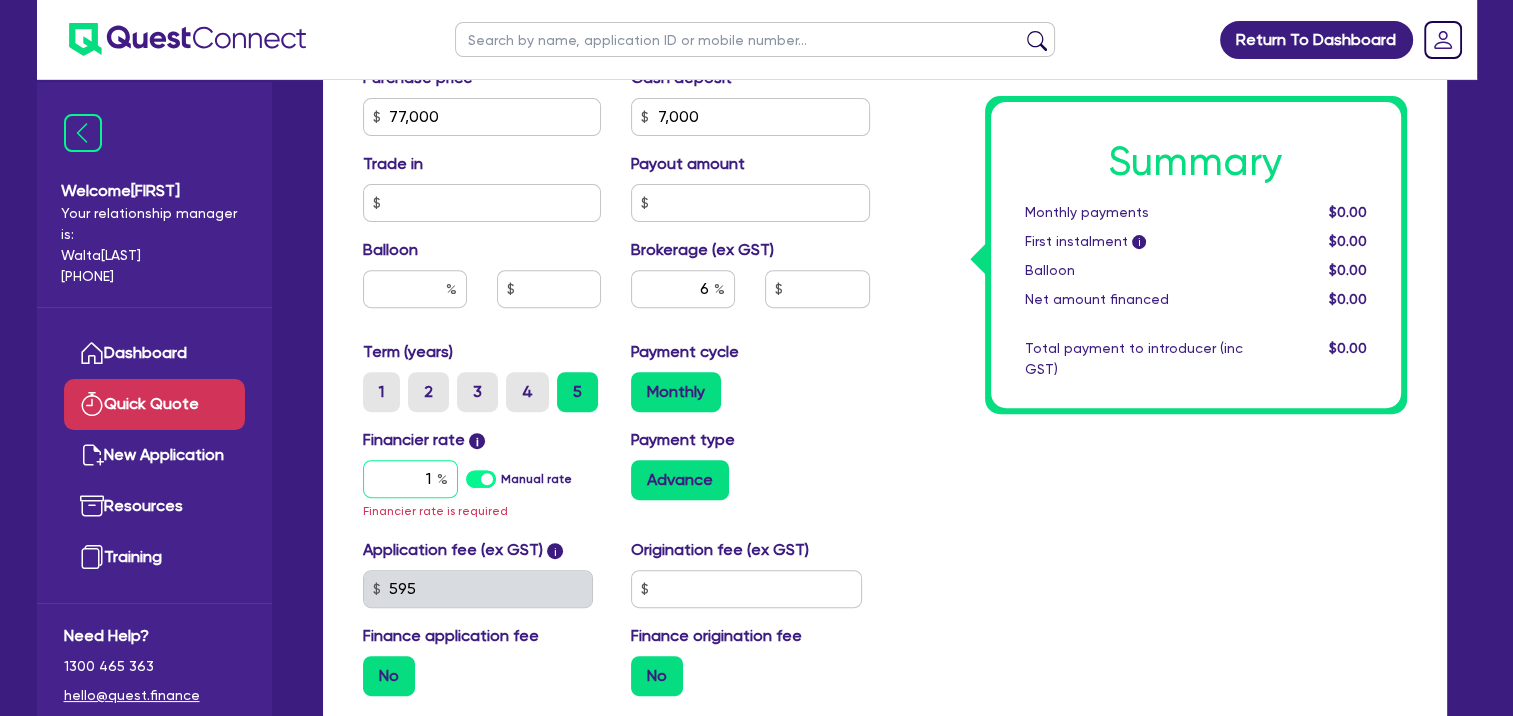 type on "18" 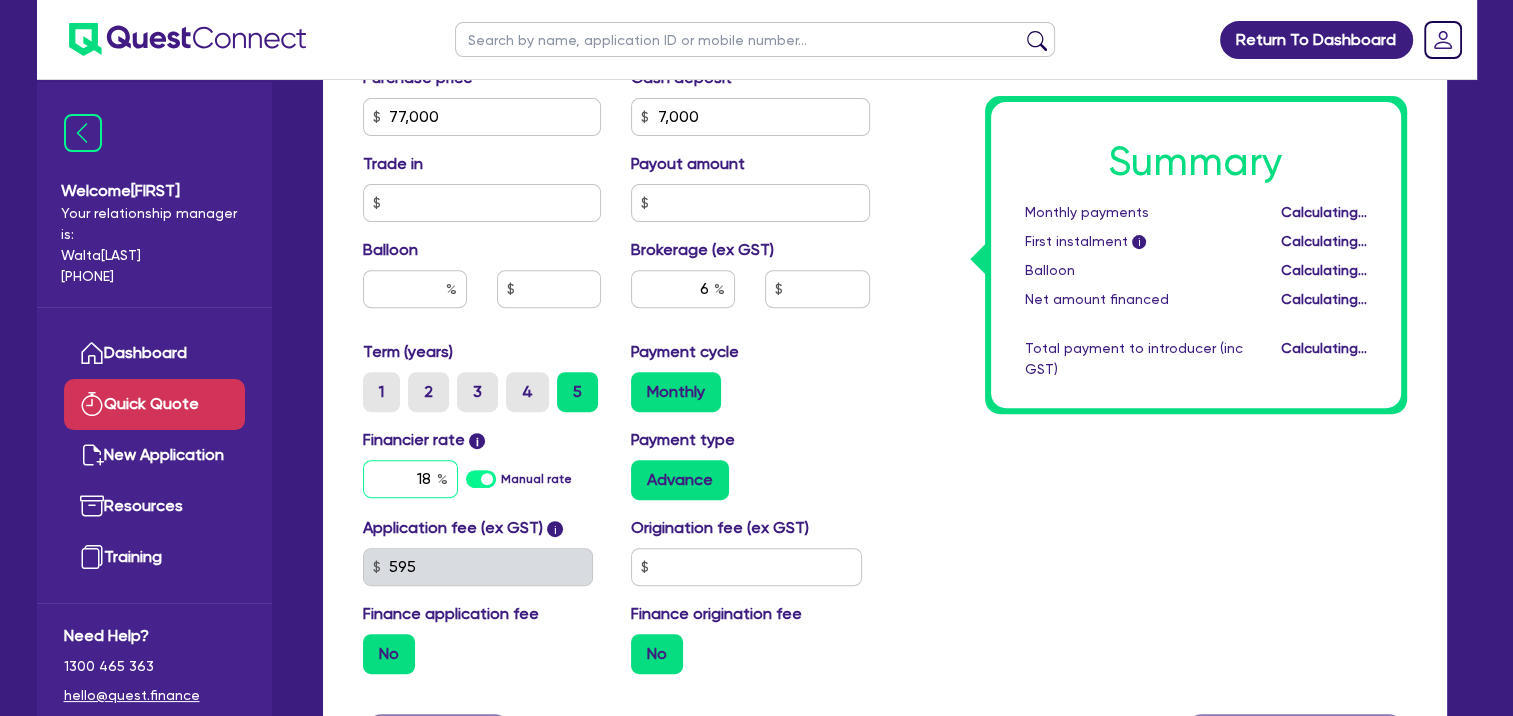 type on "4,200" 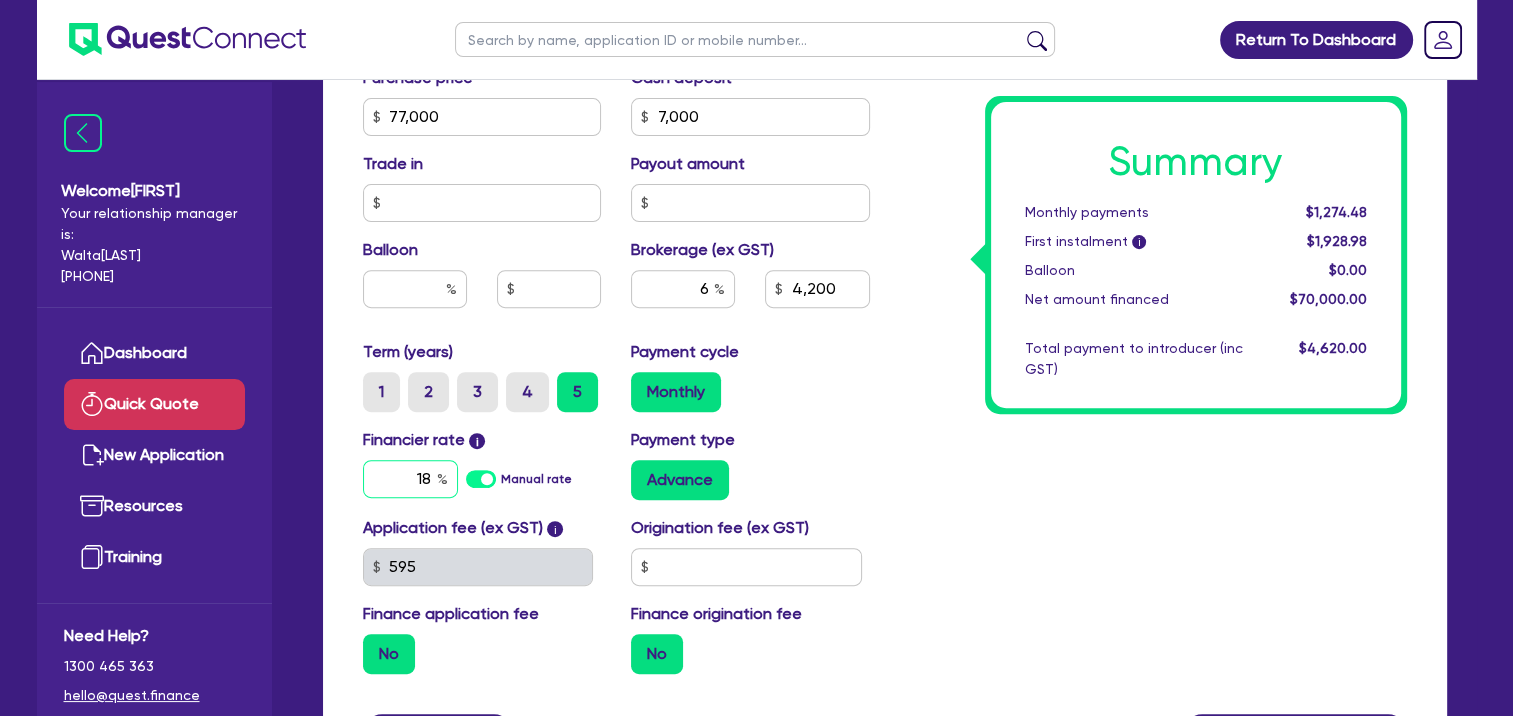 type on "18" 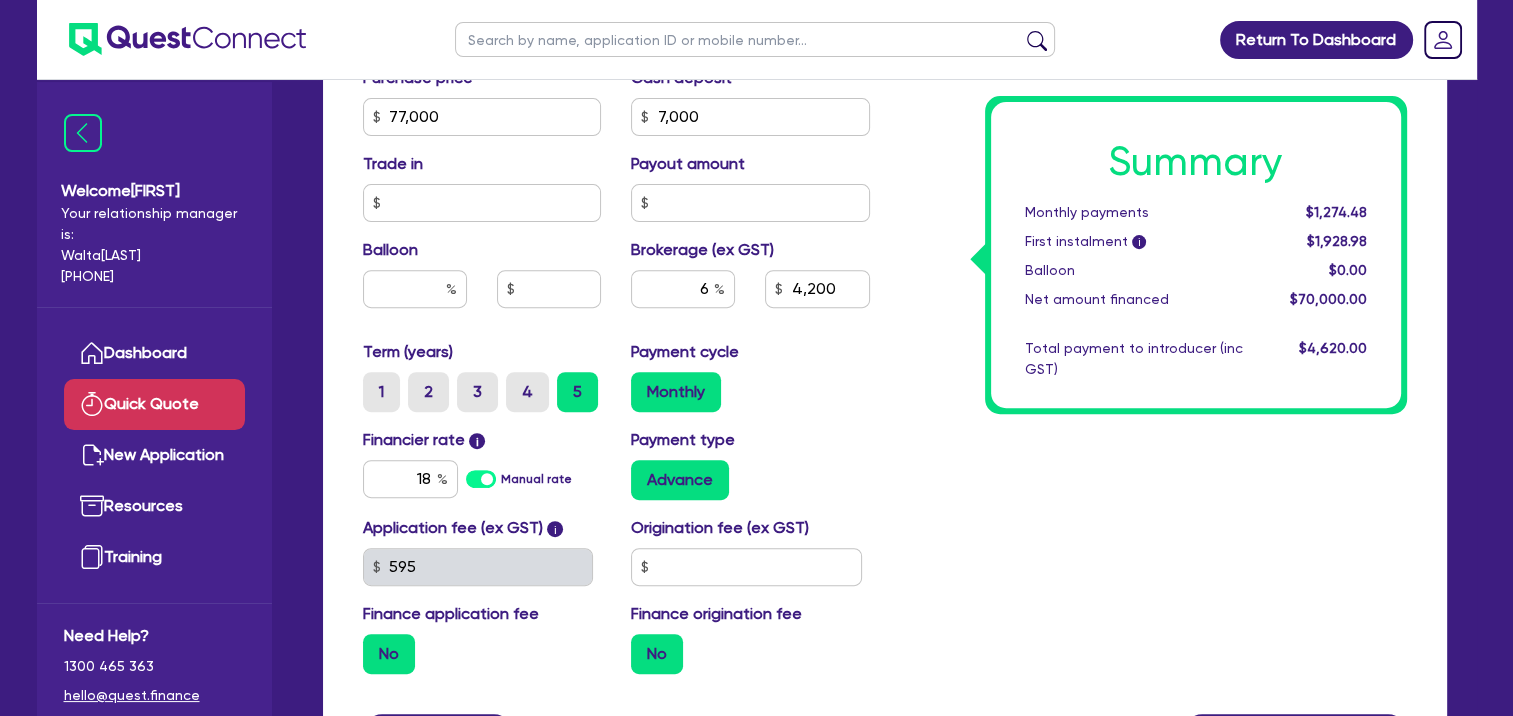 click on "Summary Monthly   payments $1,274.48 First instalment i $1,928.98 Balloon $0.00 Net amount financed $70,000.00 Total payment to introducer (inc GST) $4,620.00" at bounding box center (1153, 105) 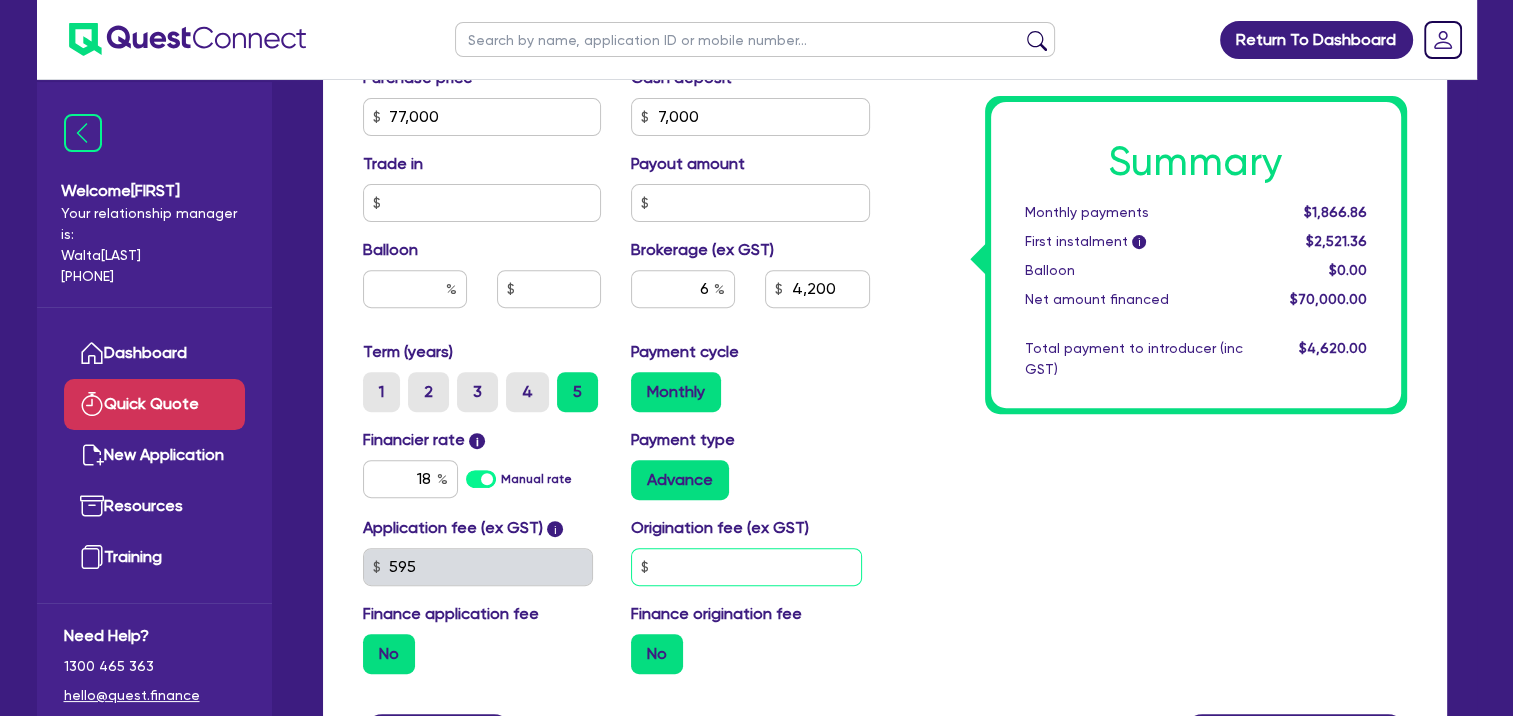 click at bounding box center (746, 567) 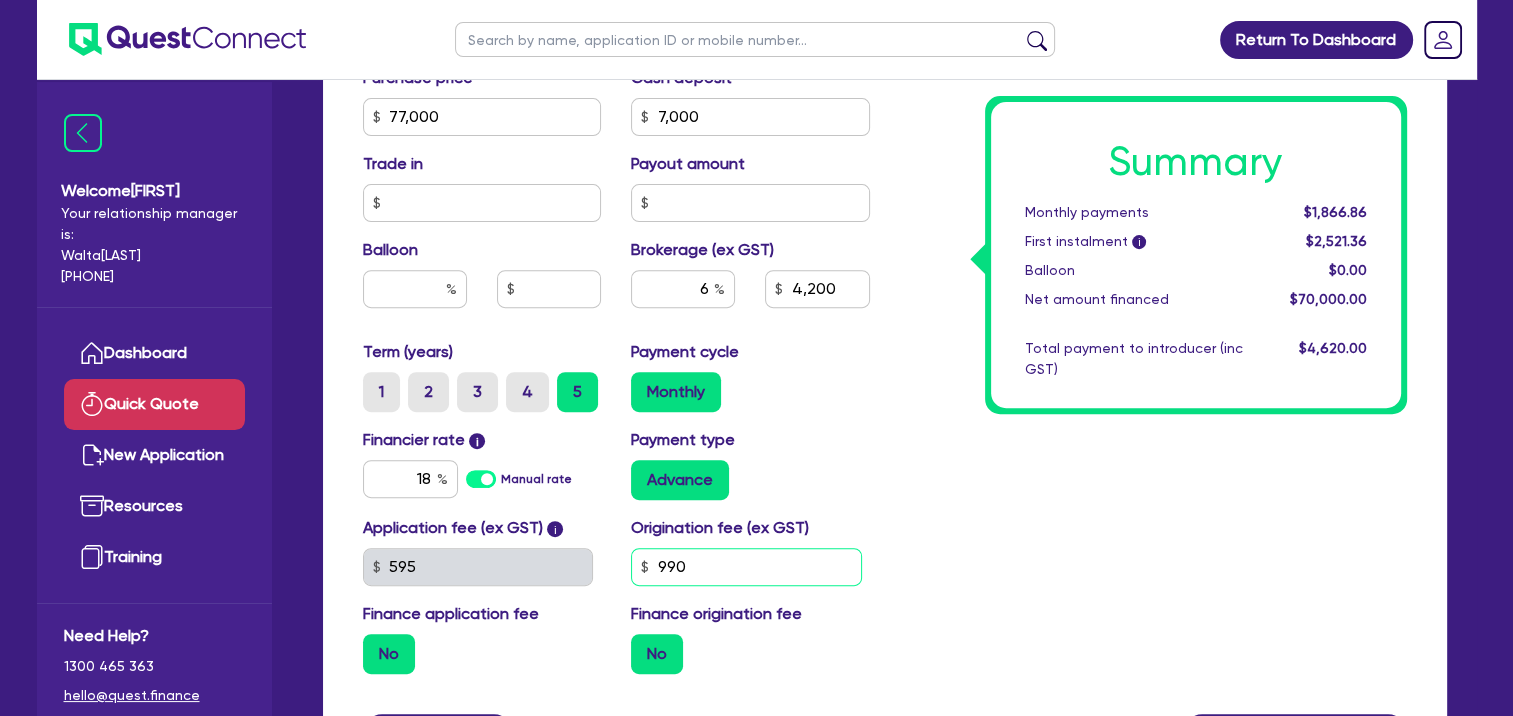 type on "990" 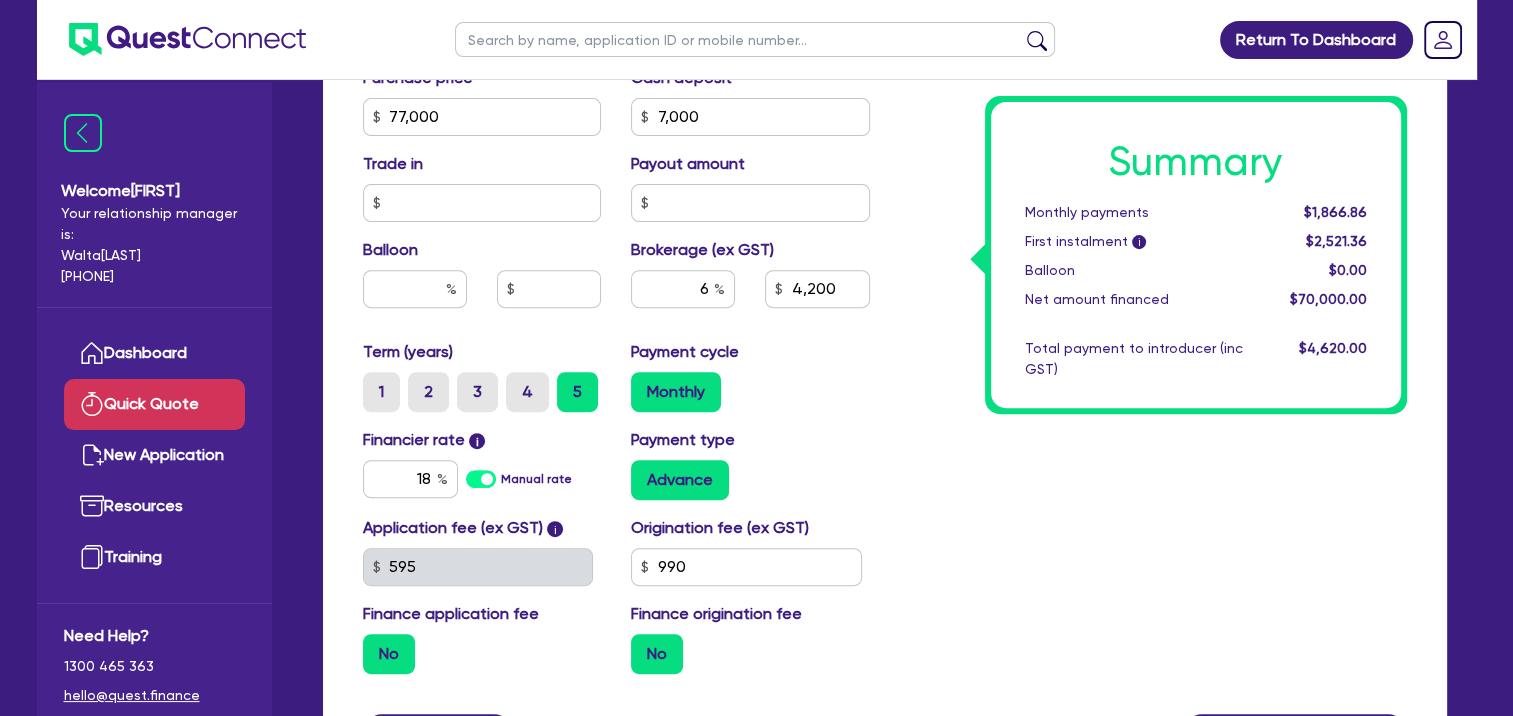 drag, startPoint x: 1070, startPoint y: 542, endPoint x: 1000, endPoint y: 573, distance: 76.55717 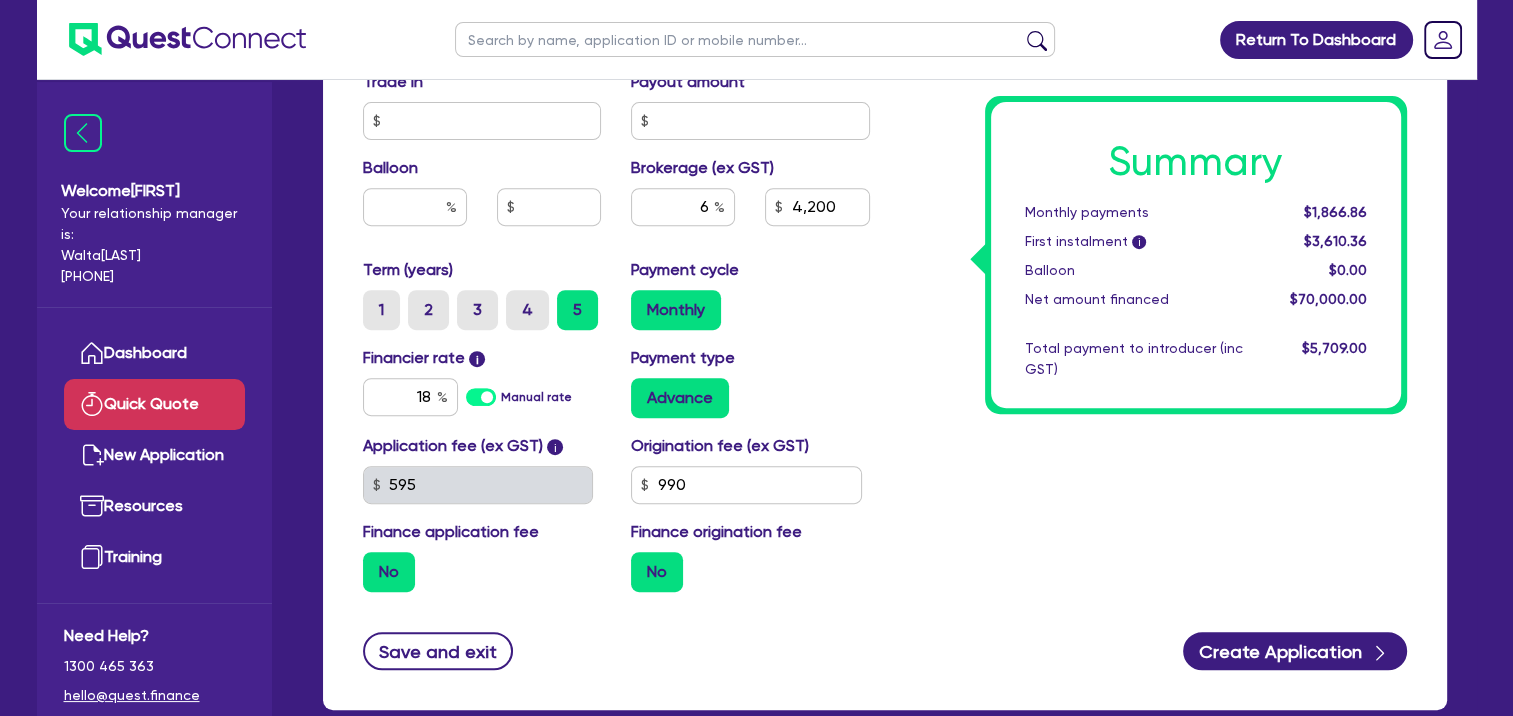 scroll, scrollTop: 897, scrollLeft: 0, axis: vertical 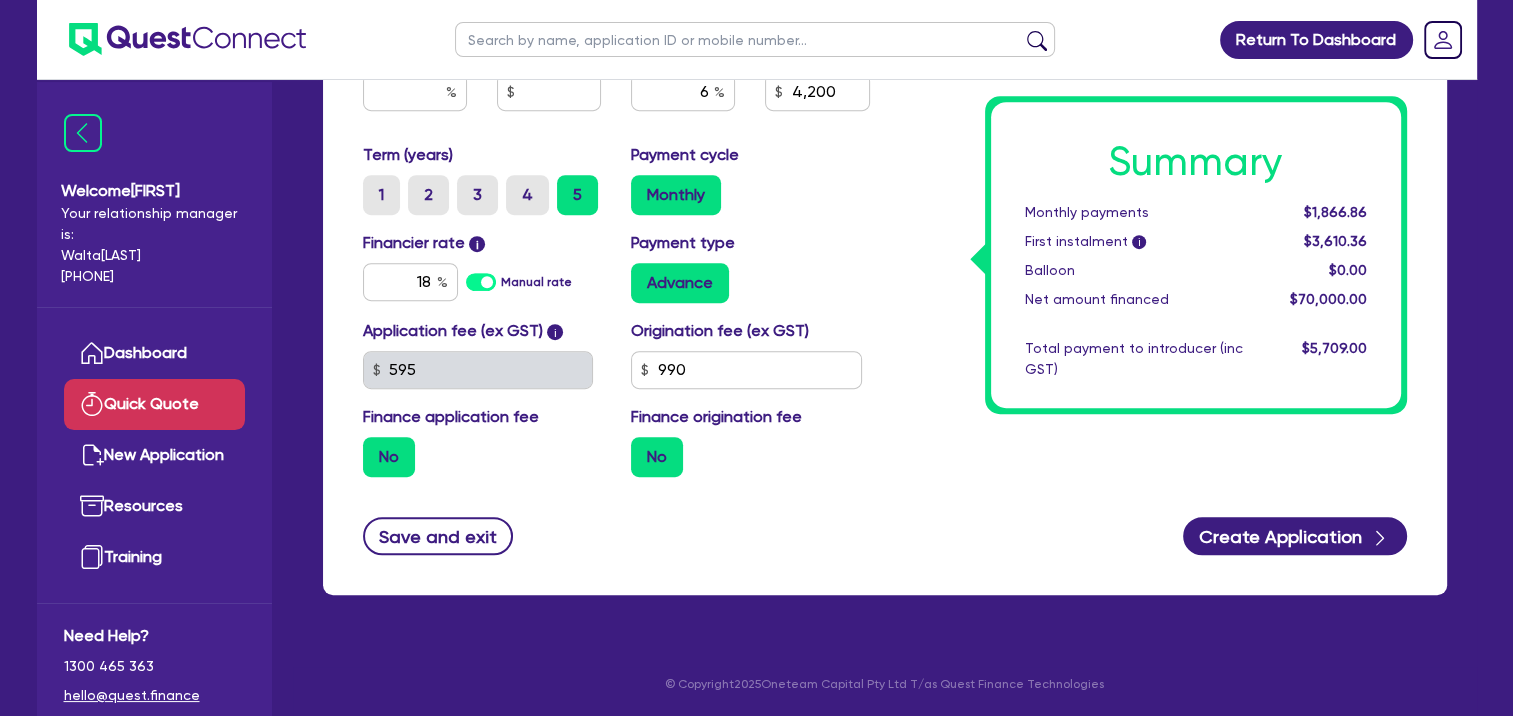 click on "No" at bounding box center [389, 457] 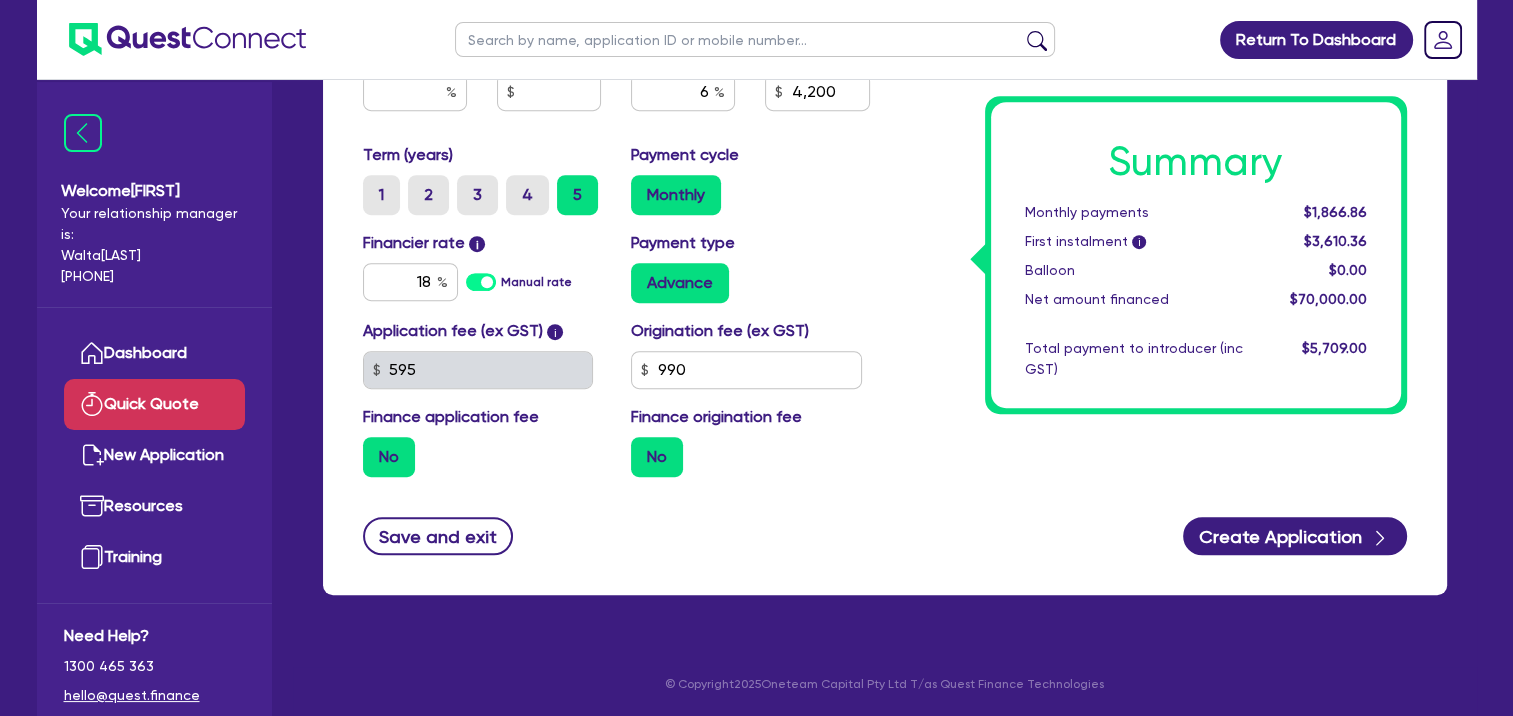 click on "No" at bounding box center (369, 443) 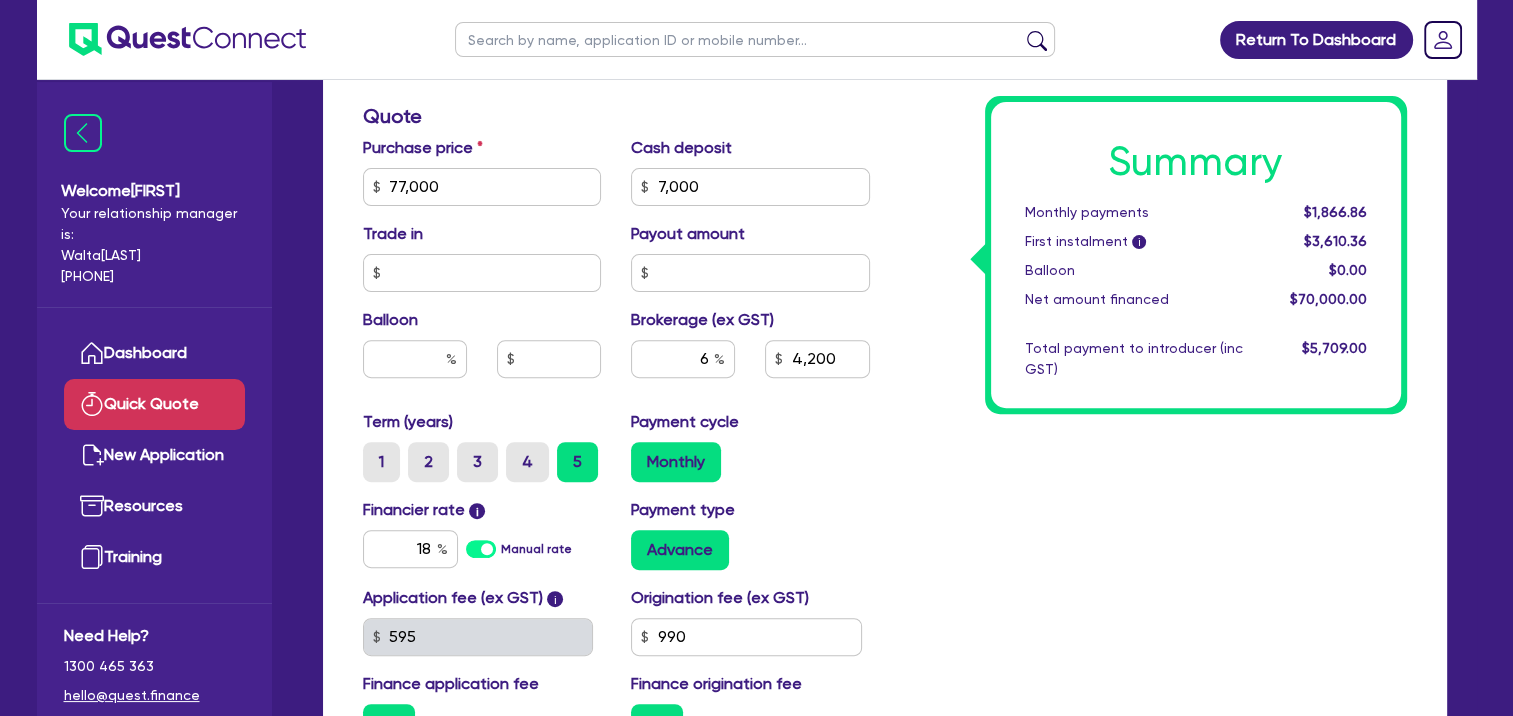 scroll, scrollTop: 597, scrollLeft: 0, axis: vertical 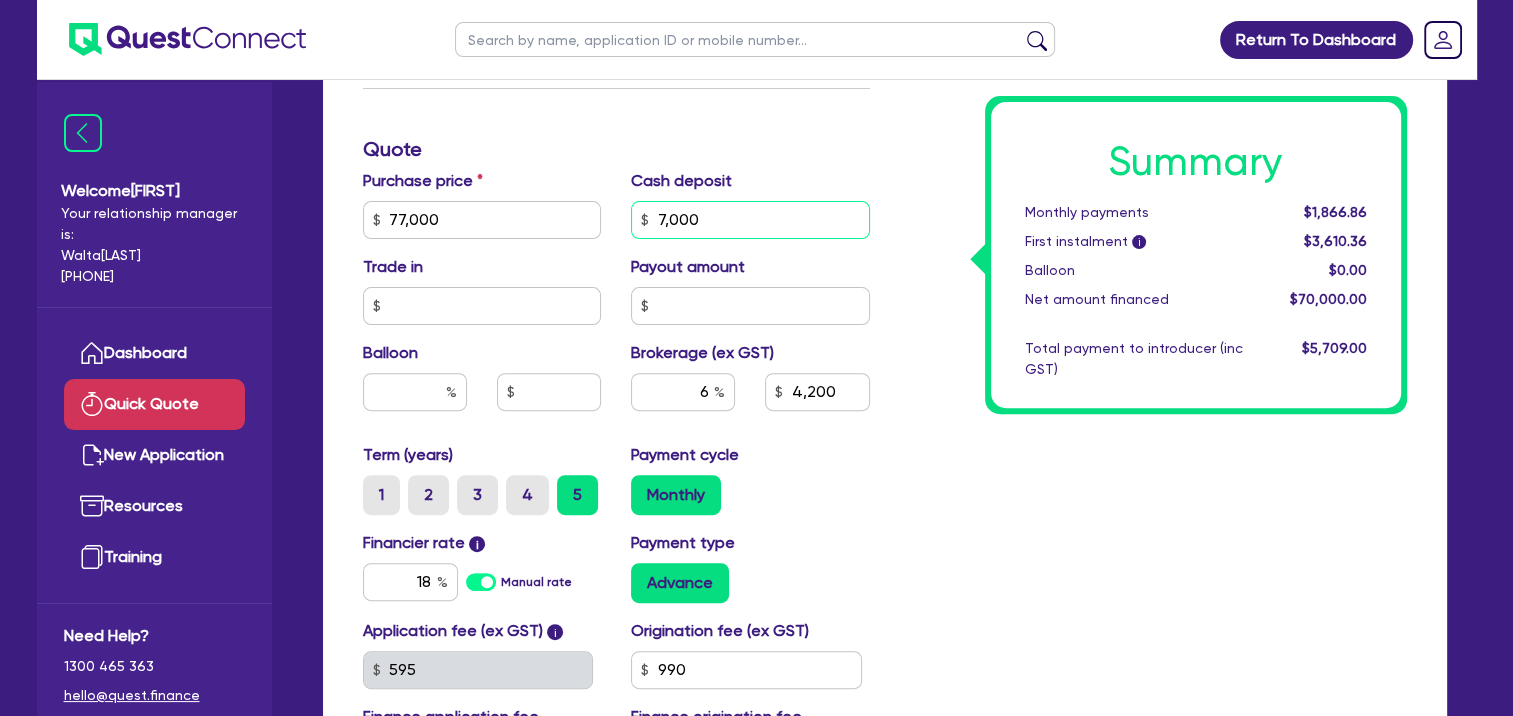 drag, startPoint x: 709, startPoint y: 213, endPoint x: 638, endPoint y: 208, distance: 71.17584 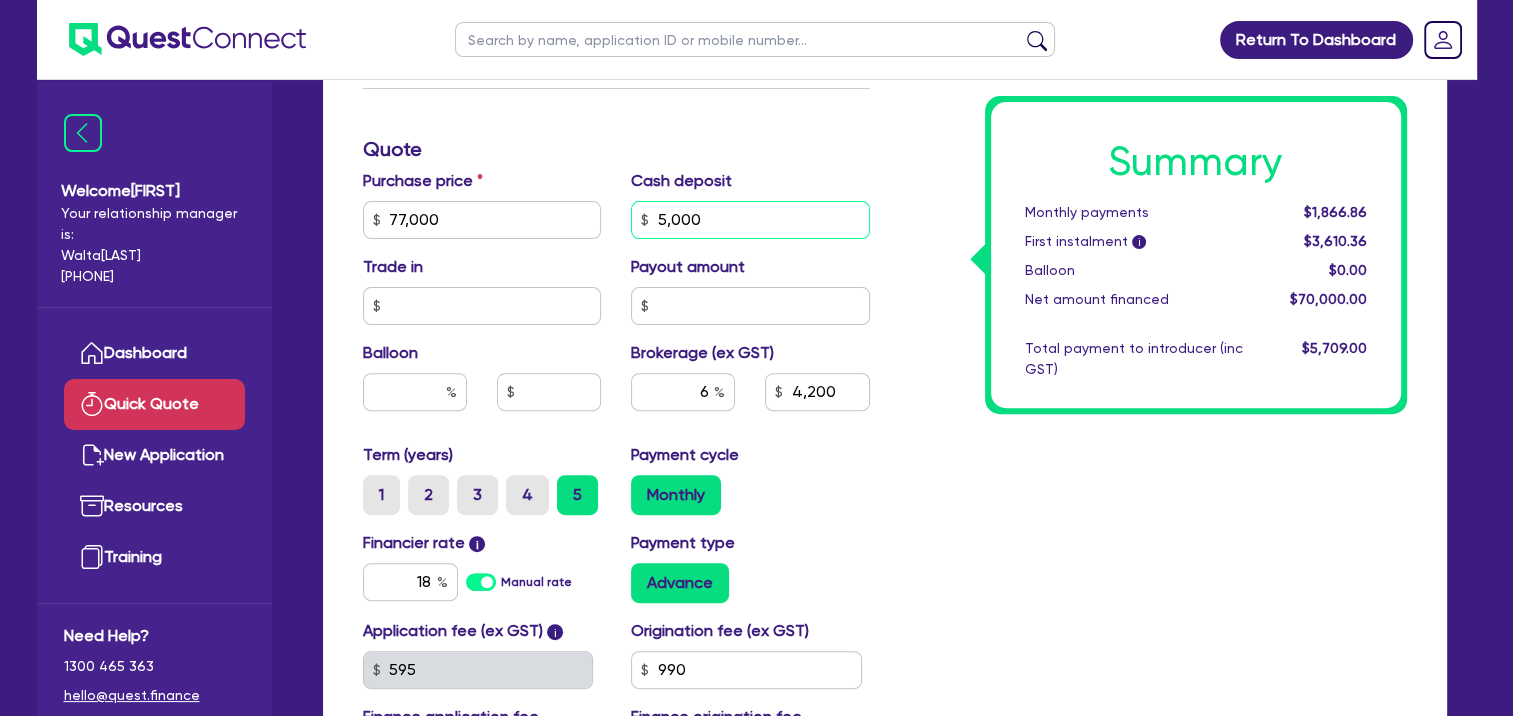 type on "5,000" 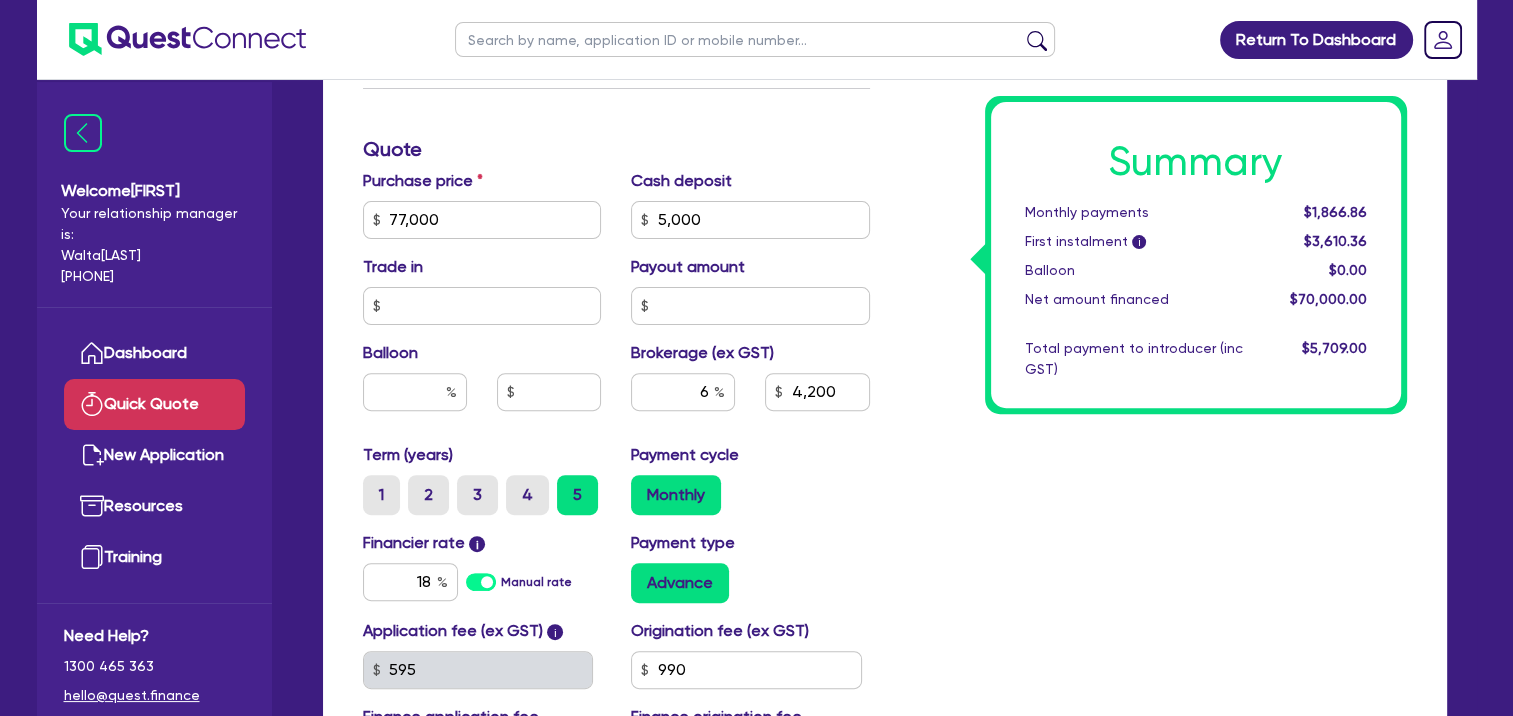 click on "Summary Monthly   payments $1,866.86 First instalment i $3,610.36 Balloon $0.00 Net amount financed $70,000.00 Total payment to introducer (inc GST) $5,709.00" at bounding box center [1153, 208] 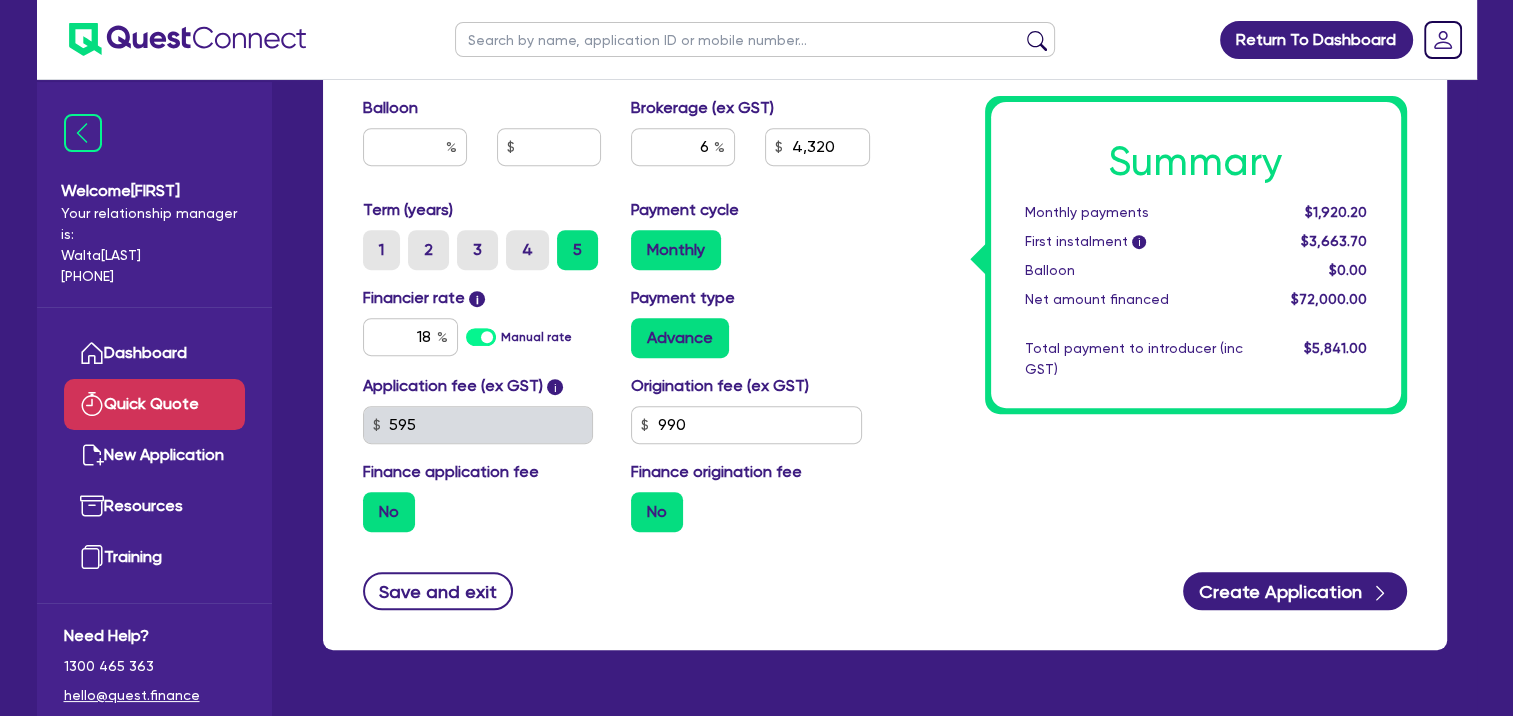 scroll, scrollTop: 797, scrollLeft: 0, axis: vertical 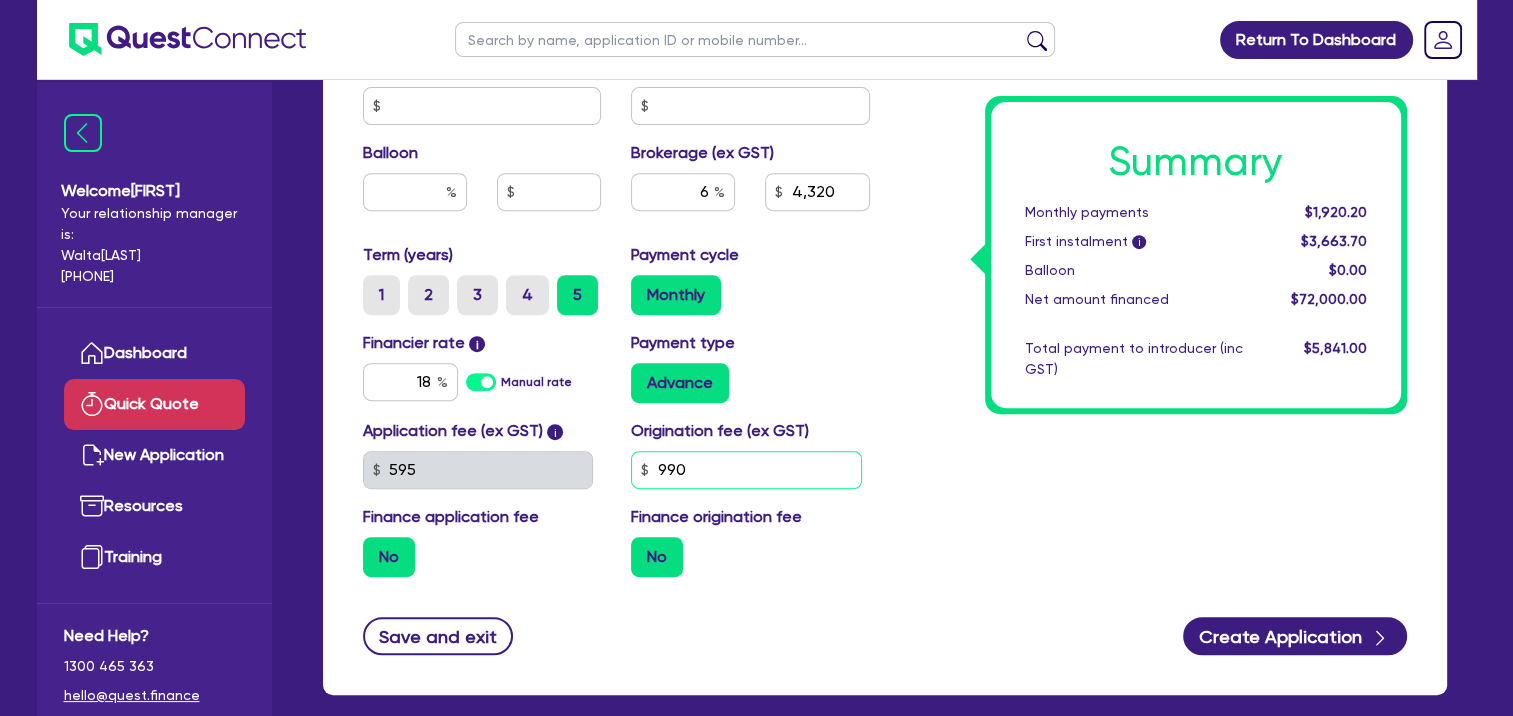 click on "990" at bounding box center [746, 470] 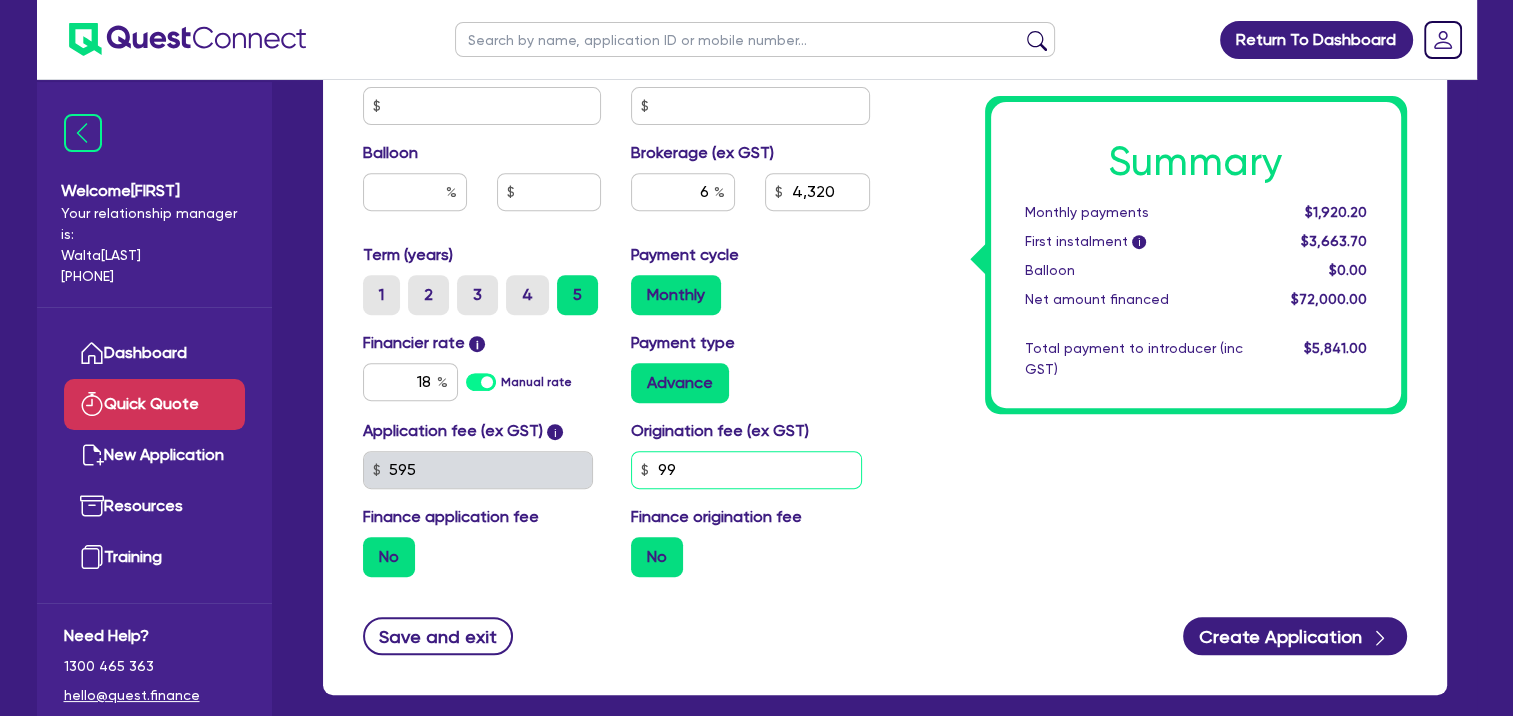 type on "9" 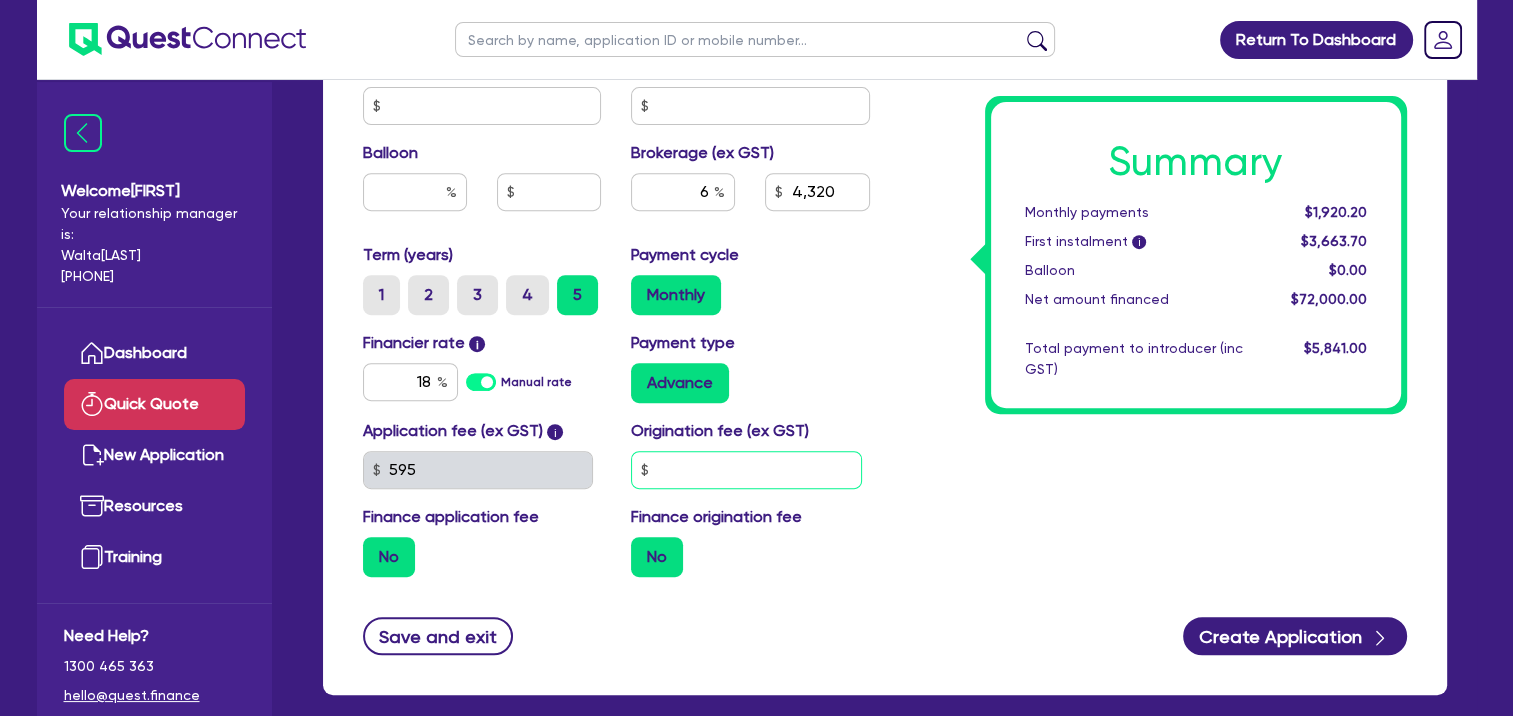 type 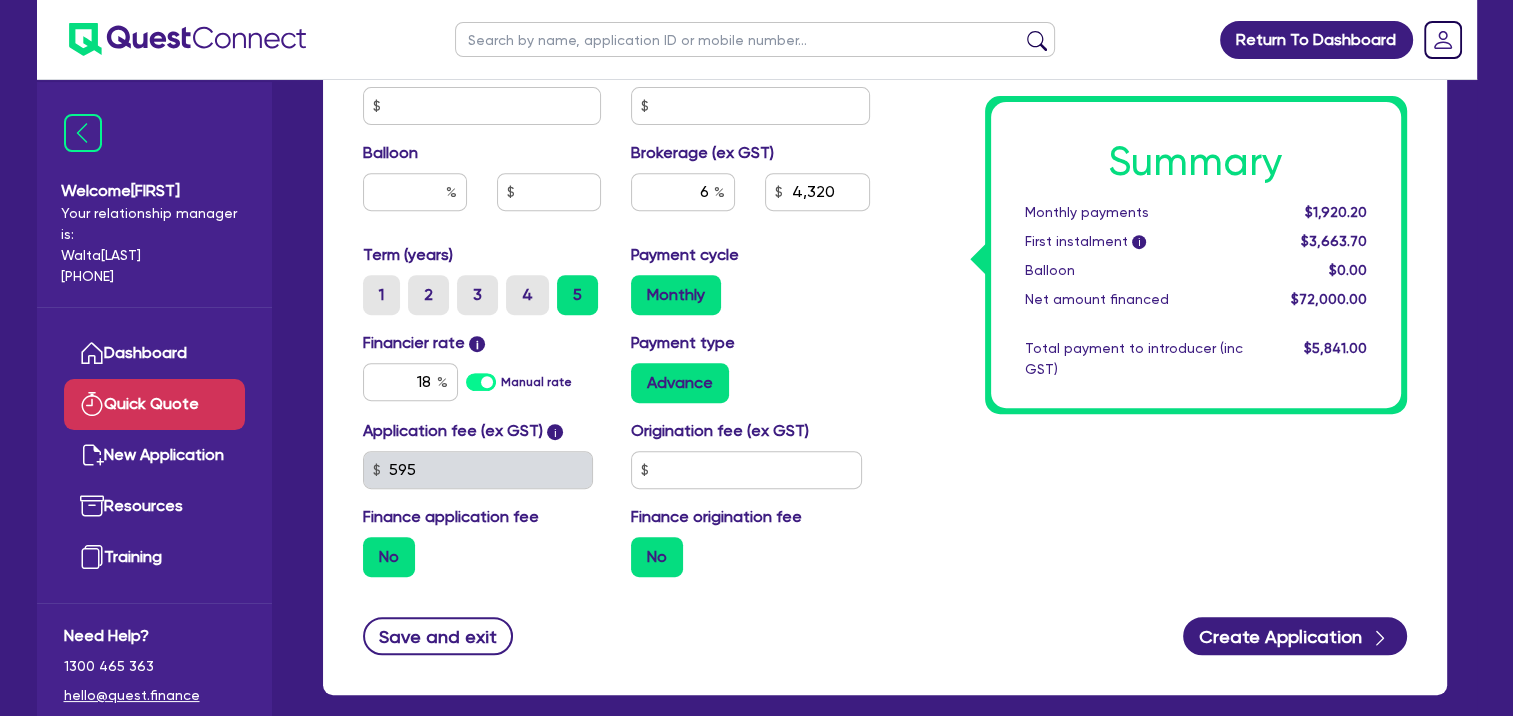 click on "Summary Monthly   payments $1,920.20 First instalment i $3,663.70 Balloon $0.00 Net amount financed $72,000.00 Total payment to introducer (inc GST) $5,841.00" at bounding box center (1153, 8) 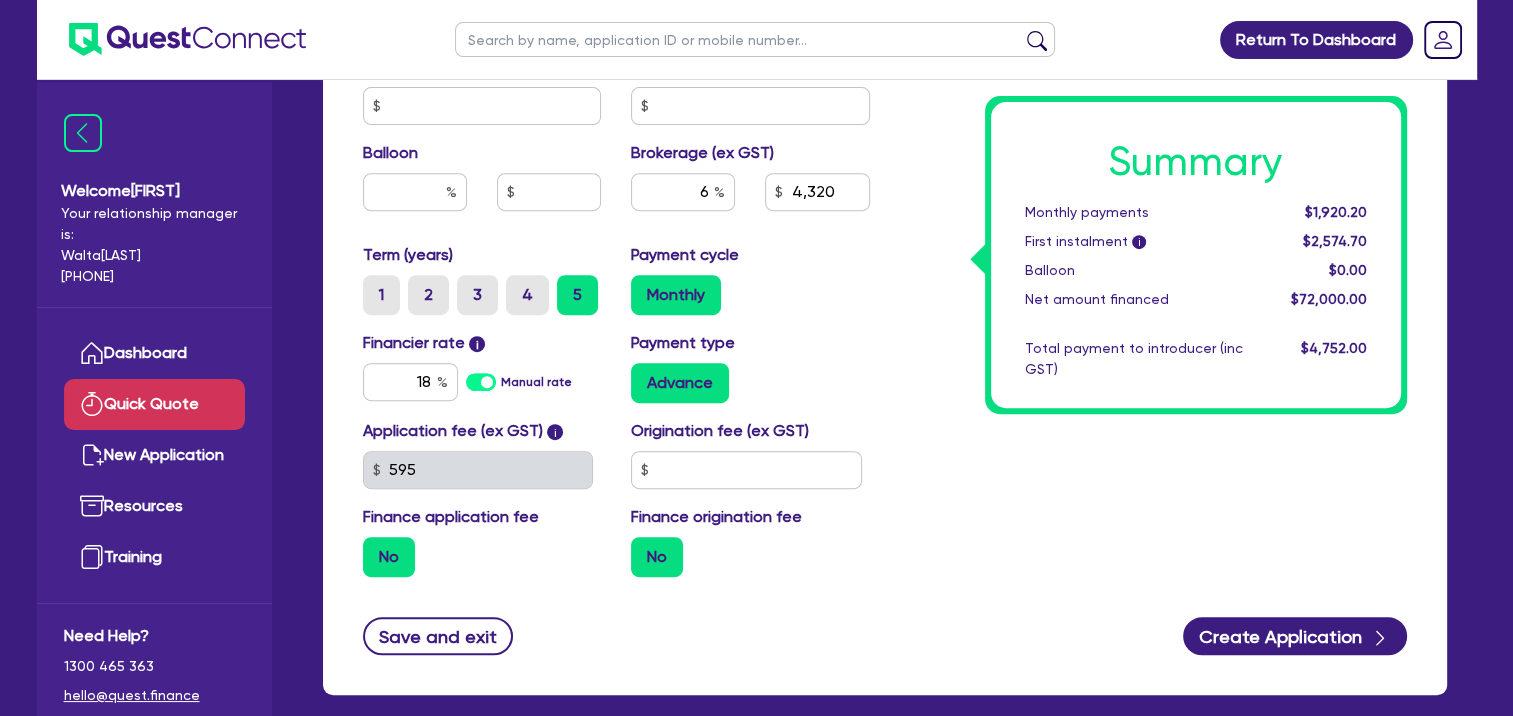 type on "4,320" 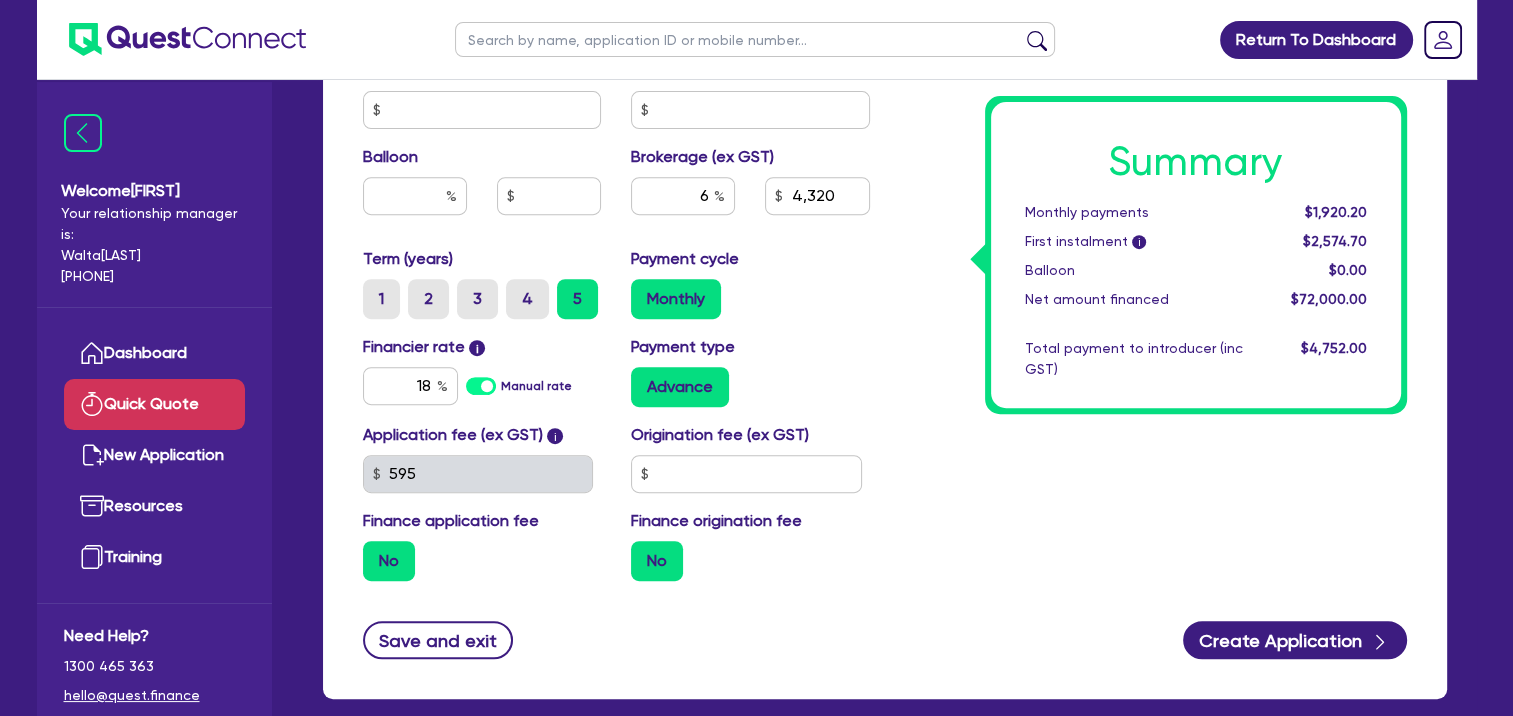 scroll, scrollTop: 797, scrollLeft: 0, axis: vertical 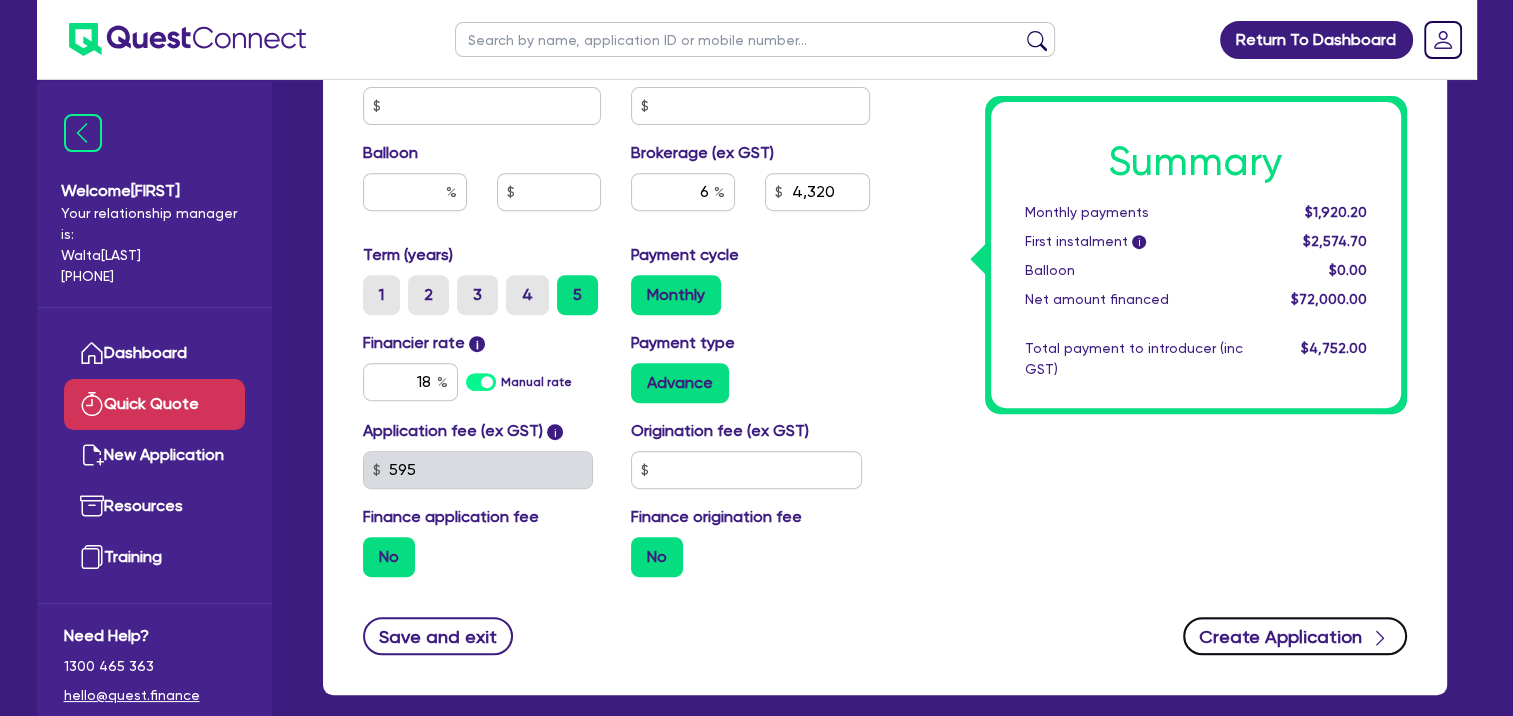 click on "Create Application" at bounding box center (1295, 636) 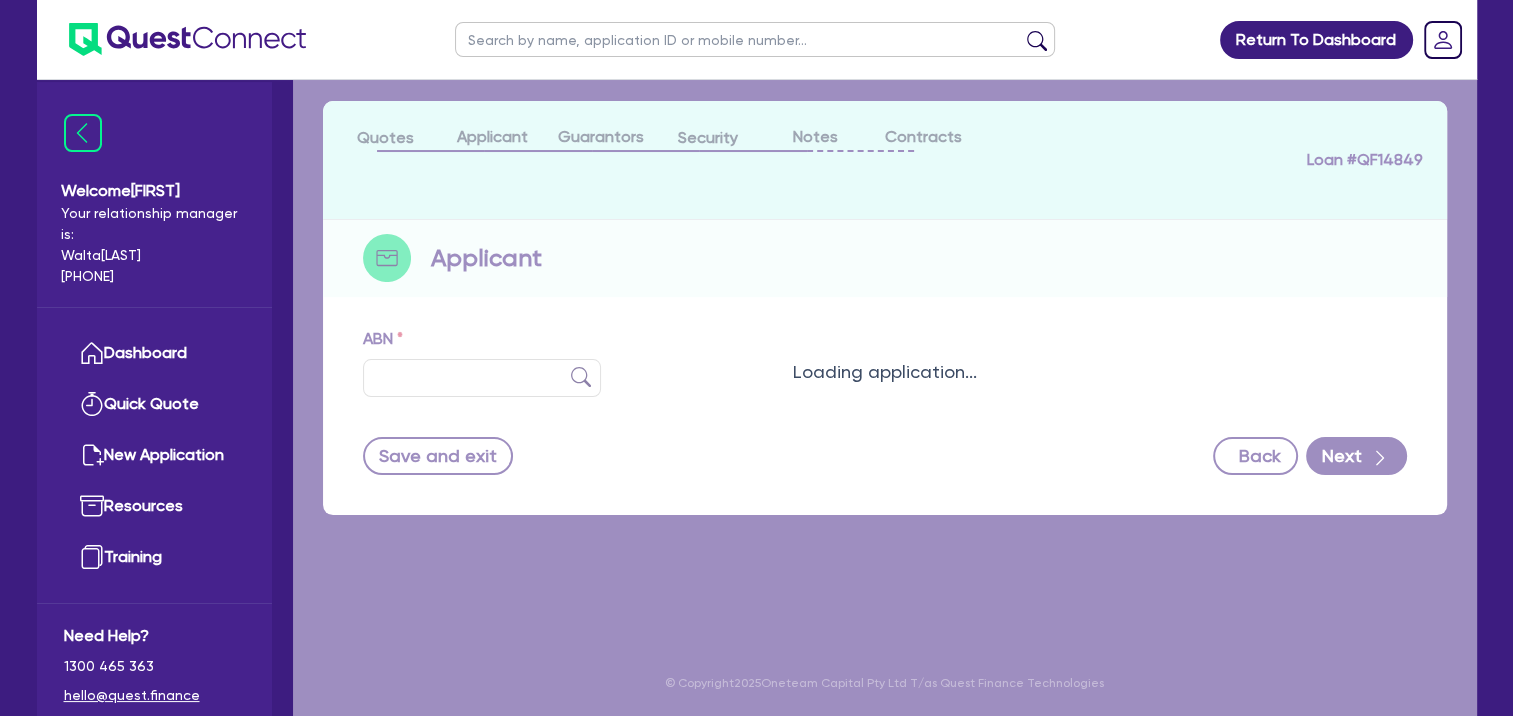 scroll, scrollTop: 0, scrollLeft: 0, axis: both 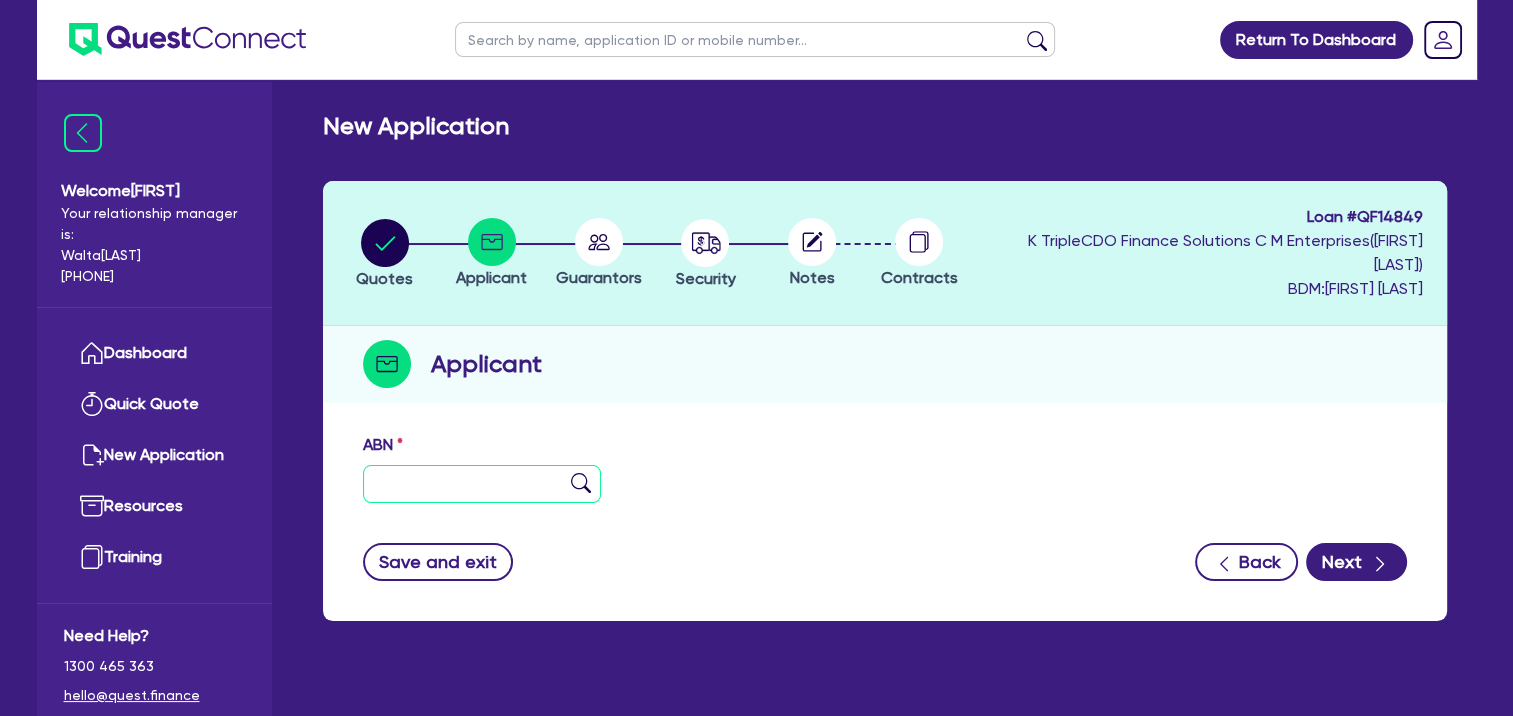 click at bounding box center [482, 484] 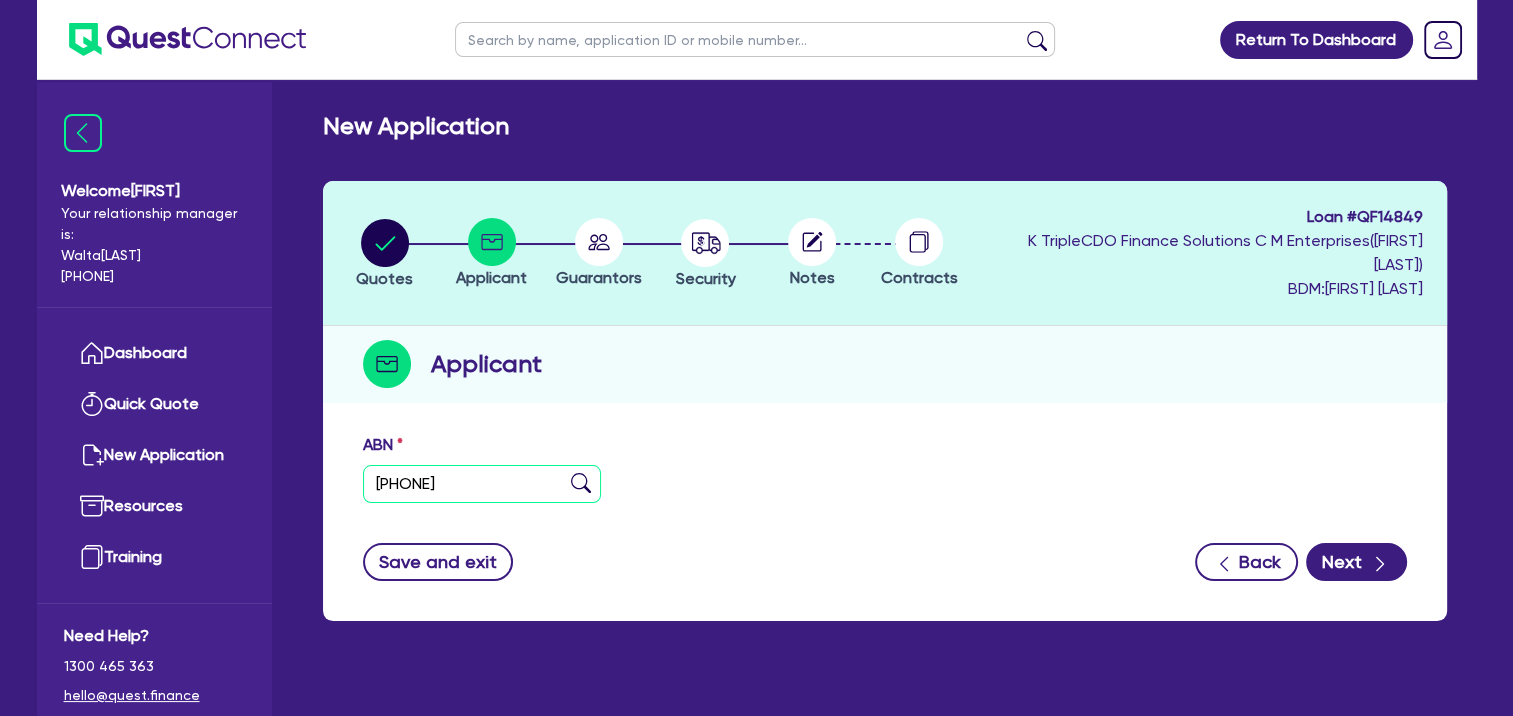 type on "[PHONE]" 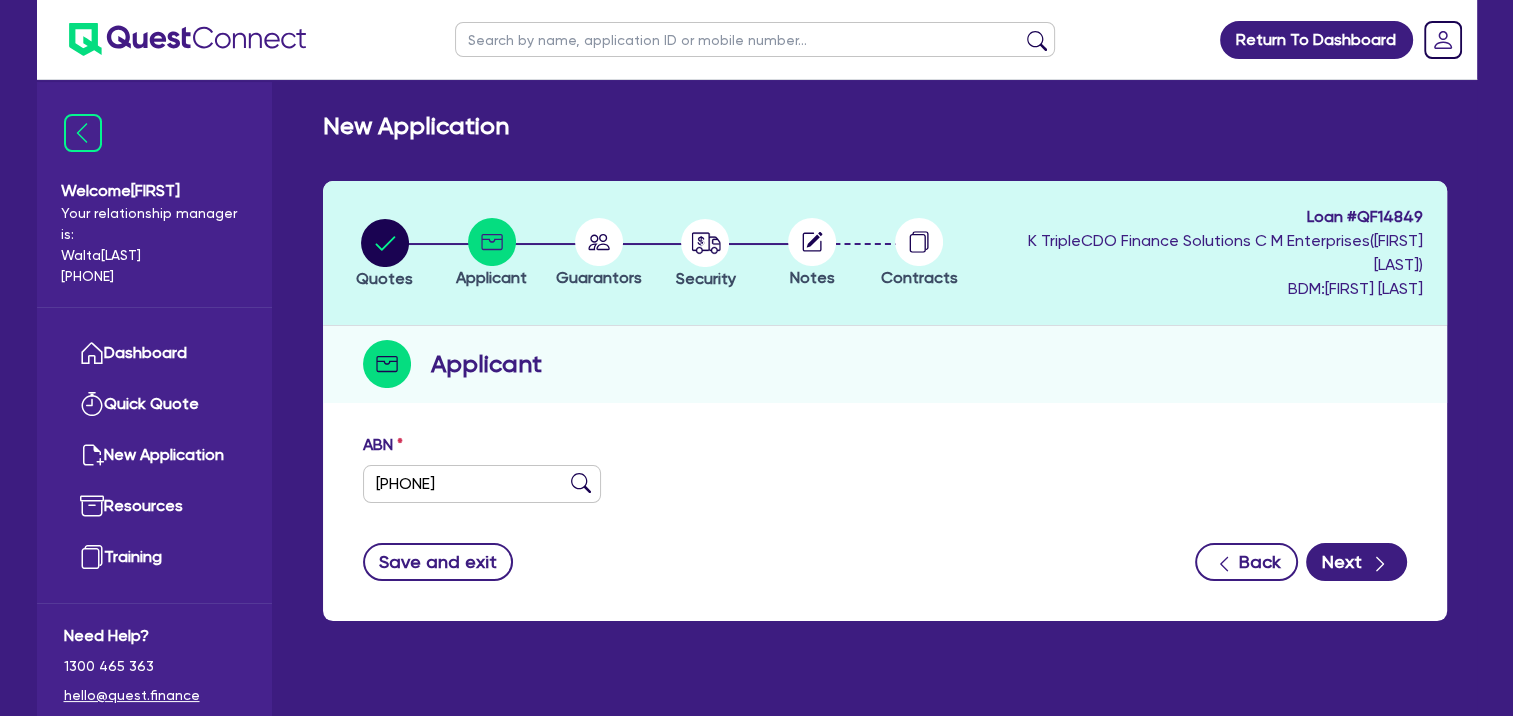 click at bounding box center (581, 483) 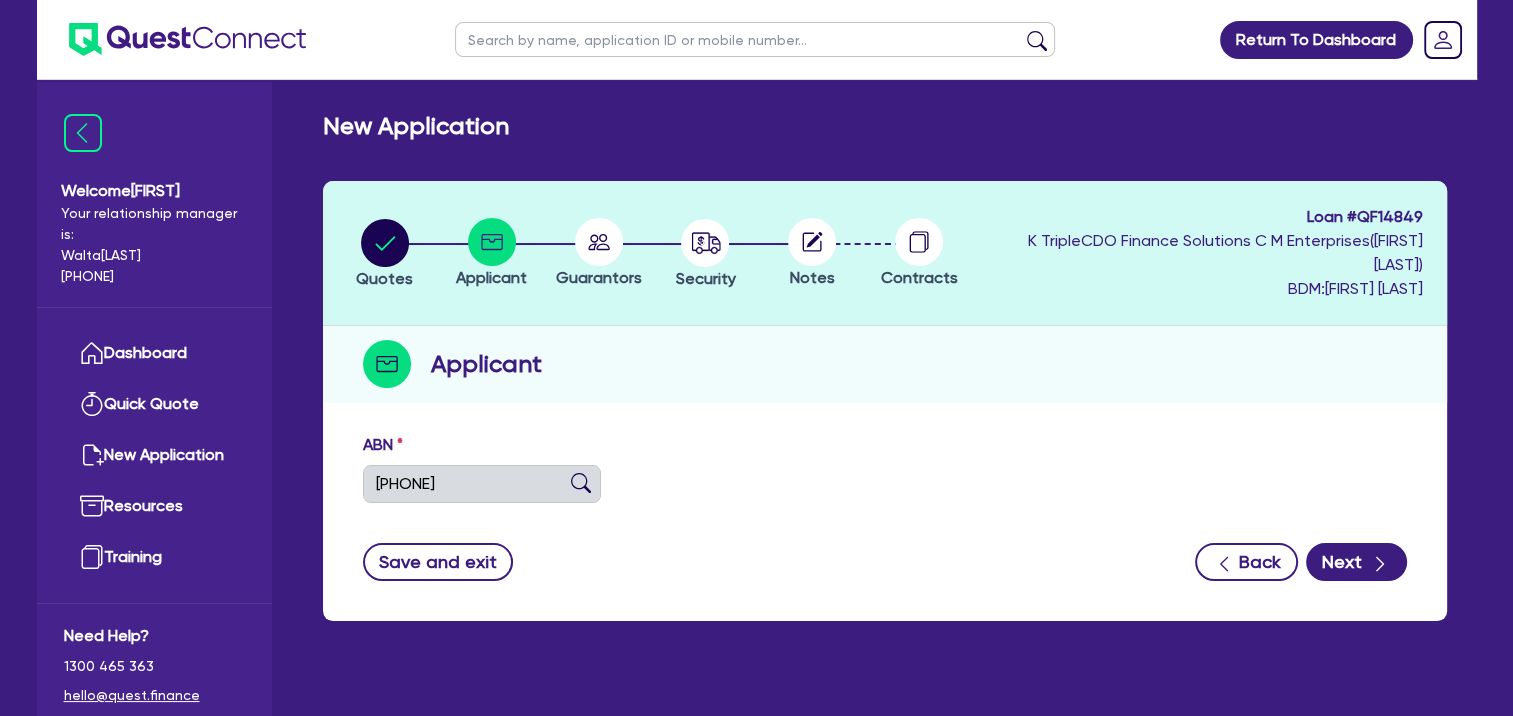 type on "[LAST], [FIRST] [MIDDLE]" 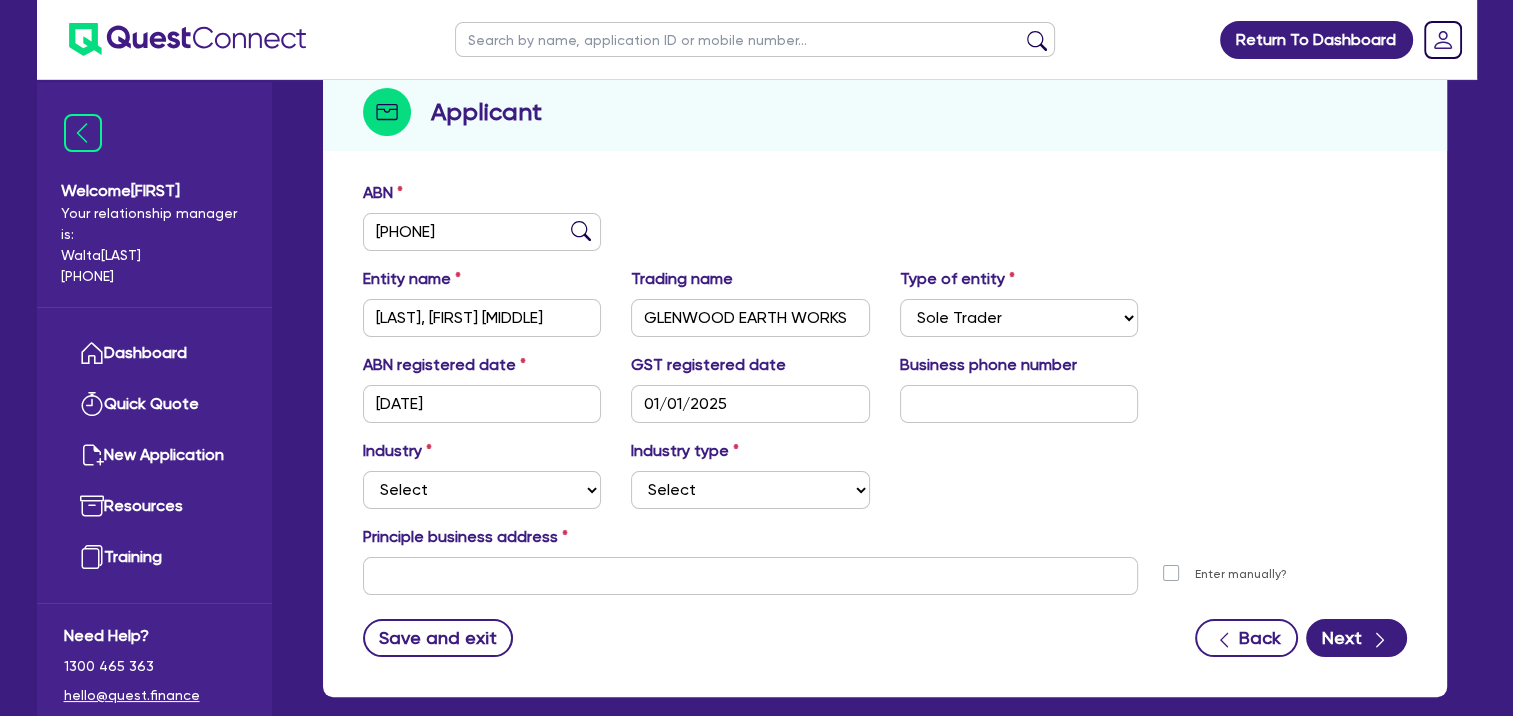 scroll, scrollTop: 300, scrollLeft: 0, axis: vertical 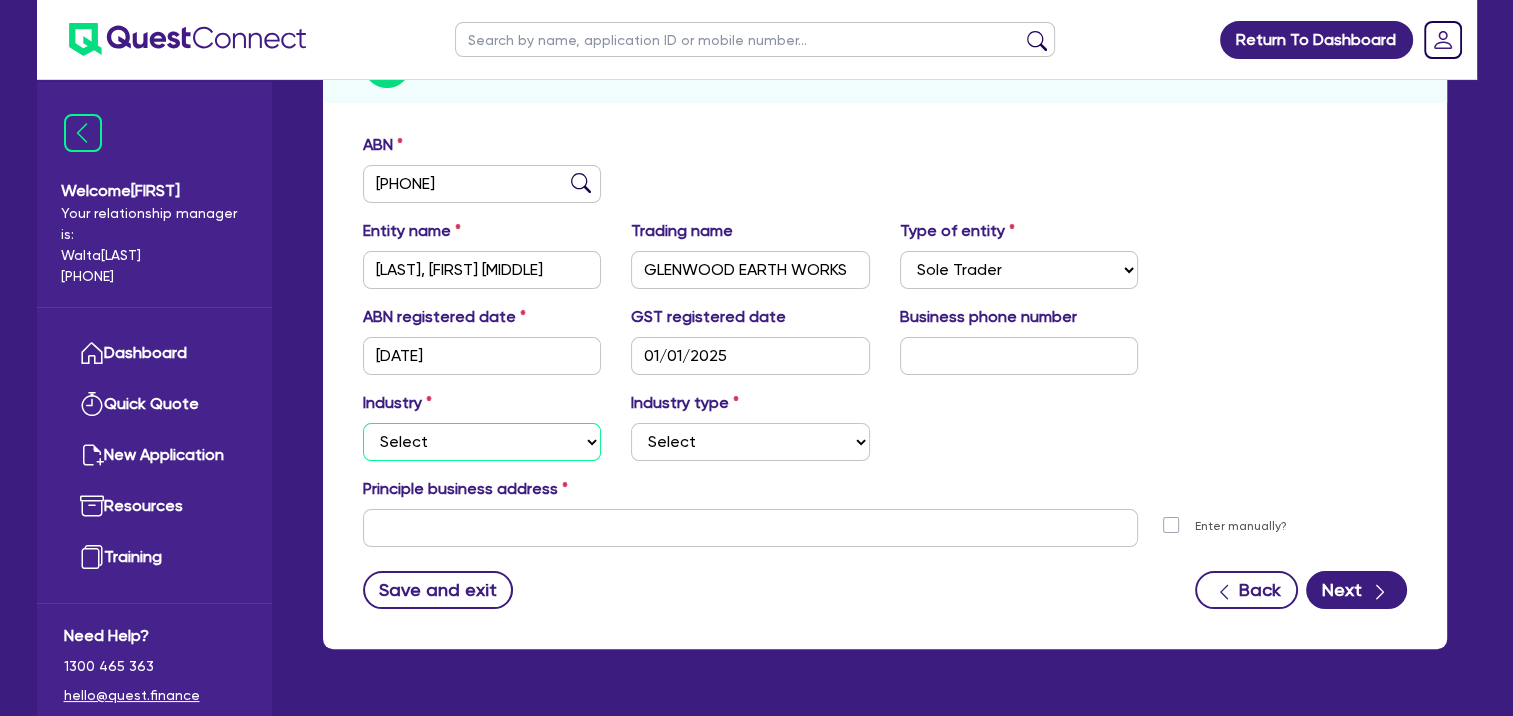 click on "Select Accomodation & Food Services Administrative & Support Services Agriculture Arts & Recreation Services Building and Construction Financial & Insurance Services Fisheries Forestry Health & Beauty Information Media & Telecommunication Manufacturing Professional, Scientific and Technical Services Rental, Hiring and Real Estate Services Retail & Wholesale Trade Tourism Transport, Postal & Warehousing Services" at bounding box center (482, 442) 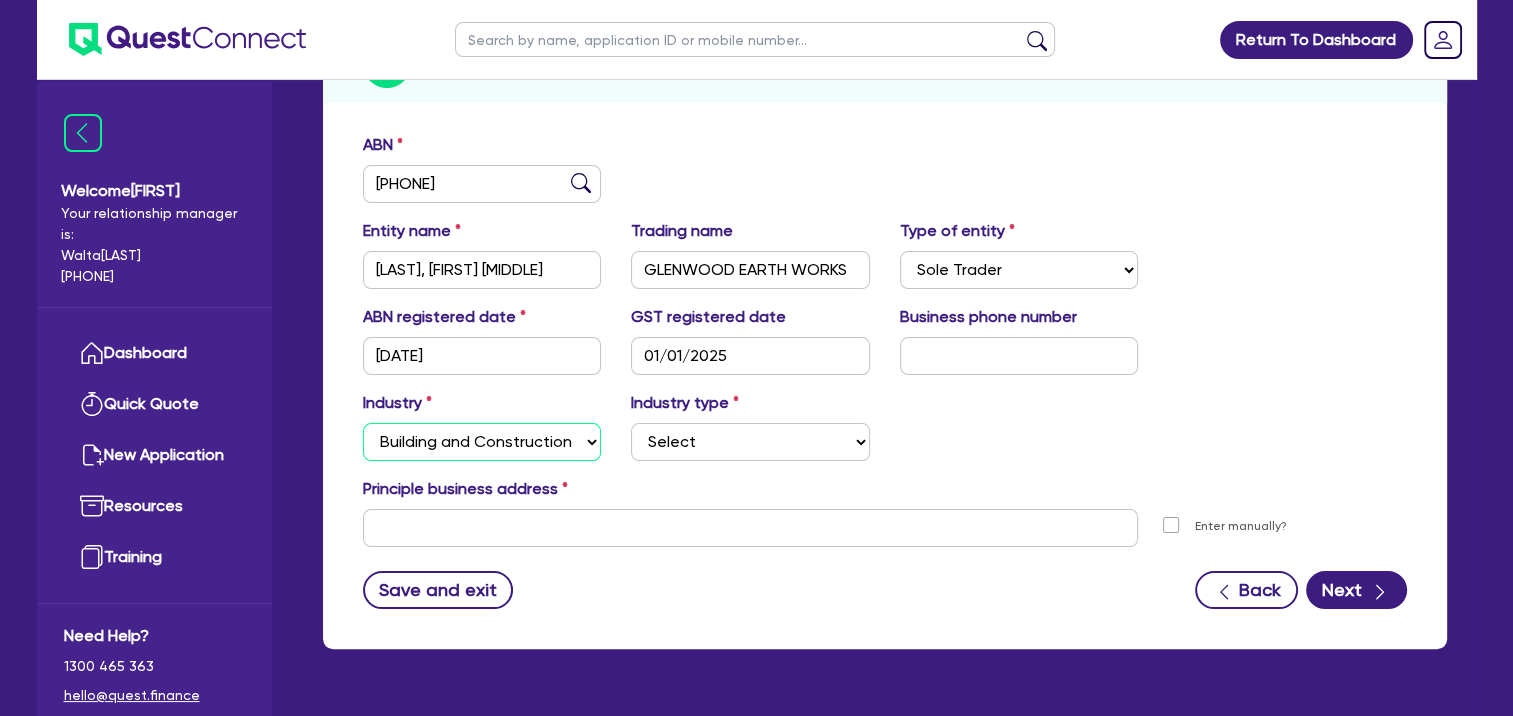 click on "Select Accomodation & Food Services Administrative & Support Services Agriculture Arts & Recreation Services Building and Construction Financial & Insurance Services Fisheries Forestry Health & Beauty Information Media & Telecommunication Manufacturing Professional, Scientific and Technical Services Rental, Hiring and Real Estate Services Retail & Wholesale Trade Tourism Transport, Postal & Warehousing Services" at bounding box center [482, 442] 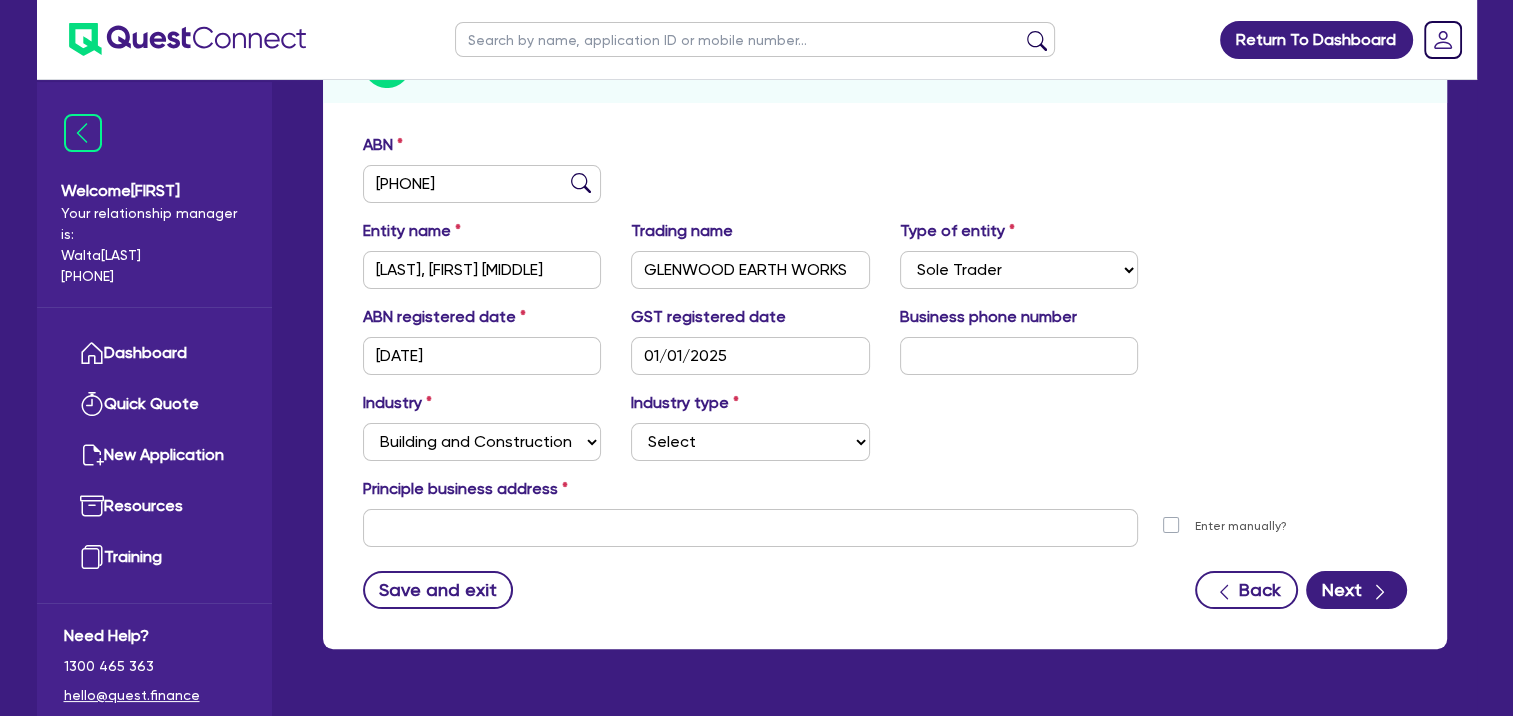 click on "Industry Select Accomodation & Food Services Administrative & Support Services Agriculture Arts & Recreation Services Building and Construction Financial & Insurance Services Fisheries Forestry Health & Beauty Information Media & Telecommunication Manufacturing Professional, Scientific and Technical Services Rental, Hiring and Real Estate Services Retail & Wholesale Trade Tourism Transport, Postal & Warehousing Services Industry type Select Trades People Providing Services Direct to Consumers Trades People Providing Services to Other Building & Construction Businesses & Government Businesses Providing Small & Large Construction Services to Individuals & Government Businesses Engaged in Large Construction Projects Businesses Engaged in Infrastructure Project" at bounding box center [885, 434] 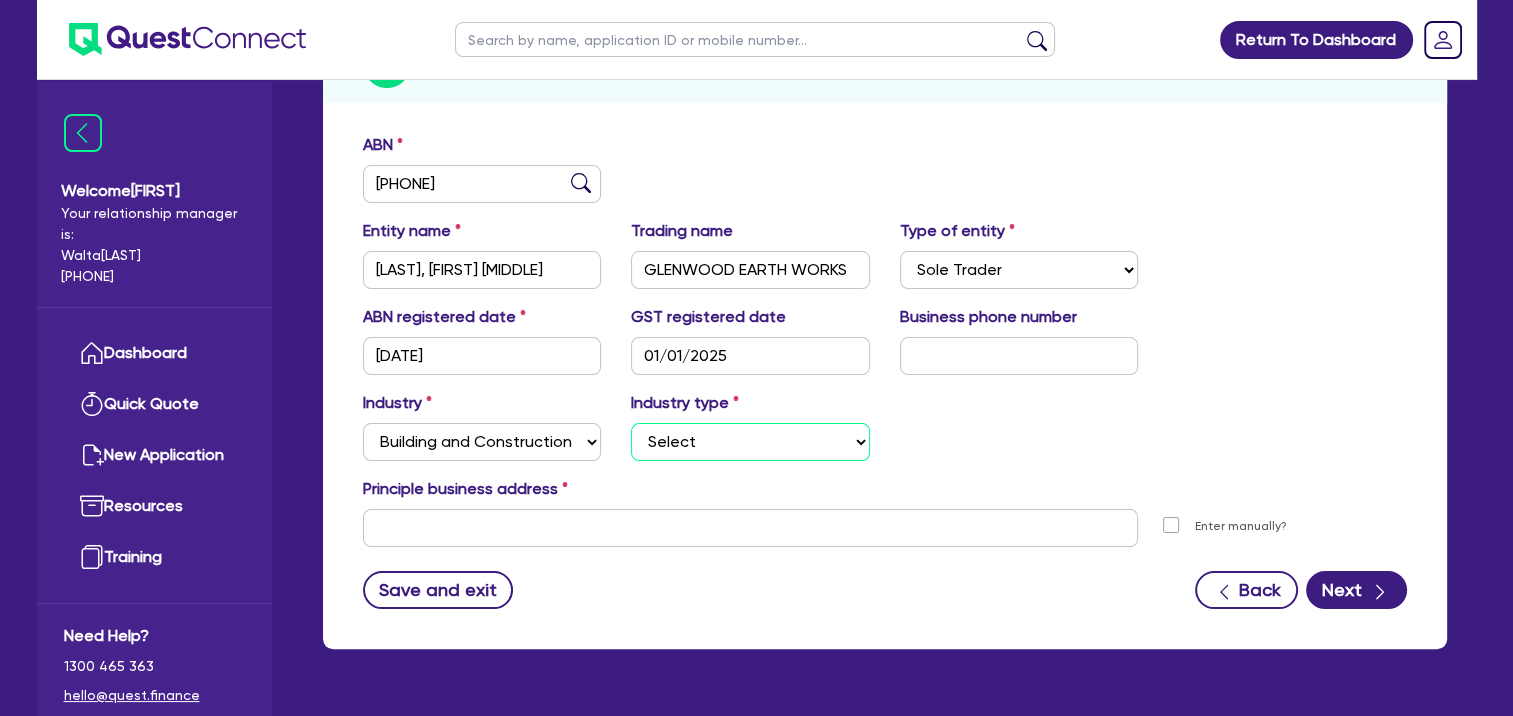 click on "Select Trades People Providing Services Direct to Consumers Trades People Providing Services to Other Building & Construction Businesses & Government Businesses Providing Small & Large Construction Services to Individuals & Government Businesses Engaged in Large Construction Projects Businesses Engaged in Infrastructure Project" at bounding box center [750, 442] 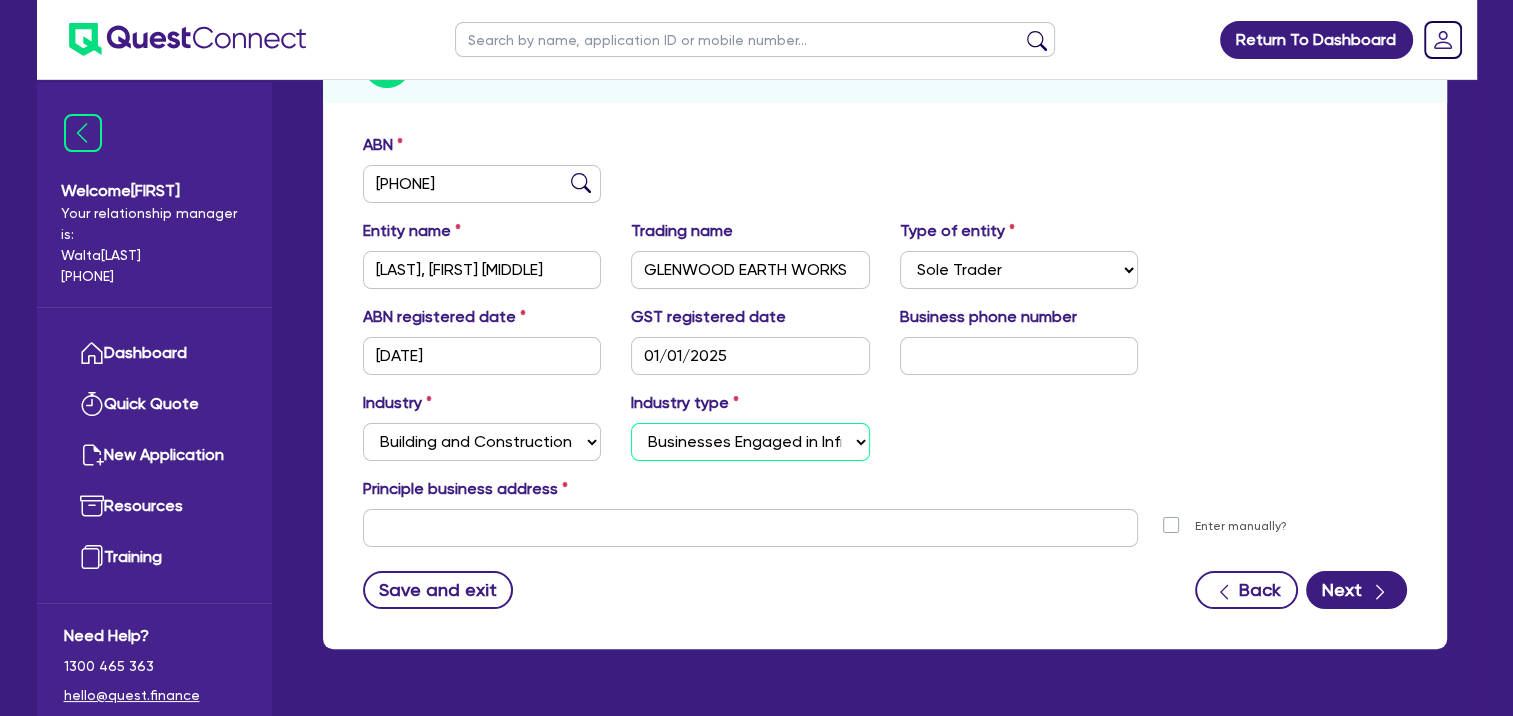 click on "Select Trades People Providing Services Direct to Consumers Trades People Providing Services to Other Building & Construction Businesses & Government Businesses Providing Small & Large Construction Services to Individuals & Government Businesses Engaged in Large Construction Projects Businesses Engaged in Infrastructure Project" at bounding box center (750, 442) 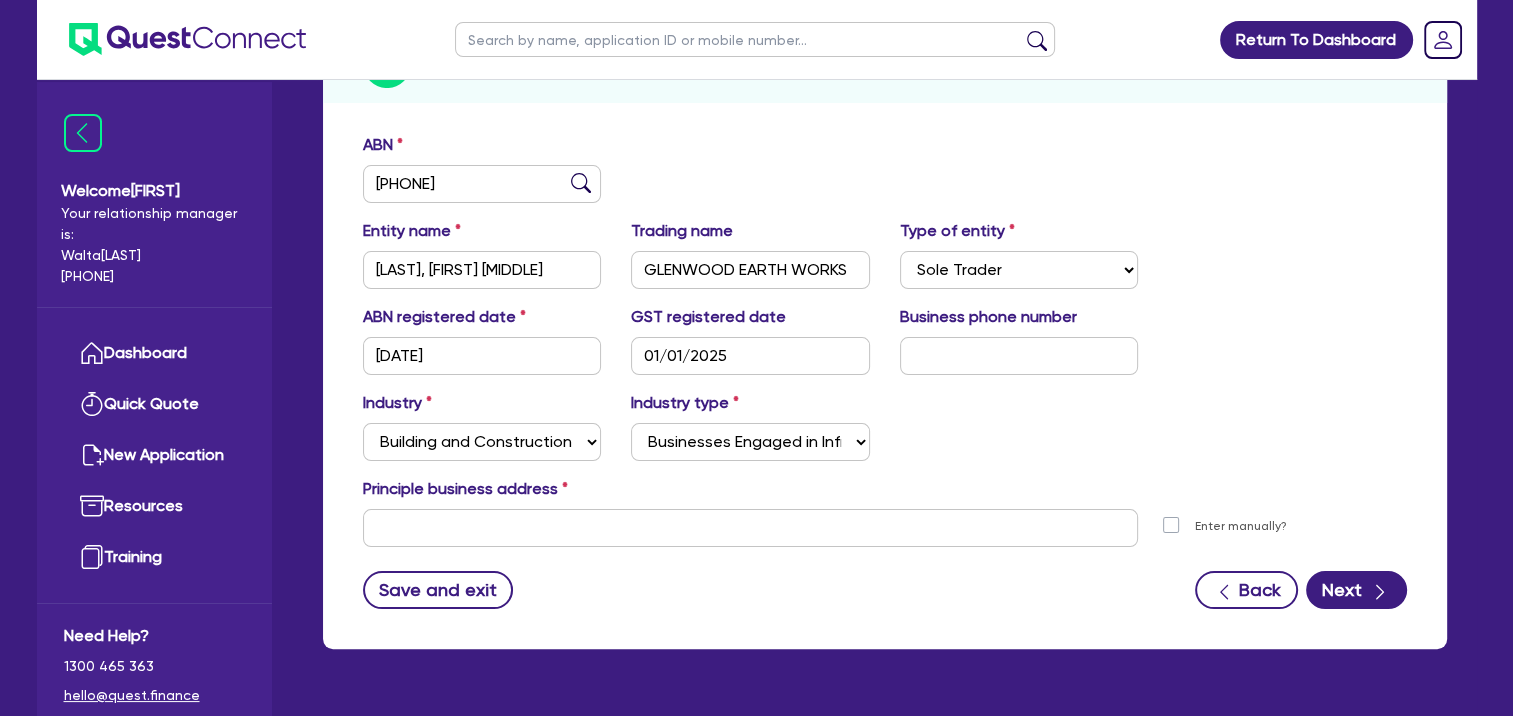 click on "Industry Select Accomodation & Food Services Administrative & Support Services Agriculture Arts & Recreation Services Building and Construction Financial & Insurance Services Fisheries Forestry Health & Beauty Information Media & Telecommunication Manufacturing Professional, Scientific and Technical Services Rental, Hiring and Real Estate Services Retail & Wholesale Trade Tourism Transport, Postal & Warehousing Services Industry type Select Trades People Providing Services Direct to Consumers Trades People Providing Services to Other Building & Construction Businesses & Government Businesses Providing Small & Large Construction Services to Individuals & Government Businesses Engaged in Large Construction Projects Businesses Engaged in Infrastructure Project" at bounding box center [885, 434] 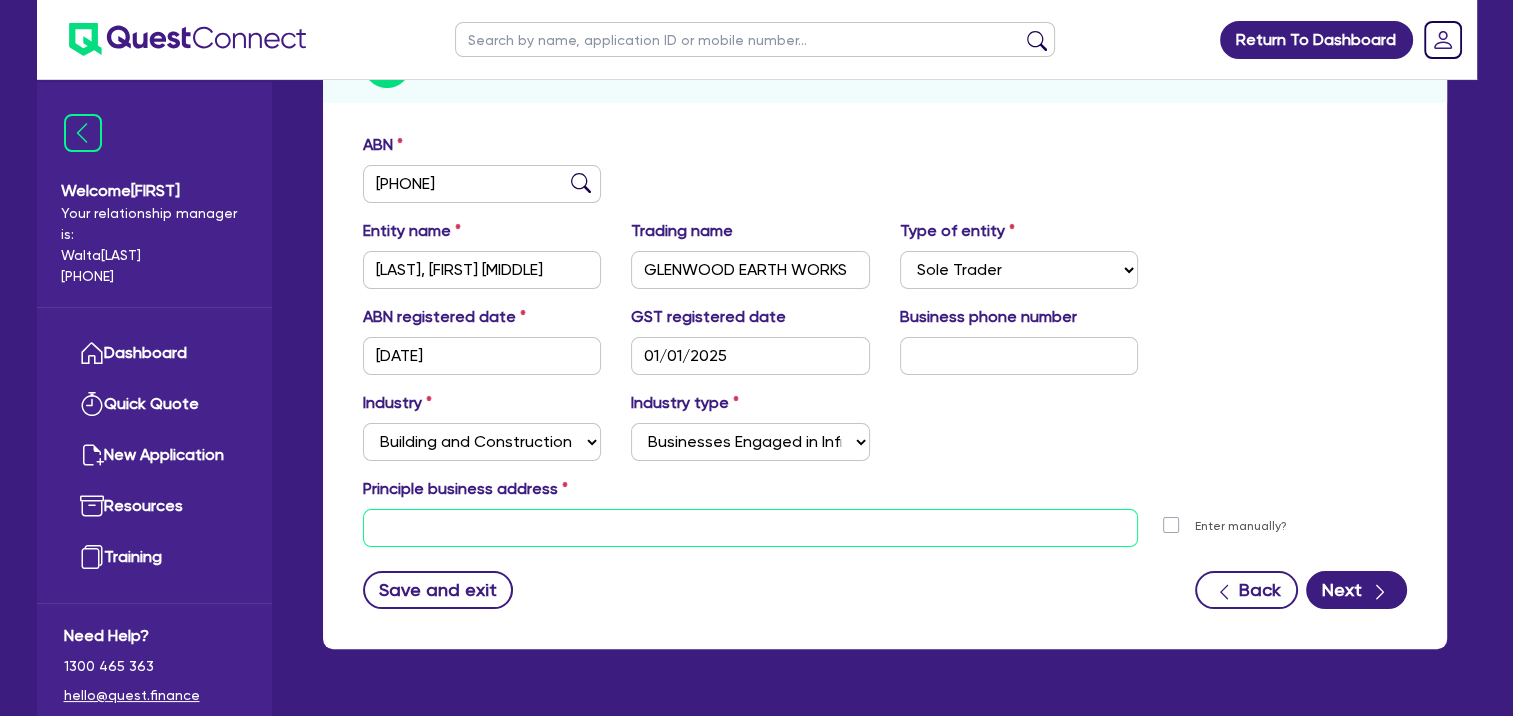 click at bounding box center [751, 528] 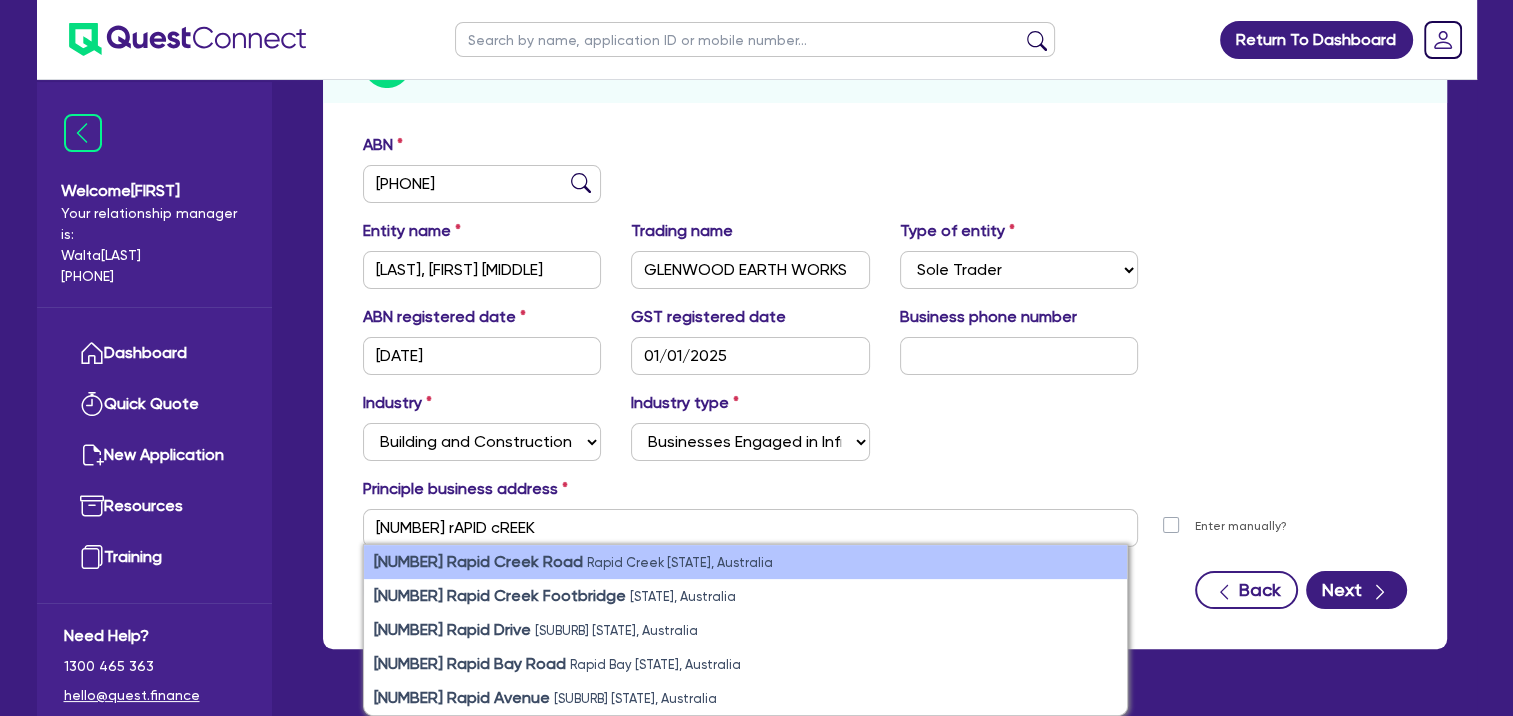 click on "Rapid Creek [STATE], Australia" at bounding box center (680, 562) 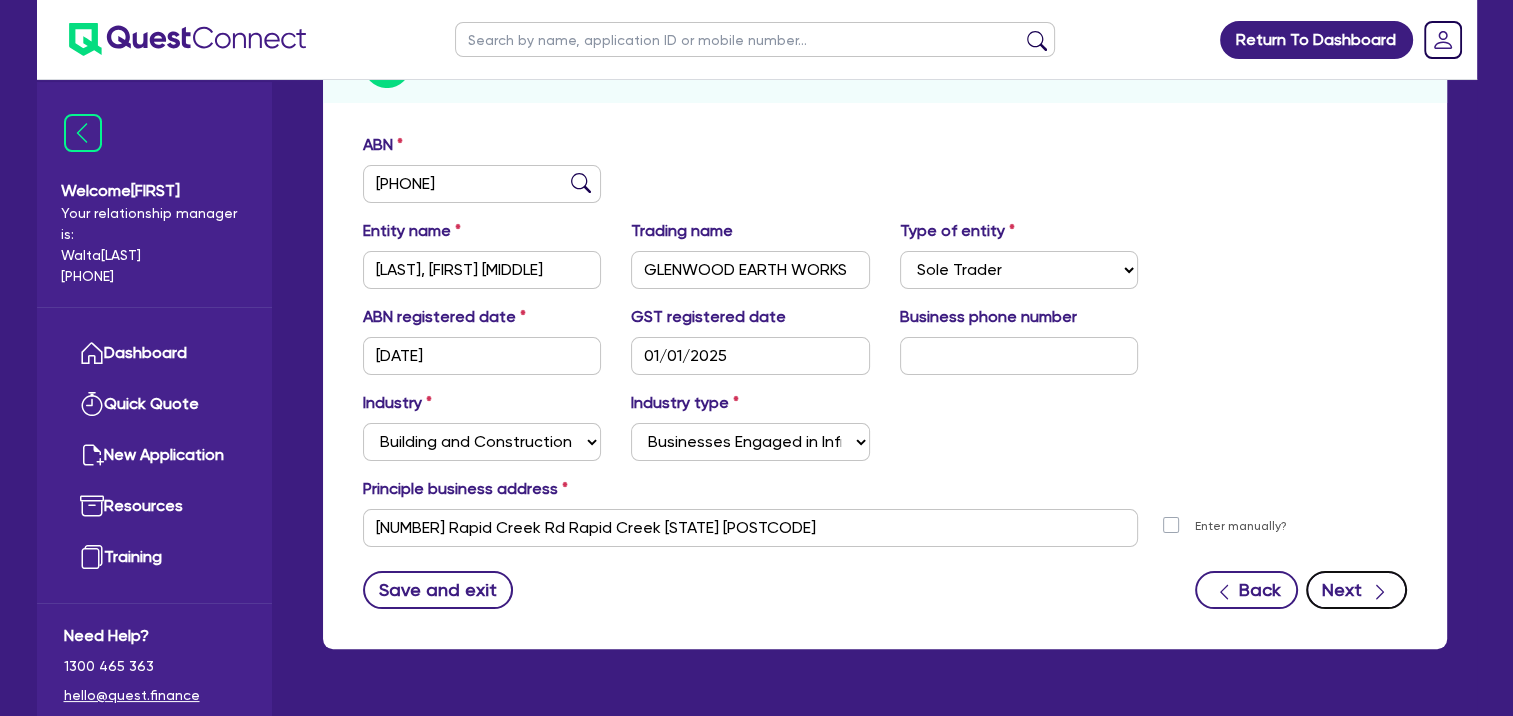 click on "Next" at bounding box center (1356, 590) 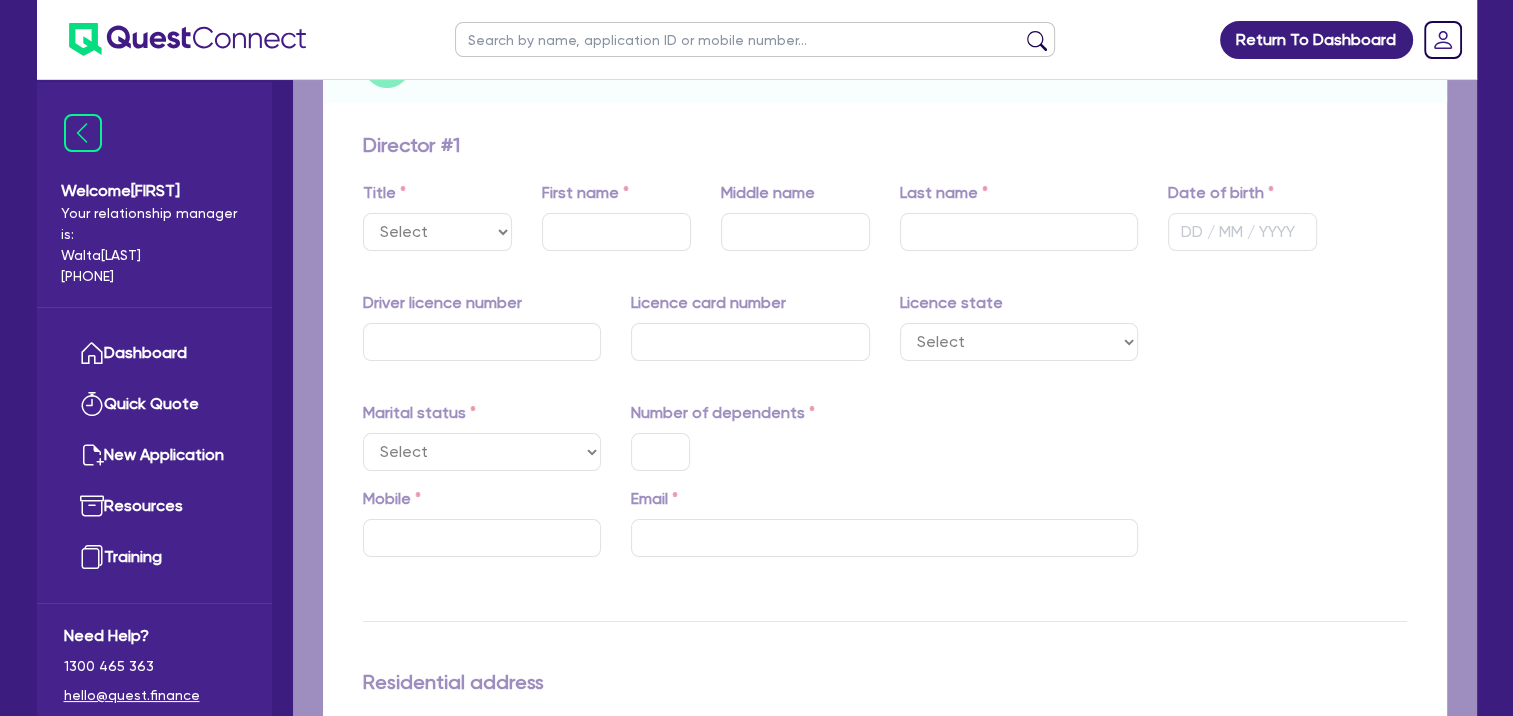 scroll, scrollTop: 0, scrollLeft: 0, axis: both 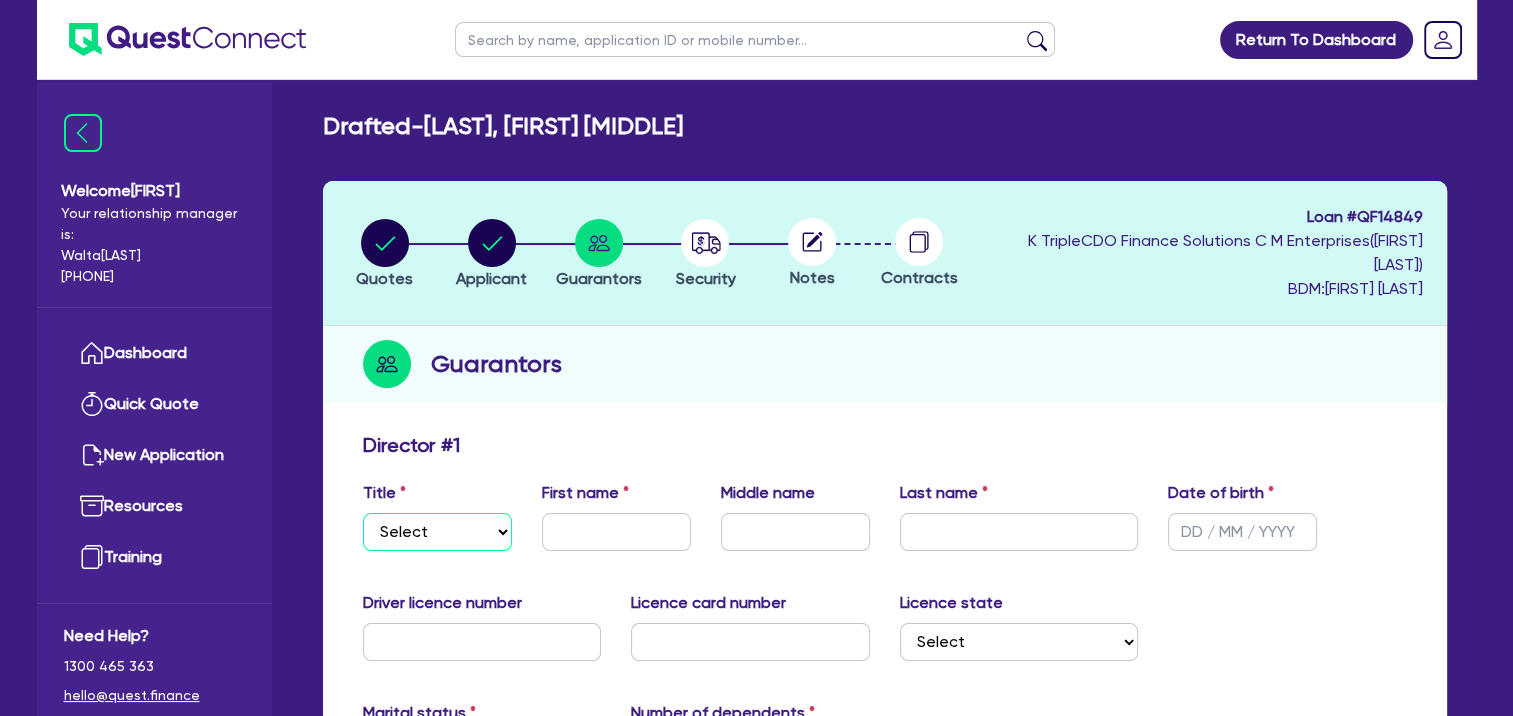 click on "Select Mr Mrs Ms Miss Dr" at bounding box center [437, 532] 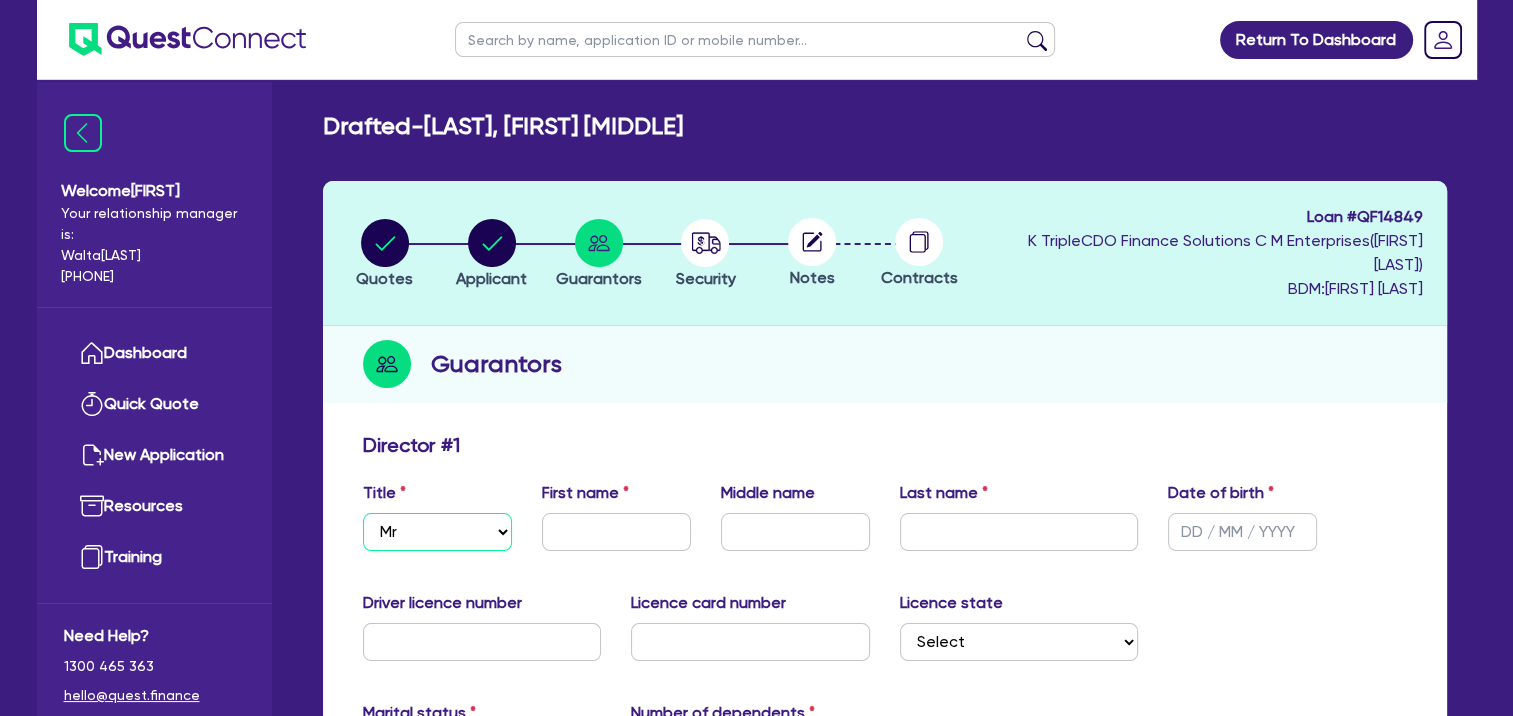 click on "Select Mr Mrs Ms Miss Dr" at bounding box center (437, 532) 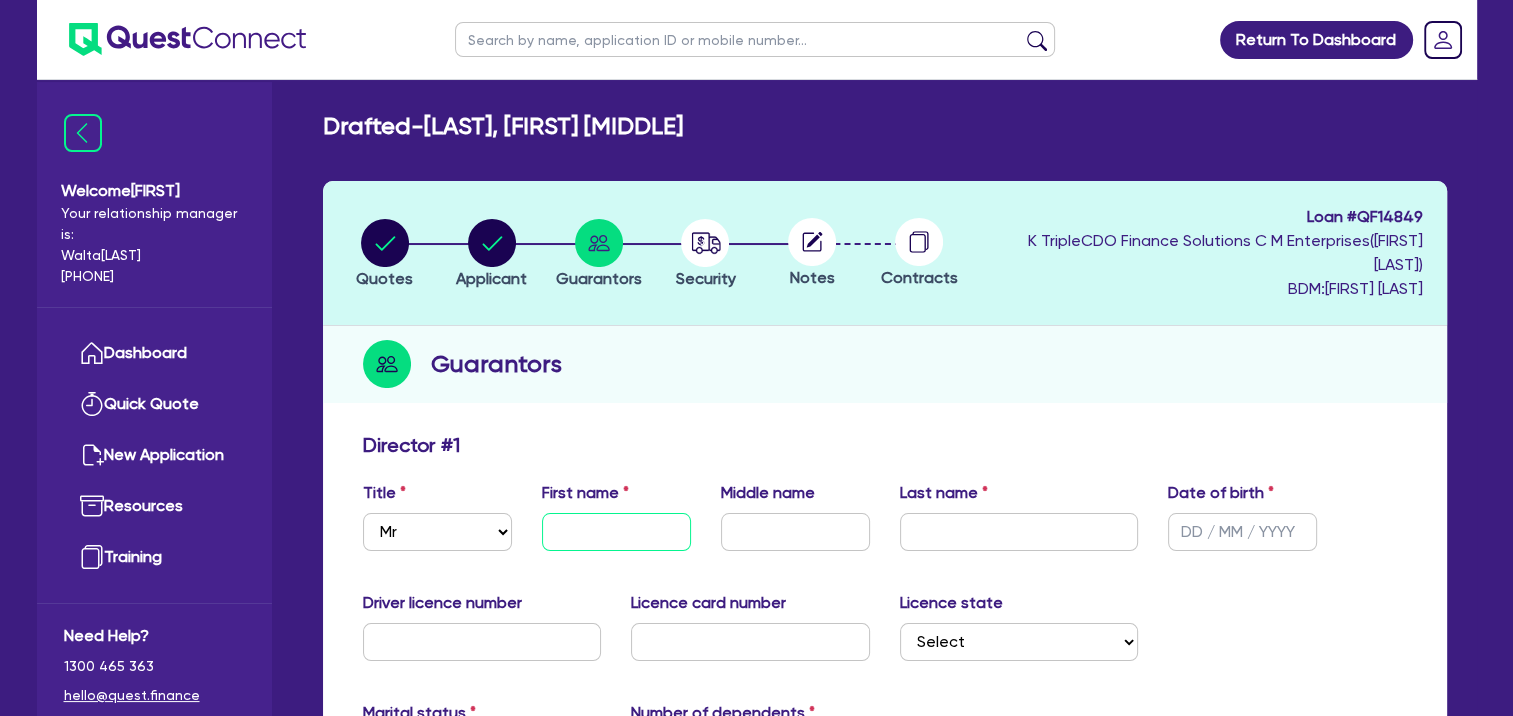 click at bounding box center (616, 532) 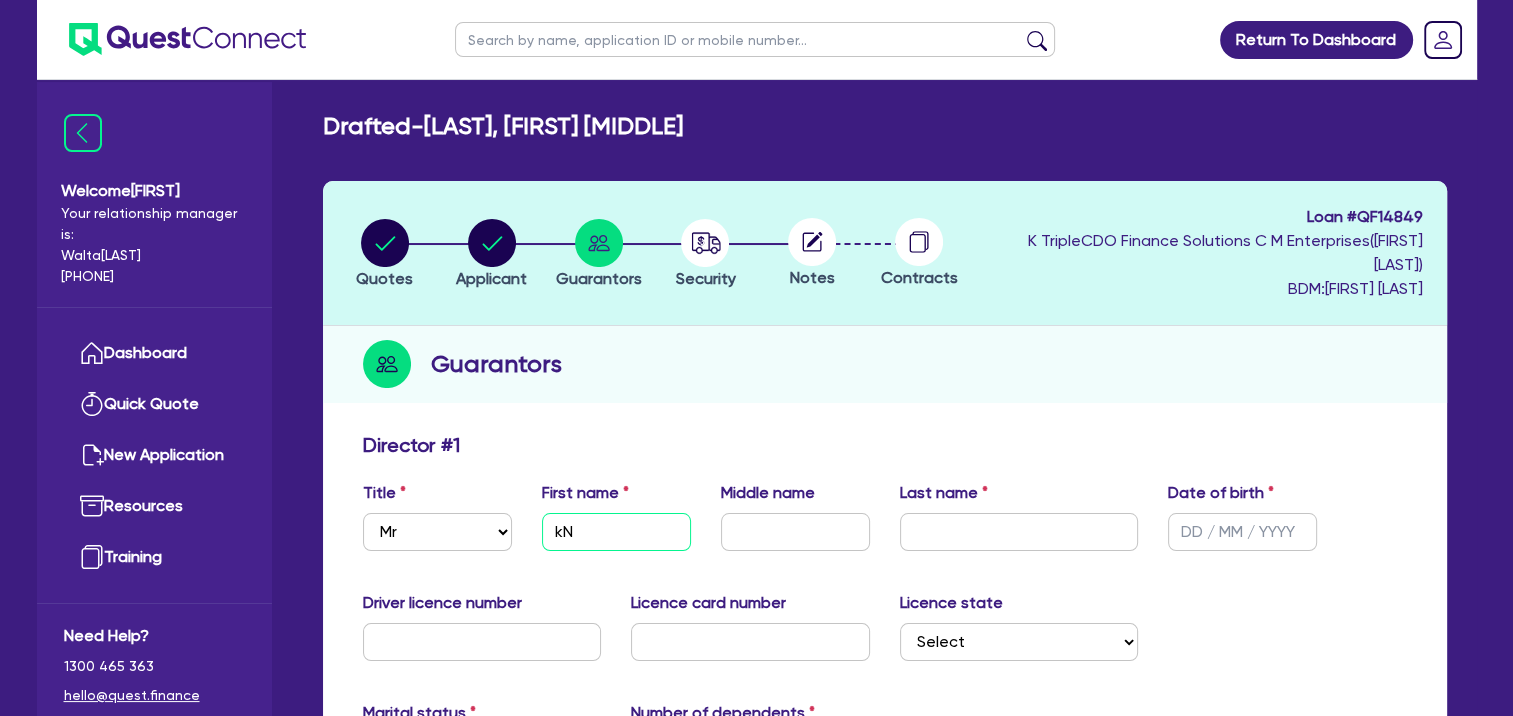 type on "k" 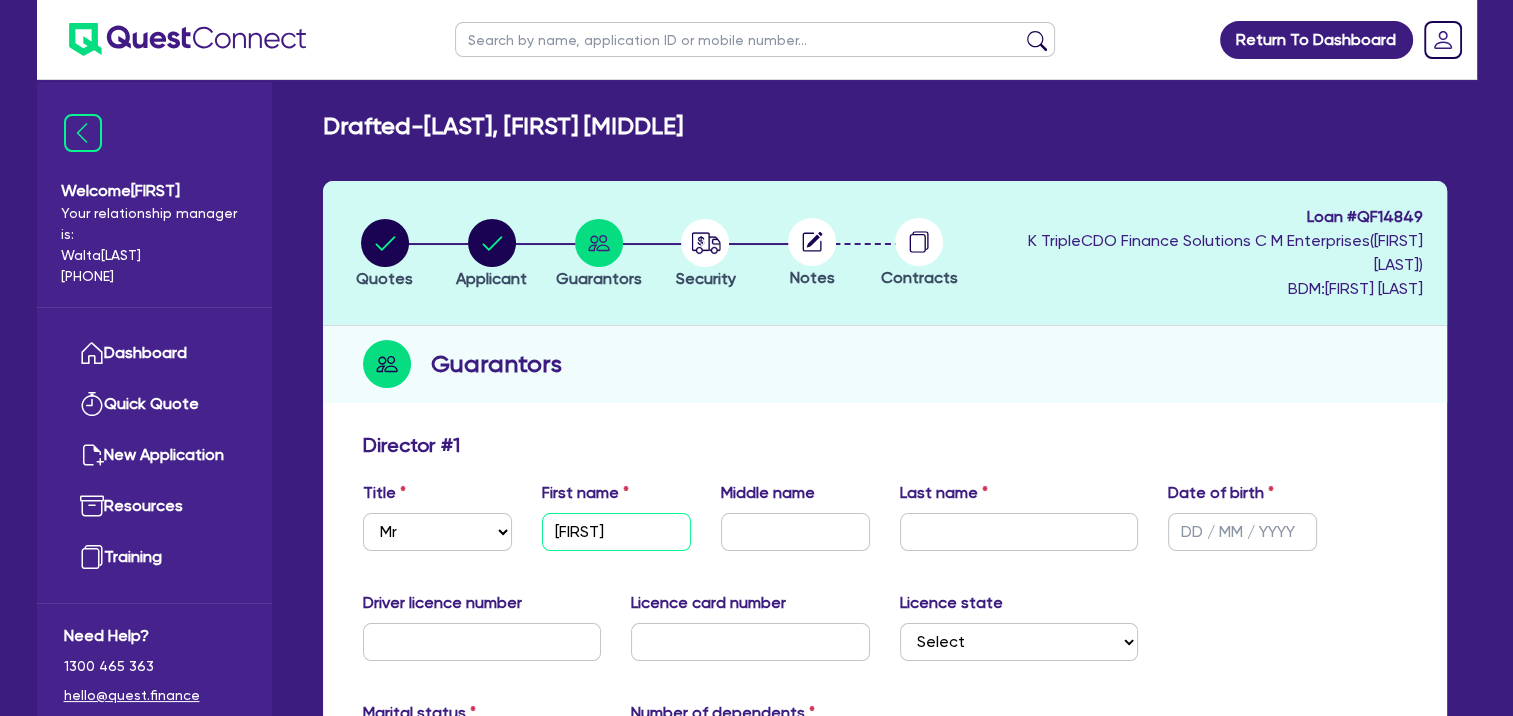 type on "[FIRST]" 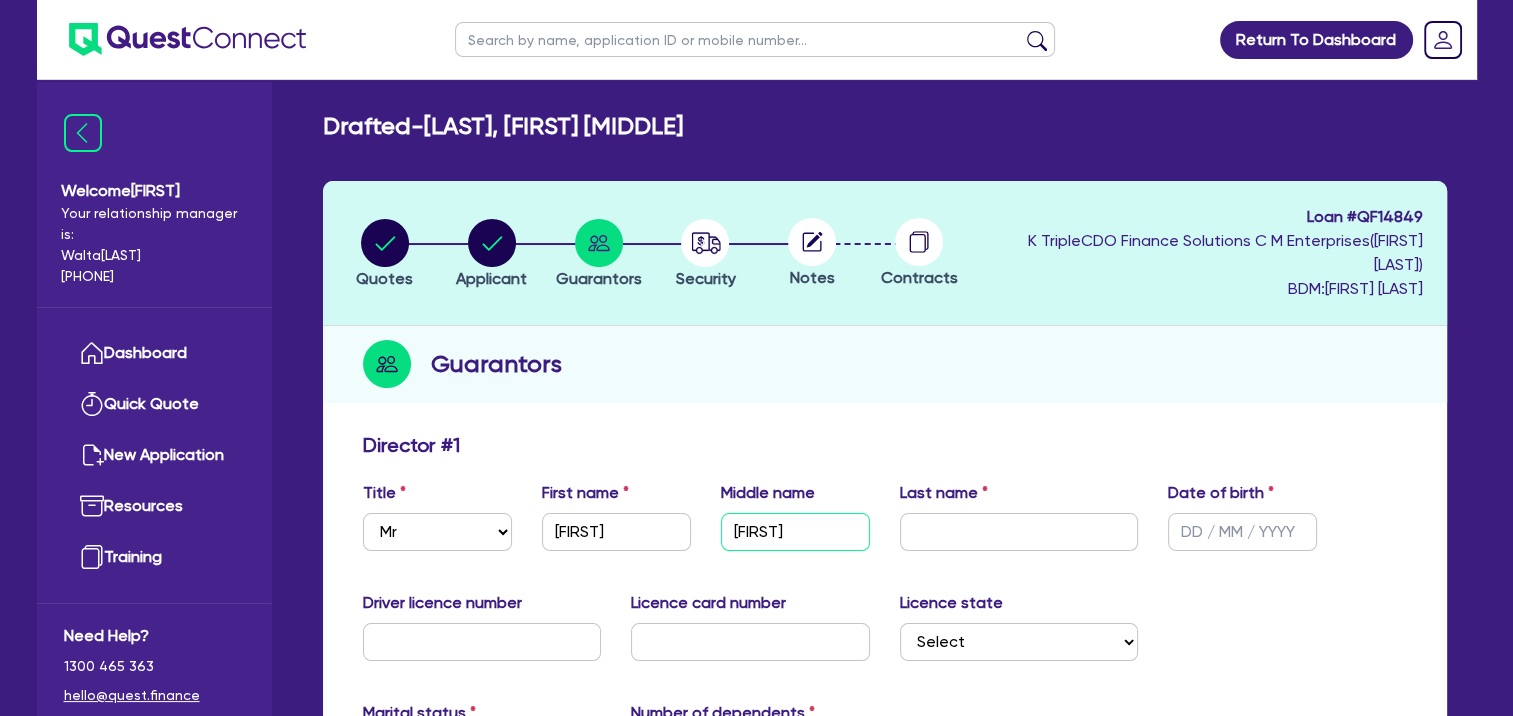 type on "[FIRST]" 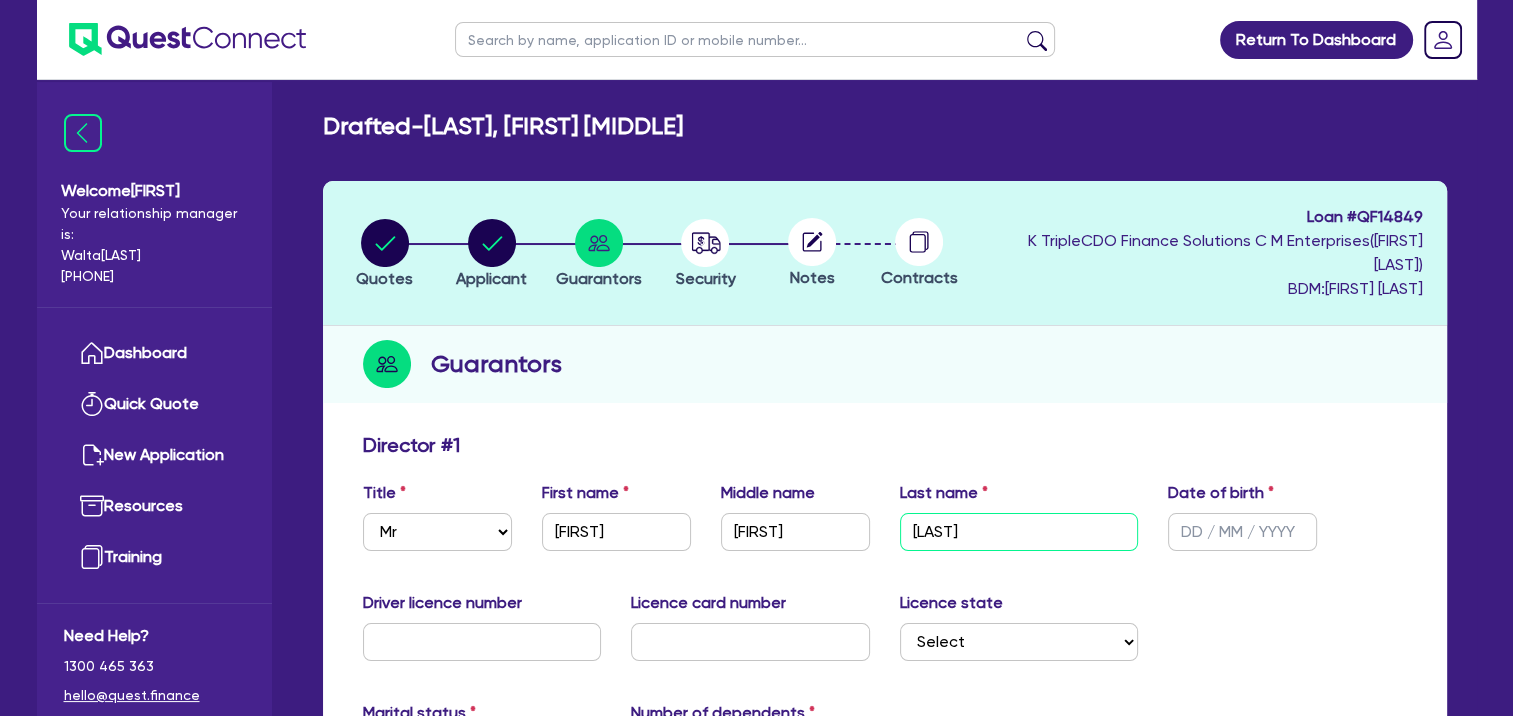type on "[LAST]" 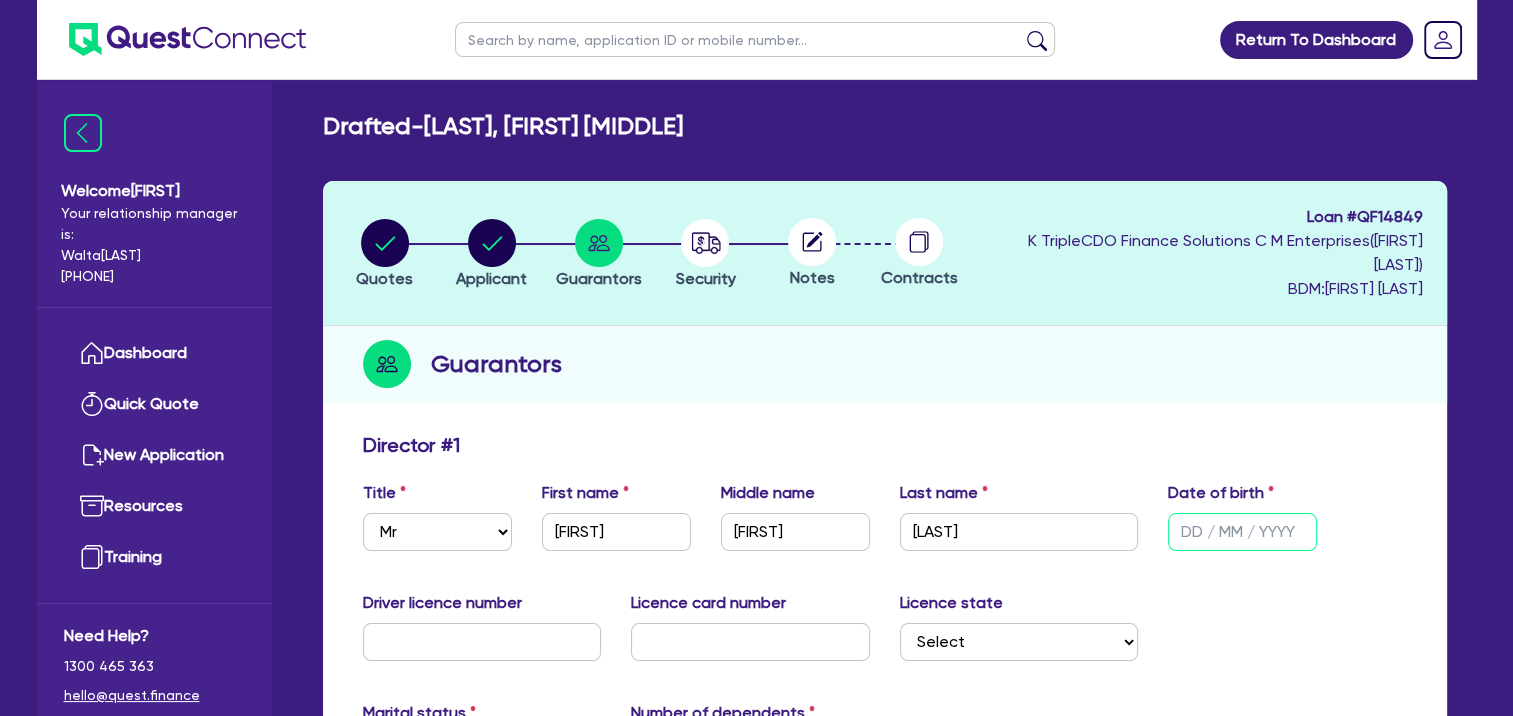 click at bounding box center (1242, 532) 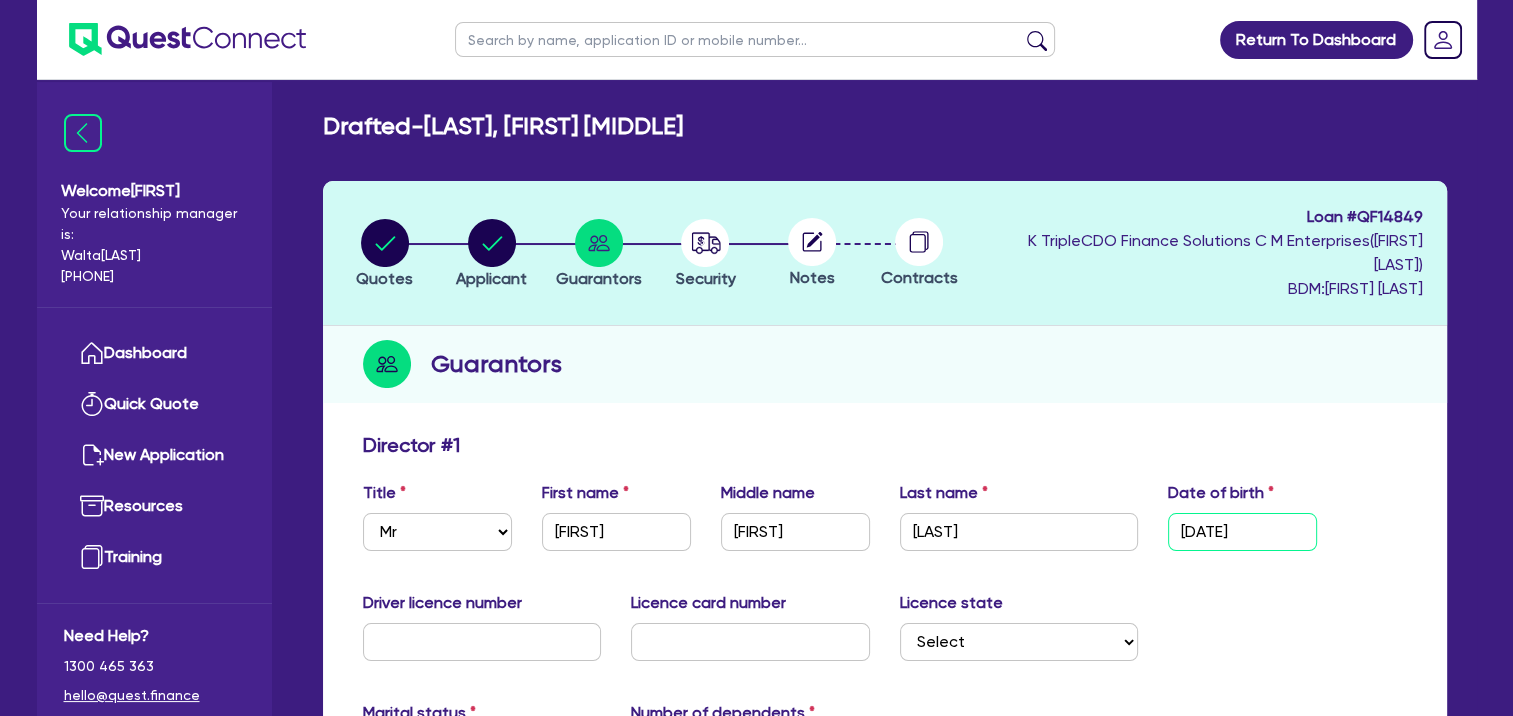 type on "[DATE]" 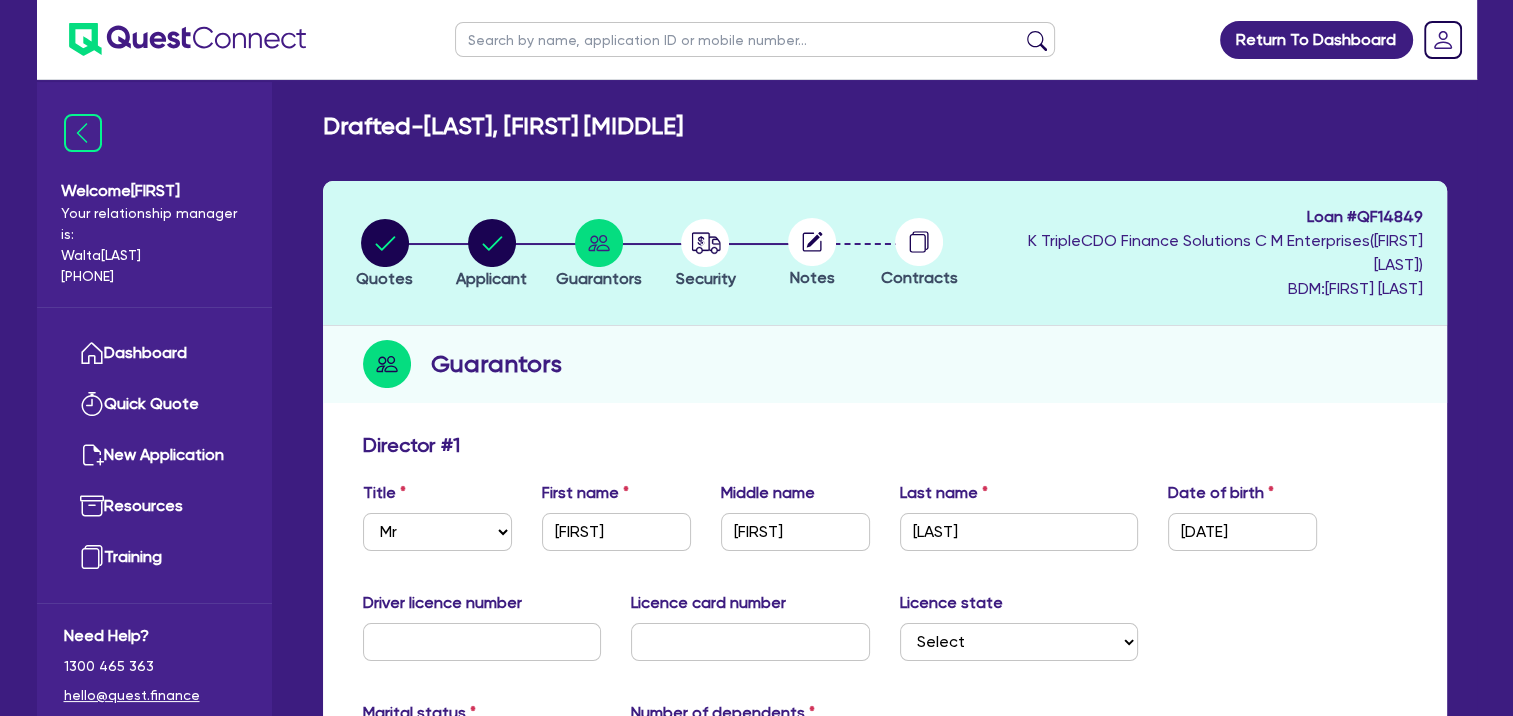 drag, startPoint x: 959, startPoint y: 587, endPoint x: 917, endPoint y: 581, distance: 42.426407 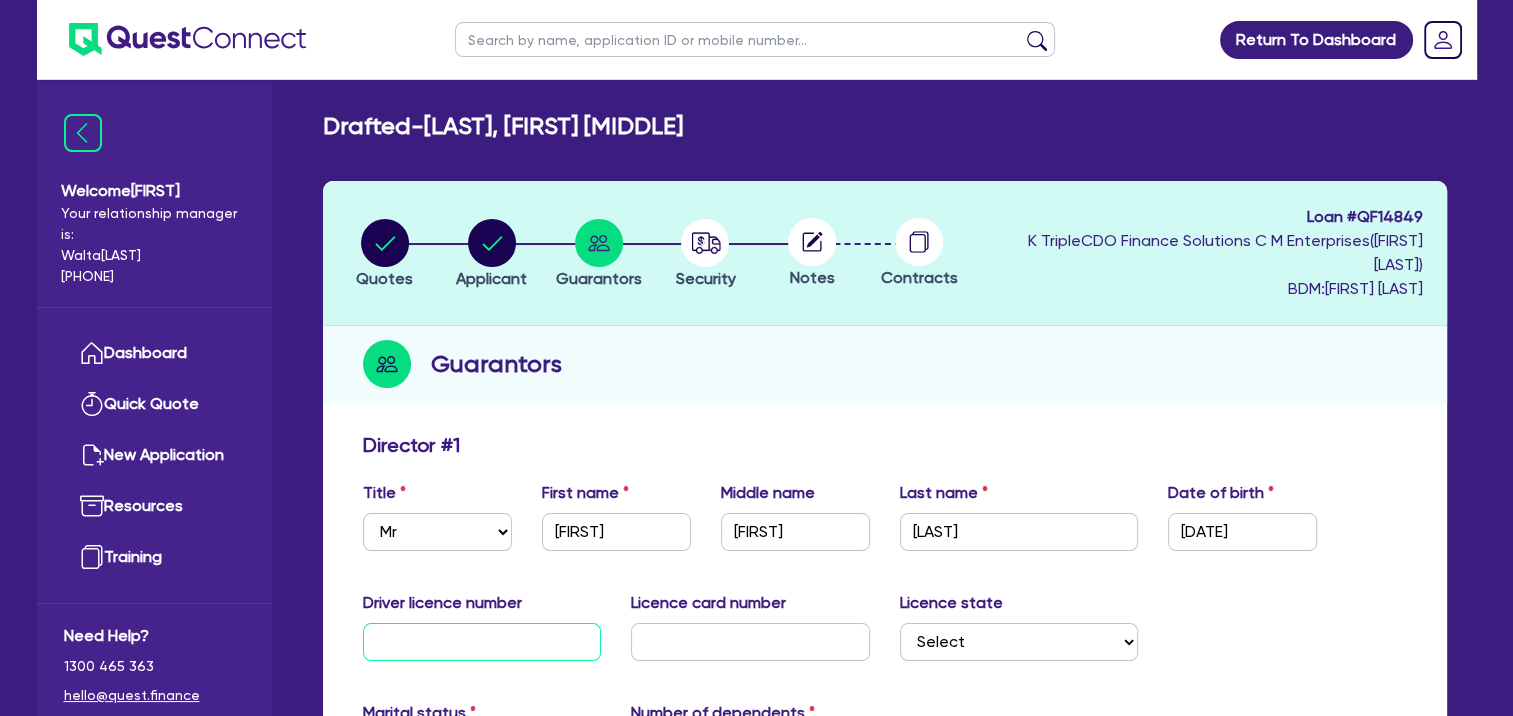 click at bounding box center [482, 642] 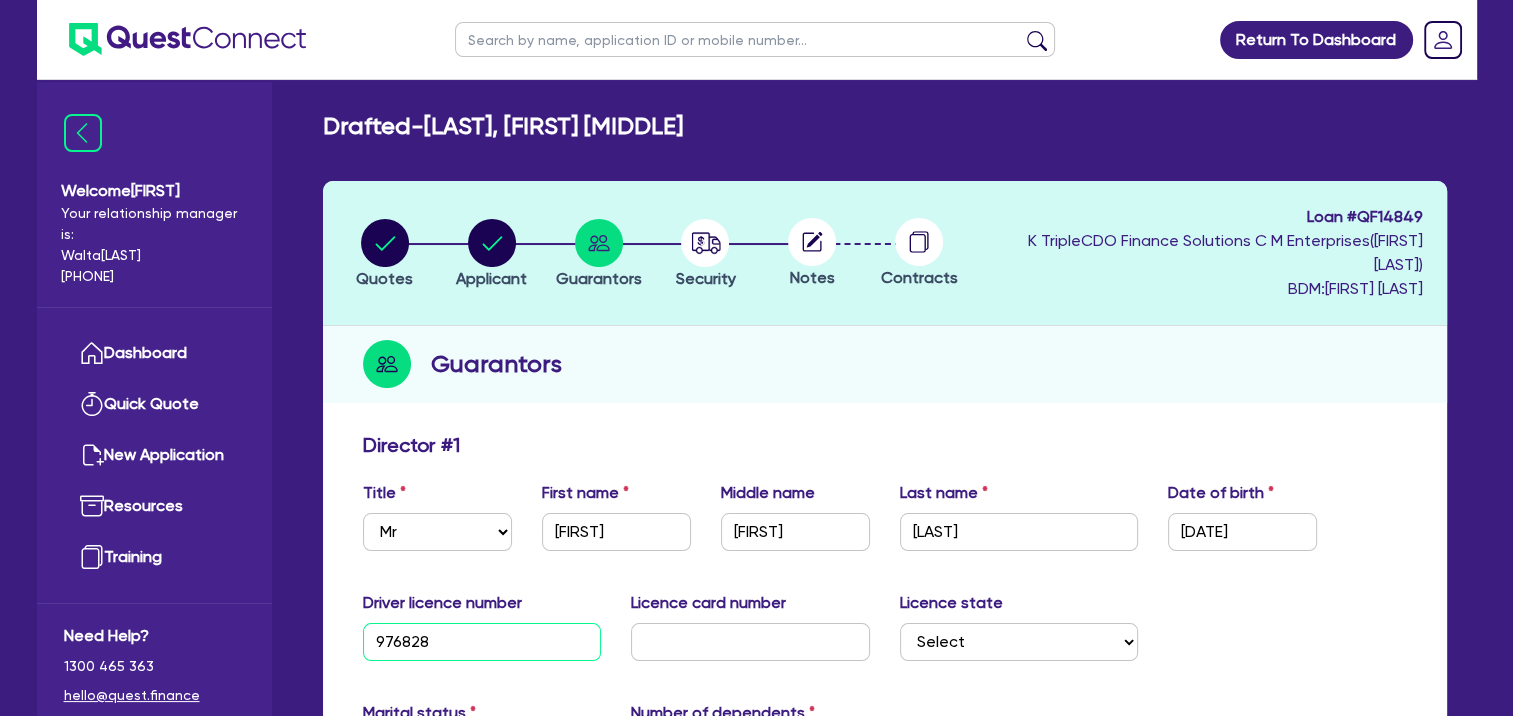 type on "976828" 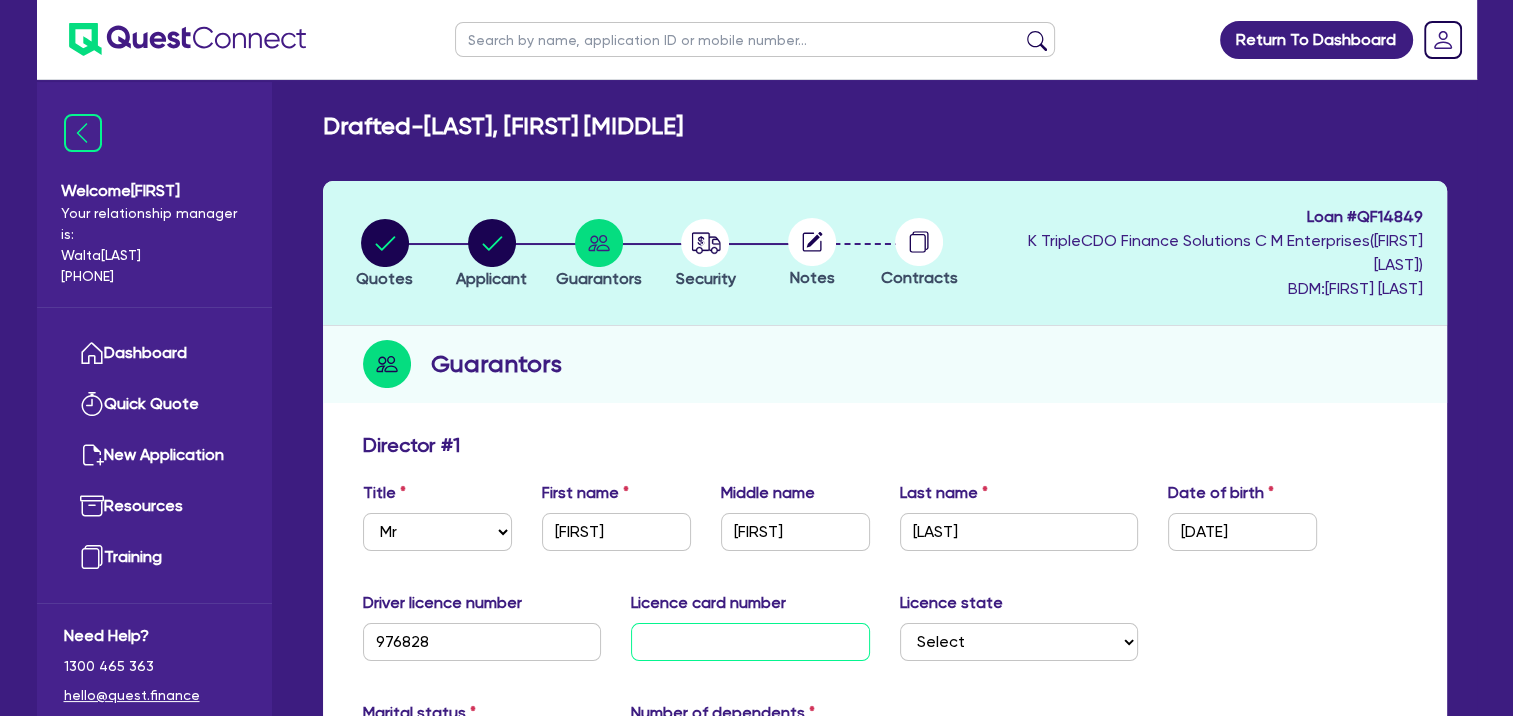 click at bounding box center (750, 642) 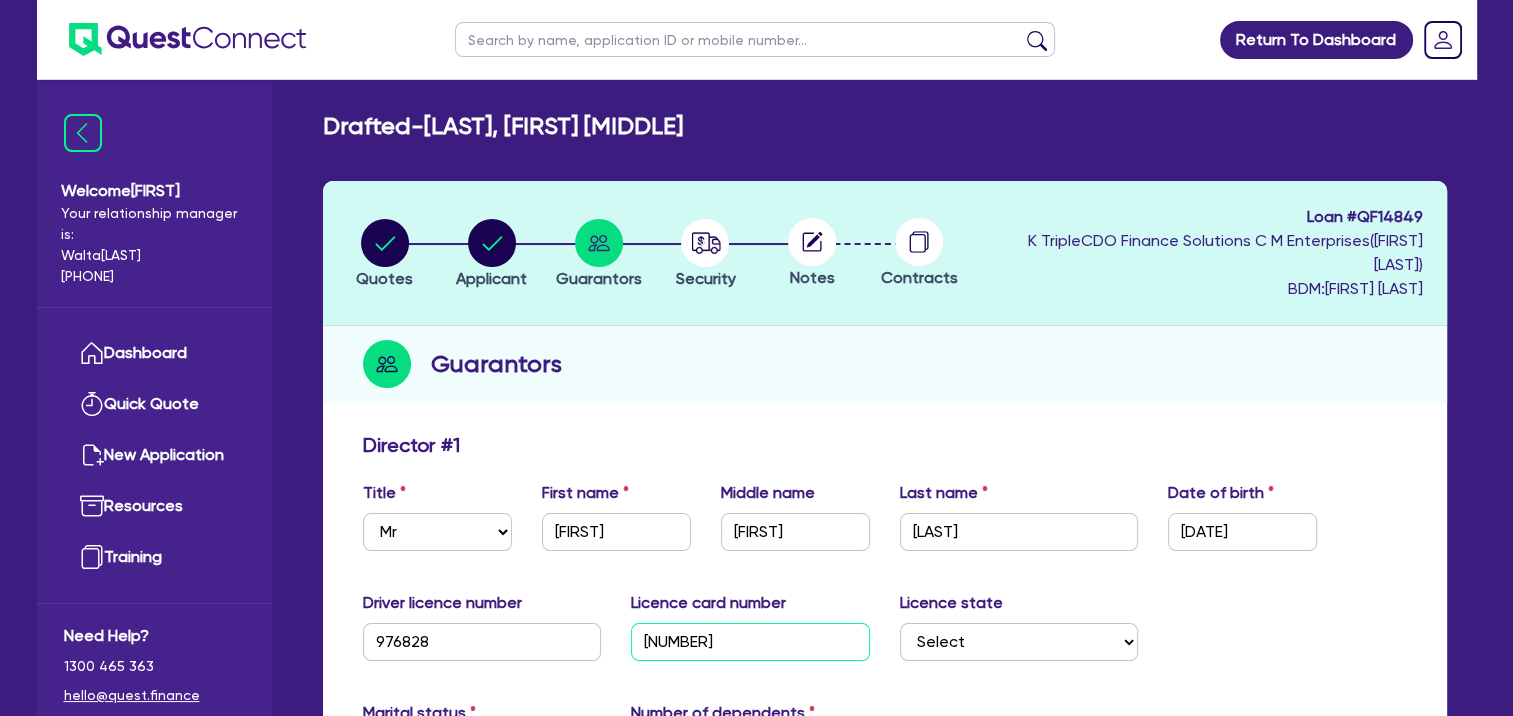 type on "[NUMBER]" 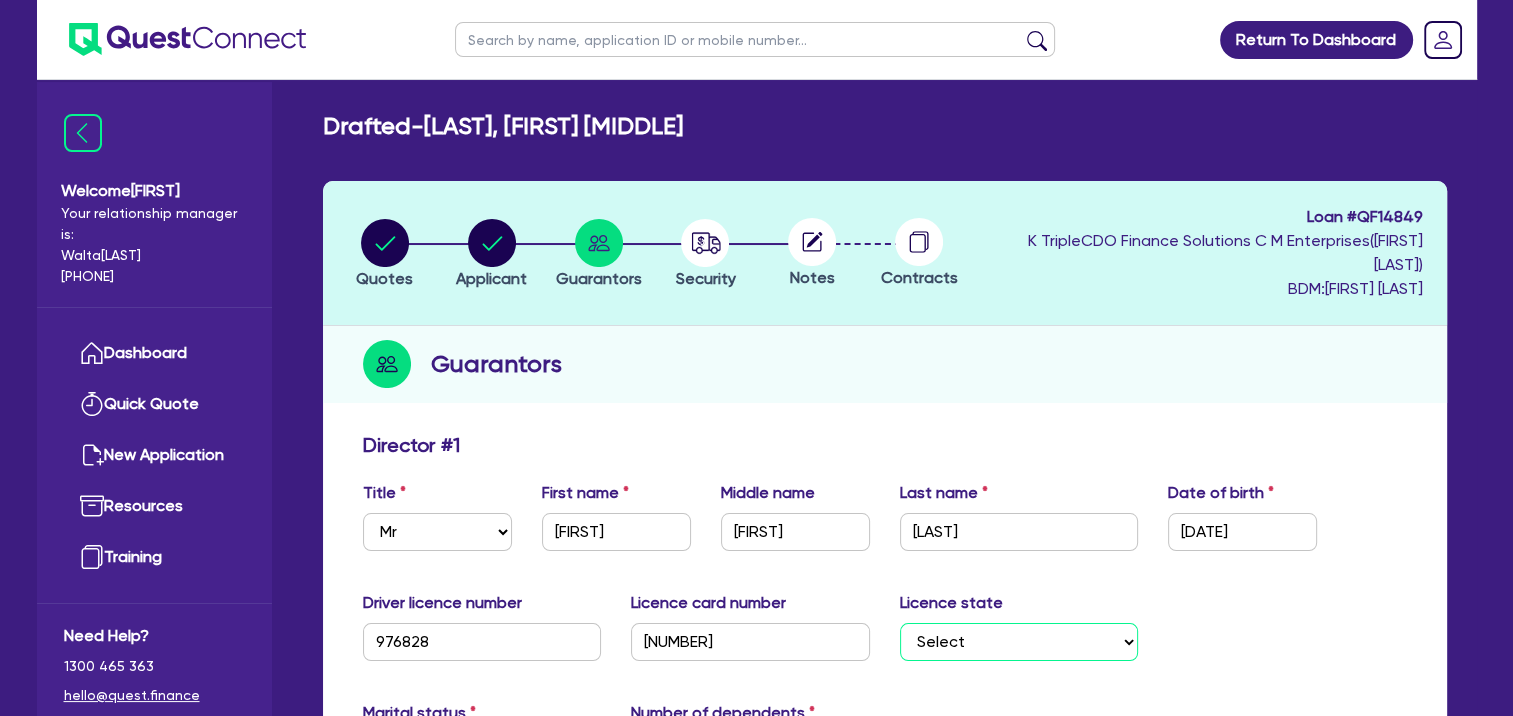 click on "Select NSW VIC QLD TAS ACT SA NT WA" at bounding box center (1019, 642) 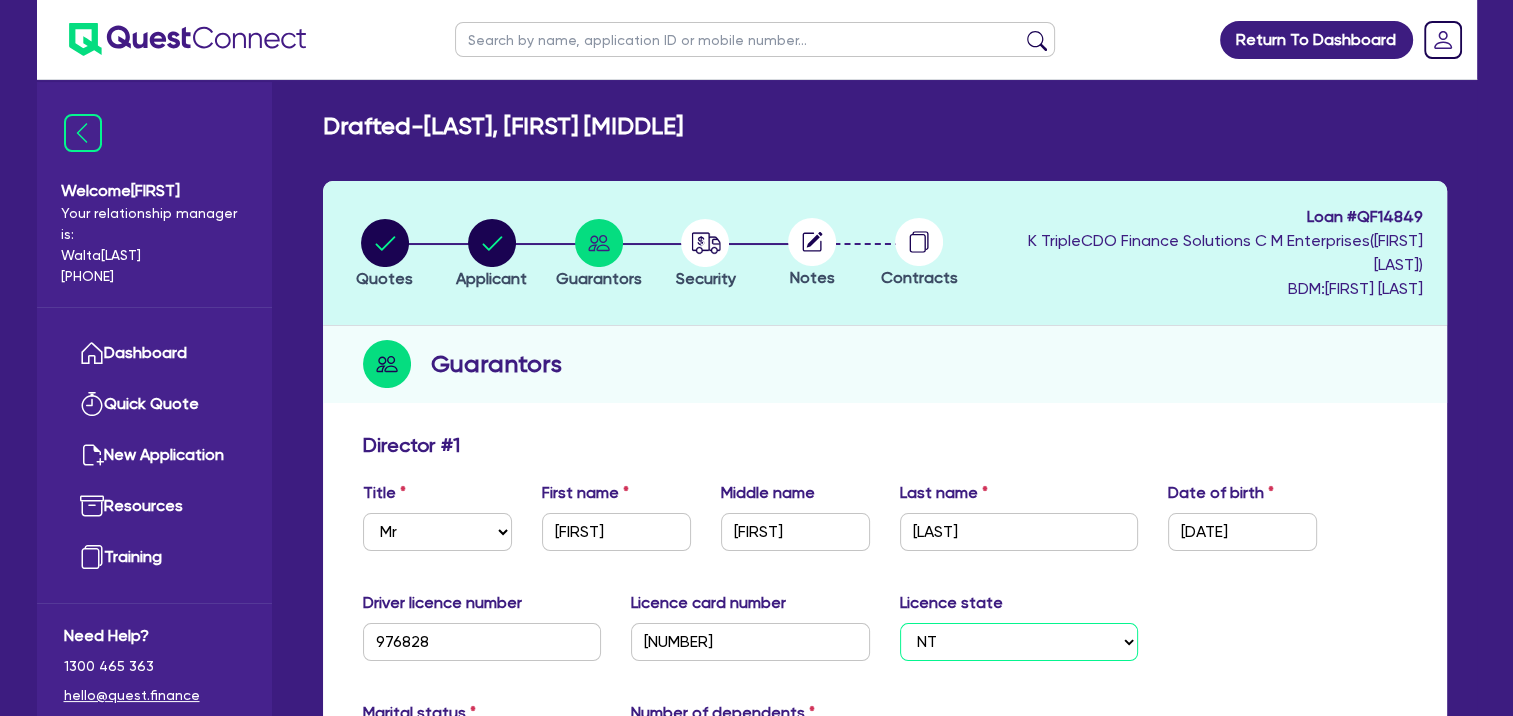 click on "Select NSW VIC QLD TAS ACT SA NT WA" at bounding box center [1019, 642] 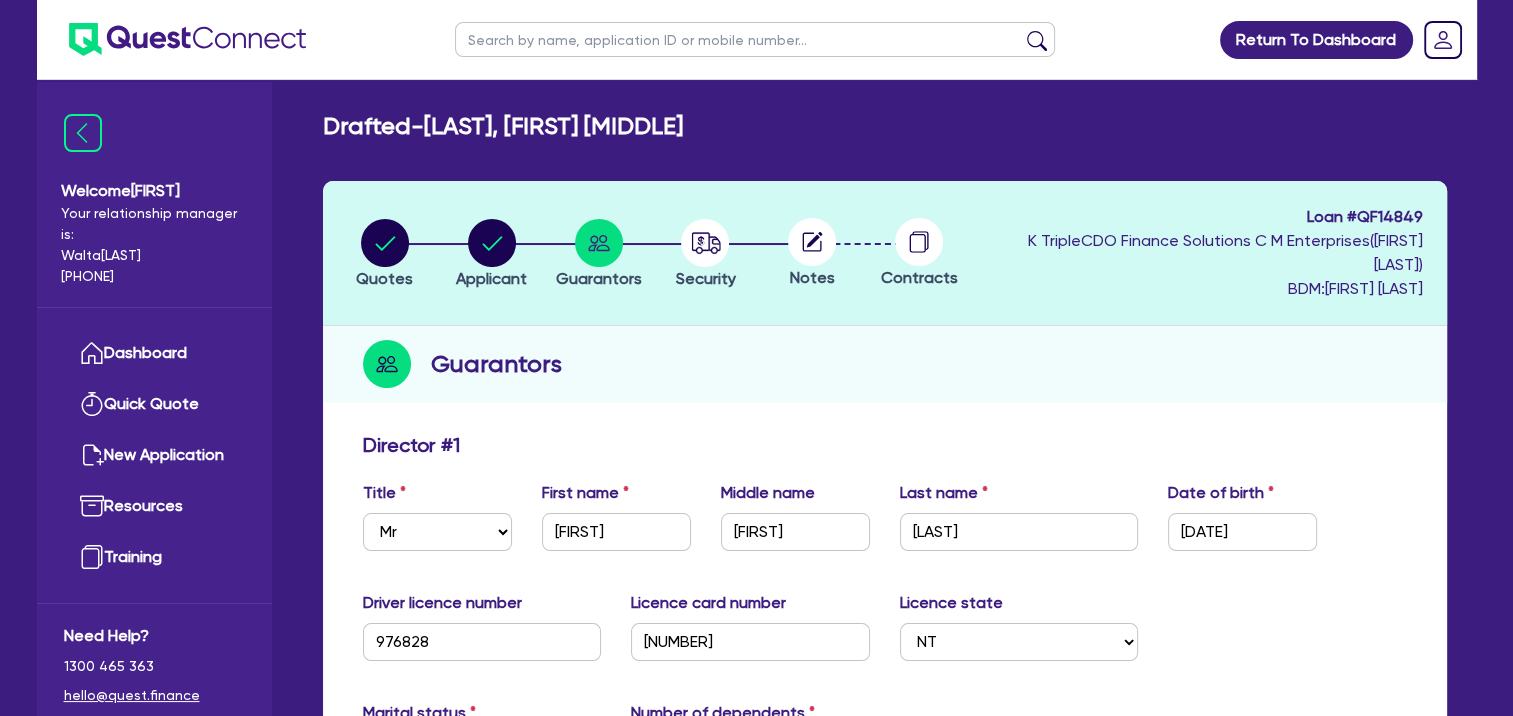 click on "Driver licence number 976828 Licence card number 3129570 Licence state Select NSW VIC QLD TAS ACT SA NT WA" at bounding box center (885, 634) 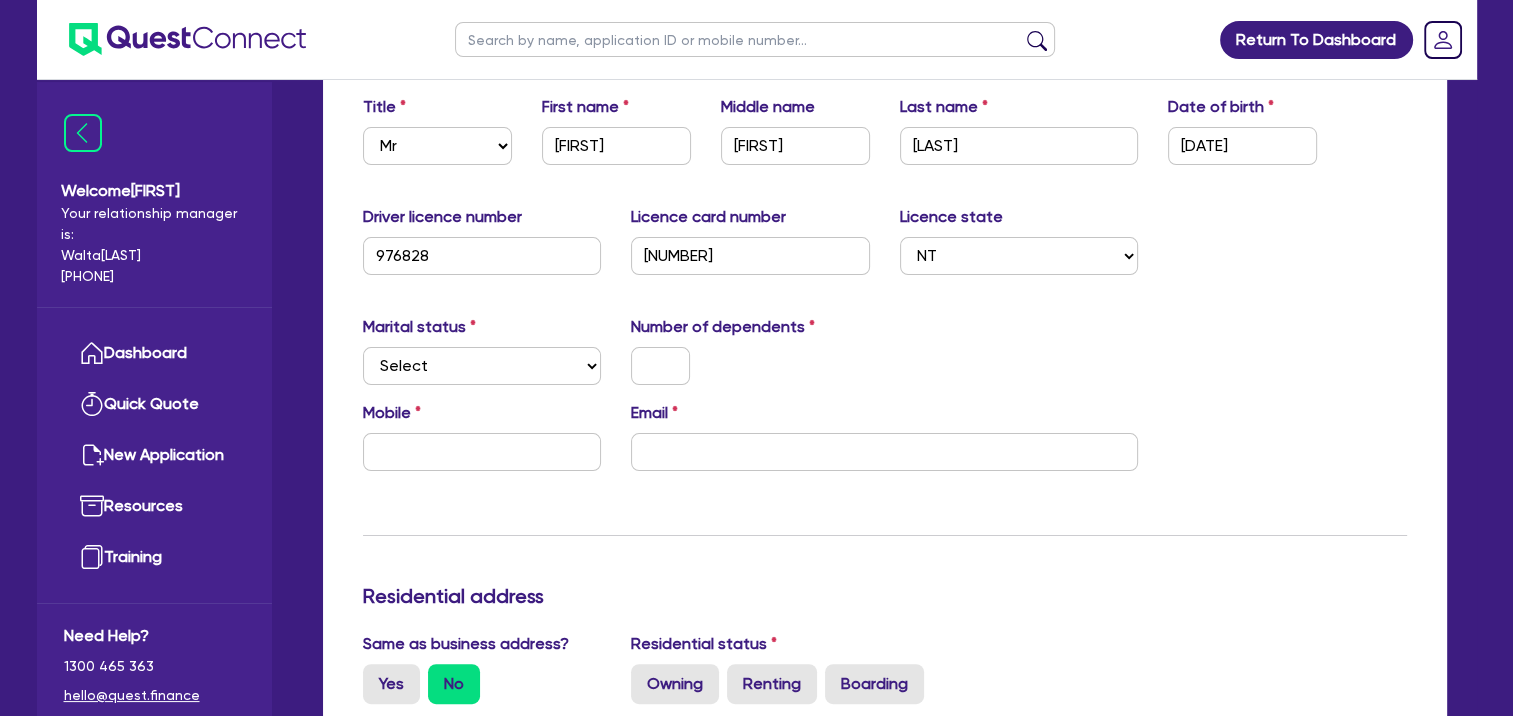 scroll, scrollTop: 400, scrollLeft: 0, axis: vertical 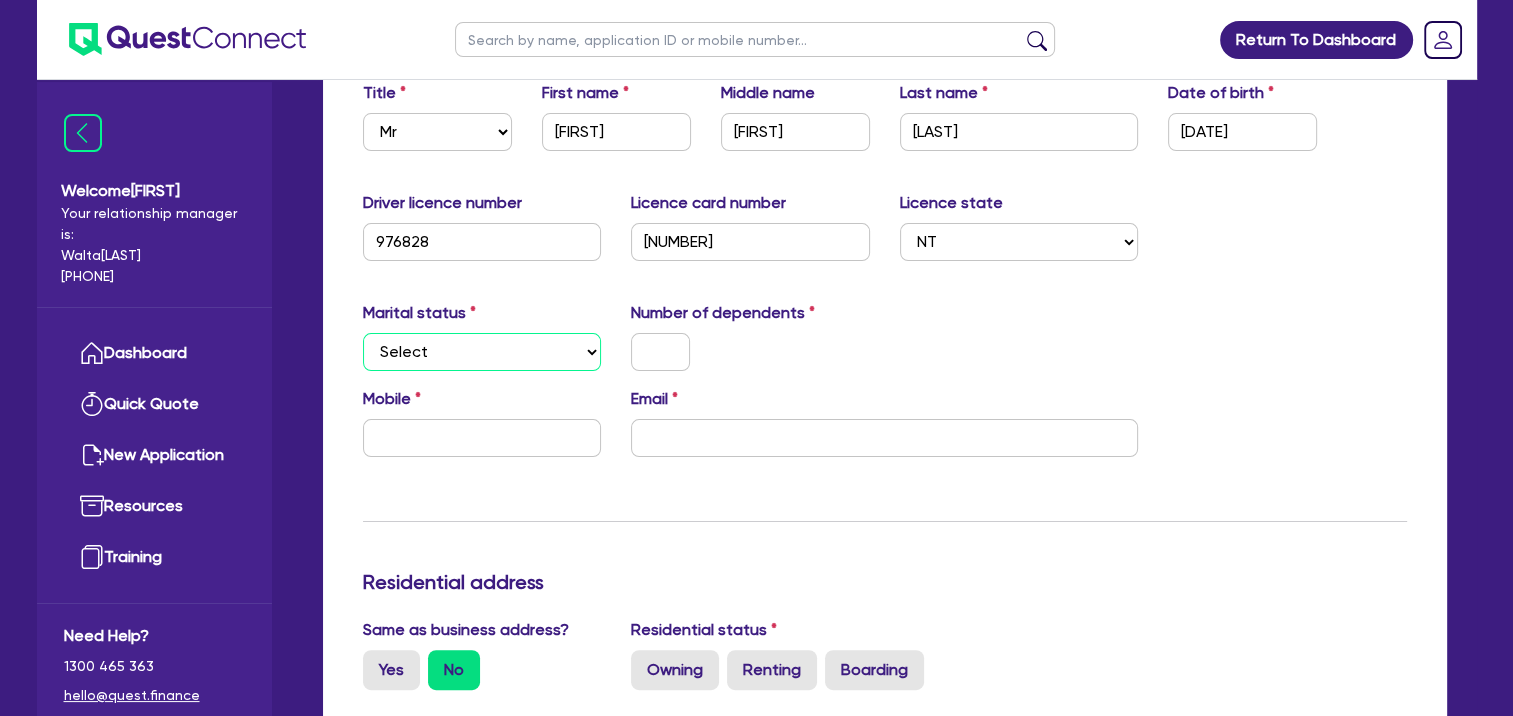 click on "Select Single Married De Facto / Partner" at bounding box center (482, 352) 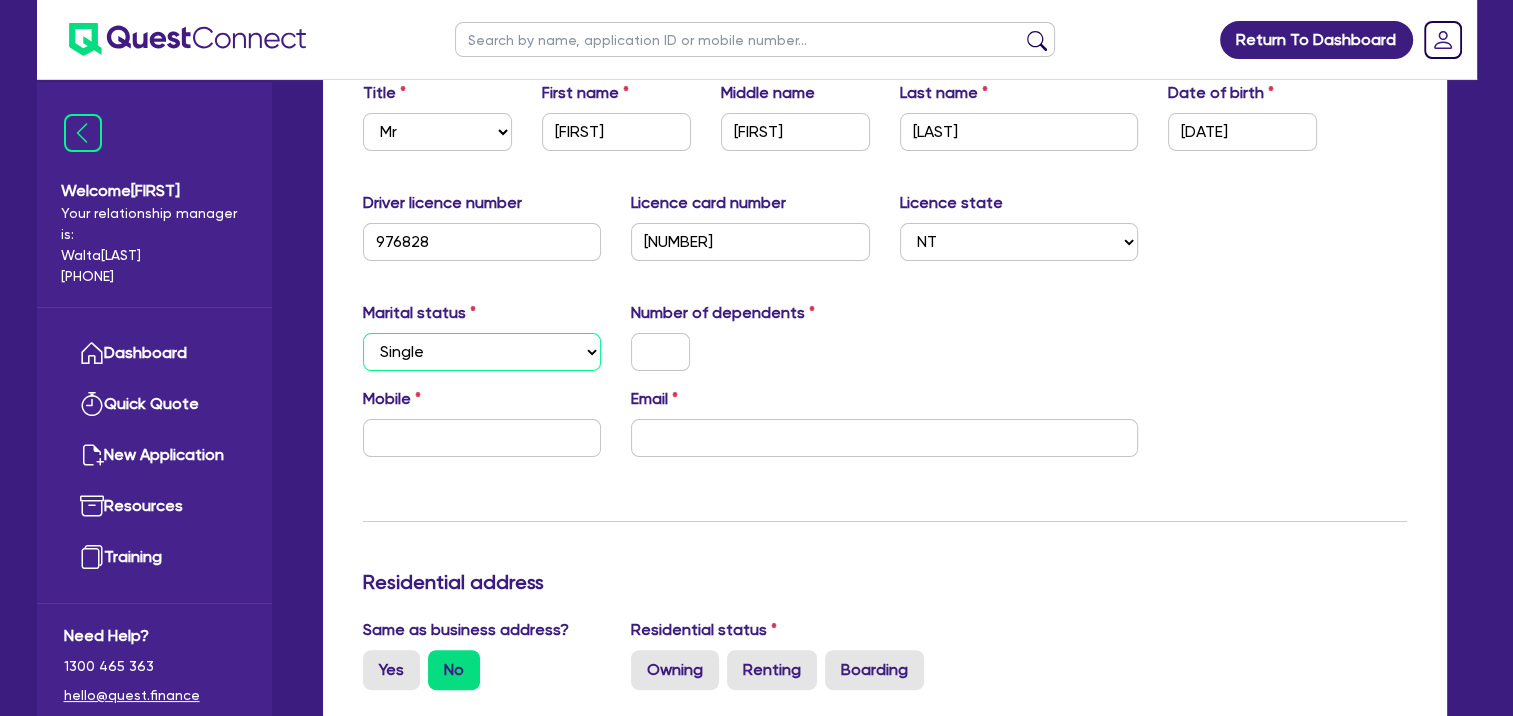 click on "Select Single Married De Facto / Partner" at bounding box center [482, 352] 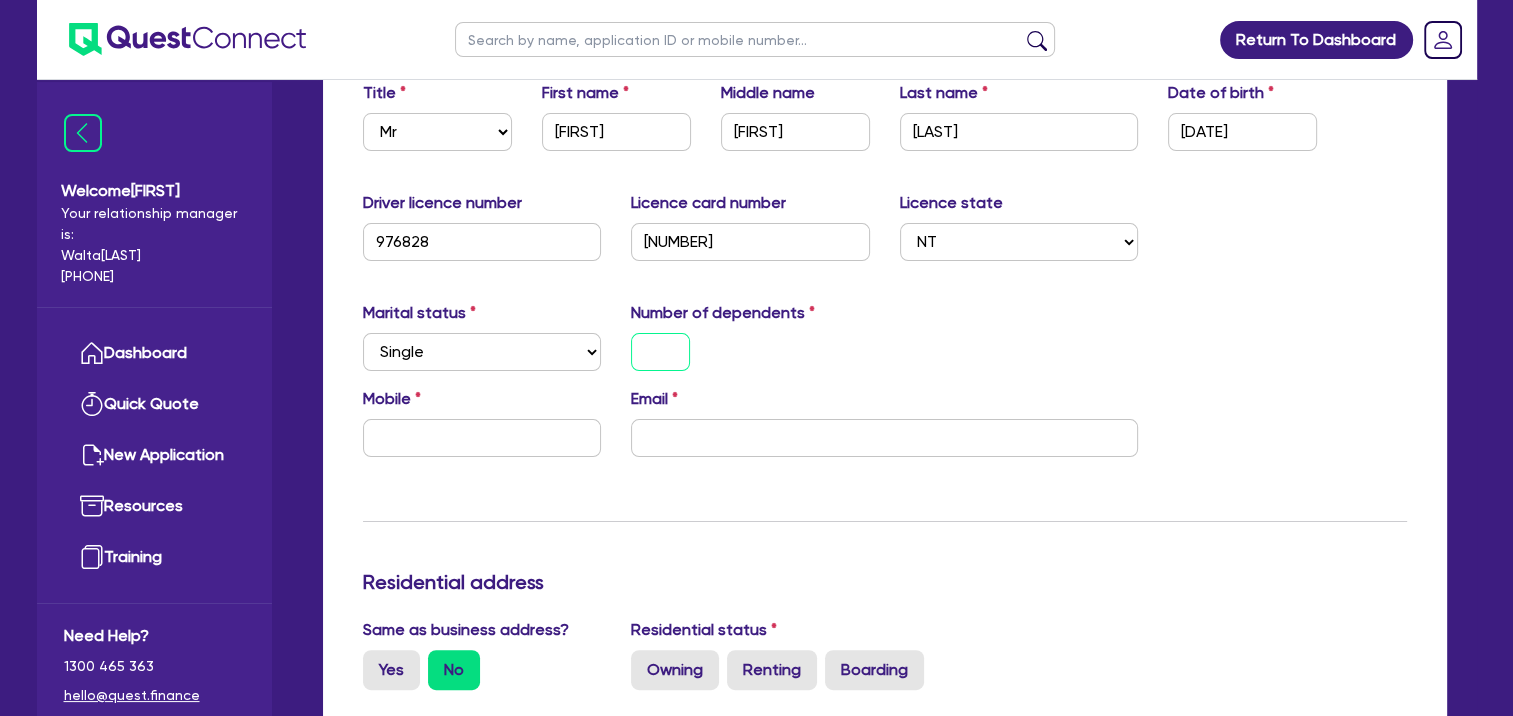click at bounding box center (660, 352) 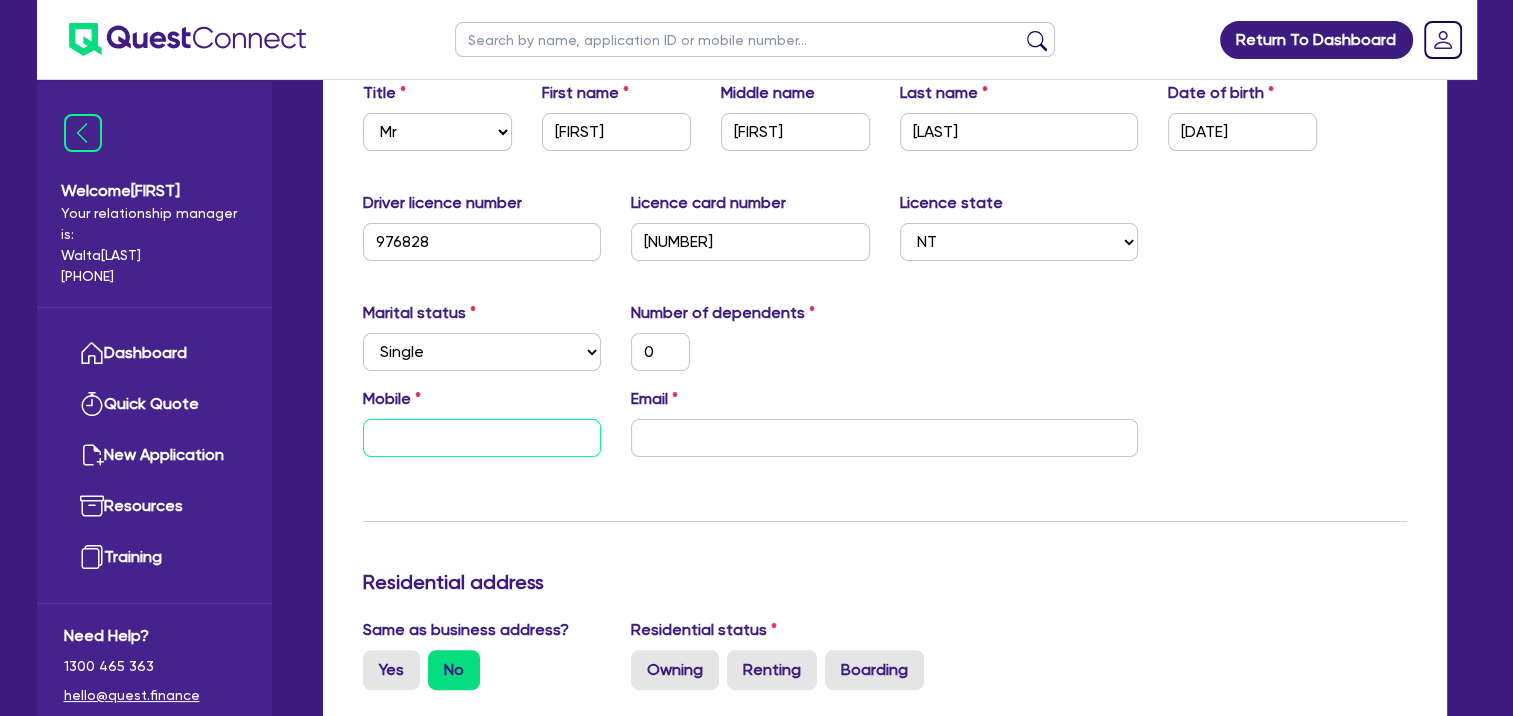 click at bounding box center (482, 438) 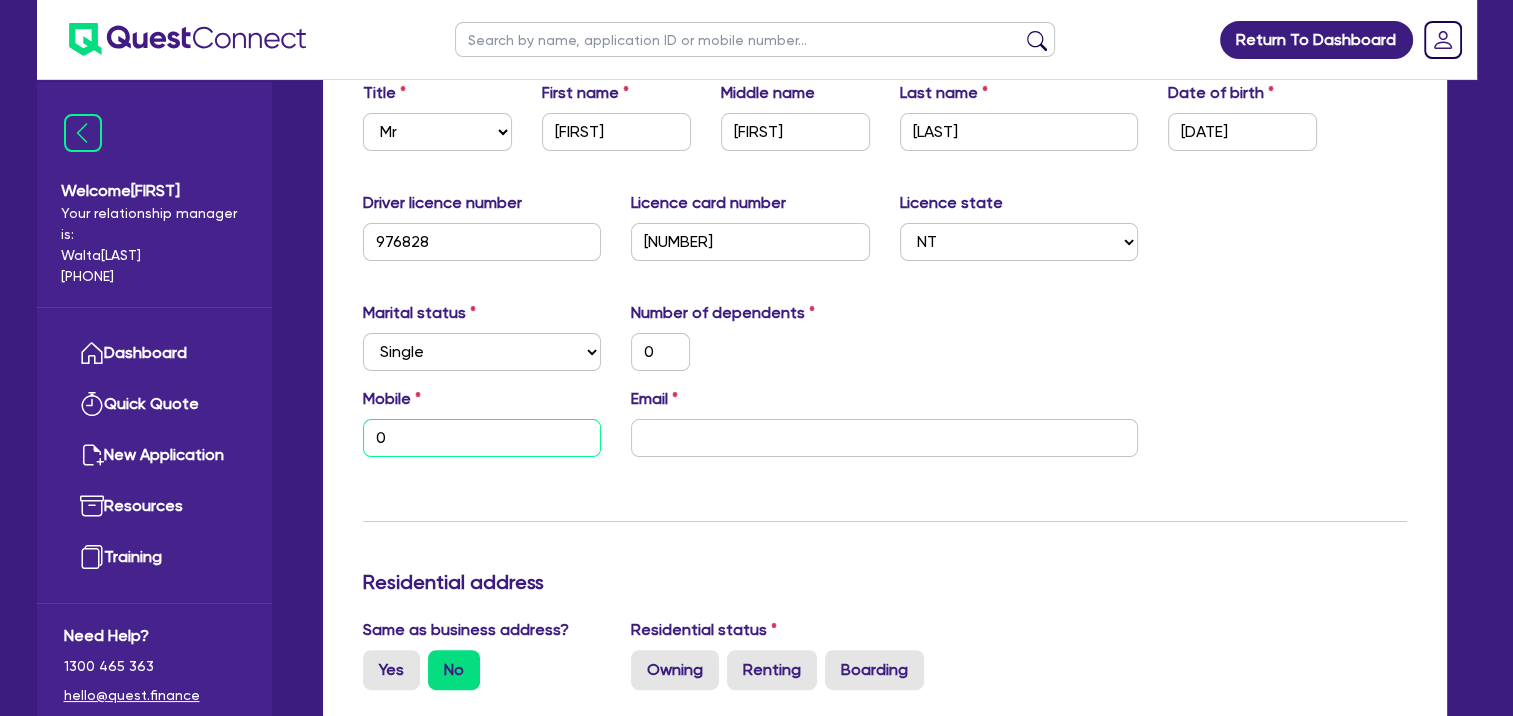 type on "0" 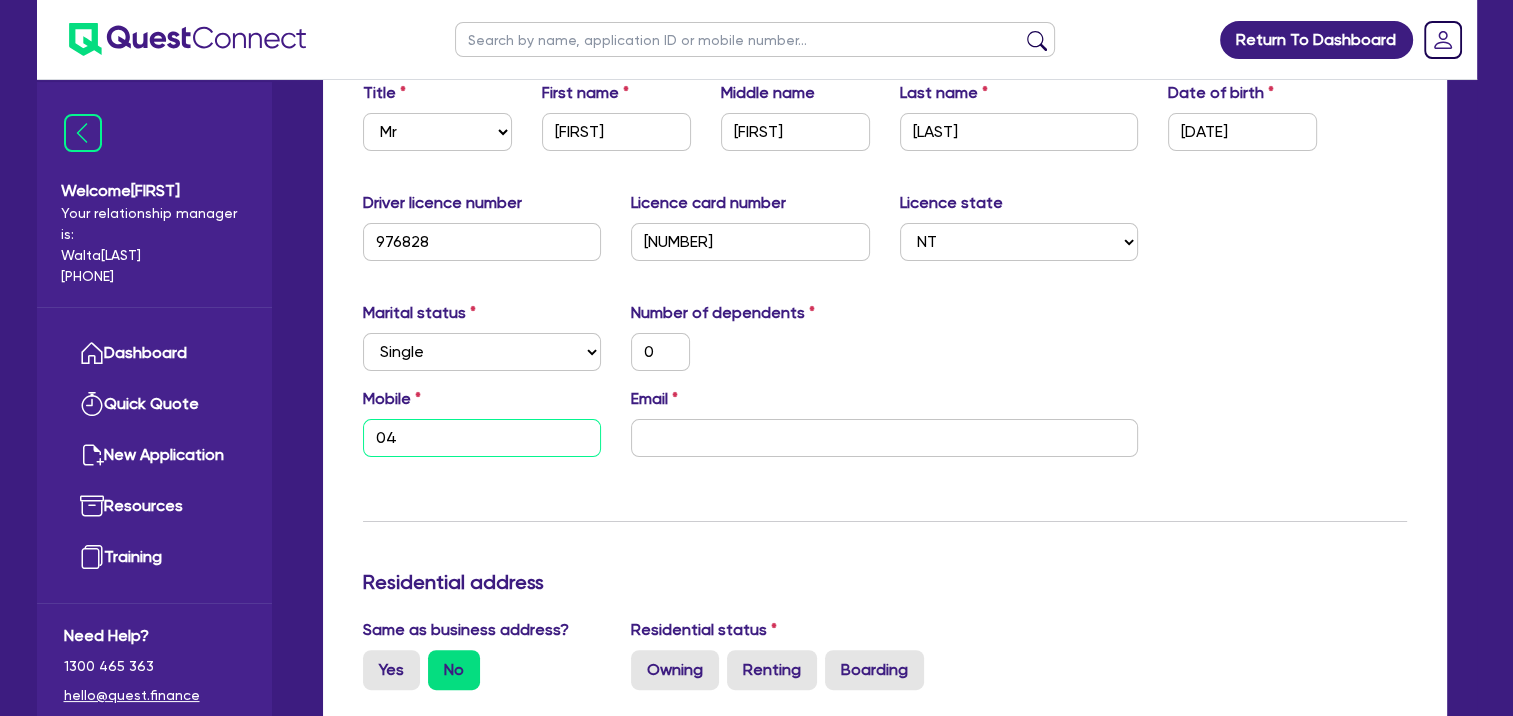 type on "0" 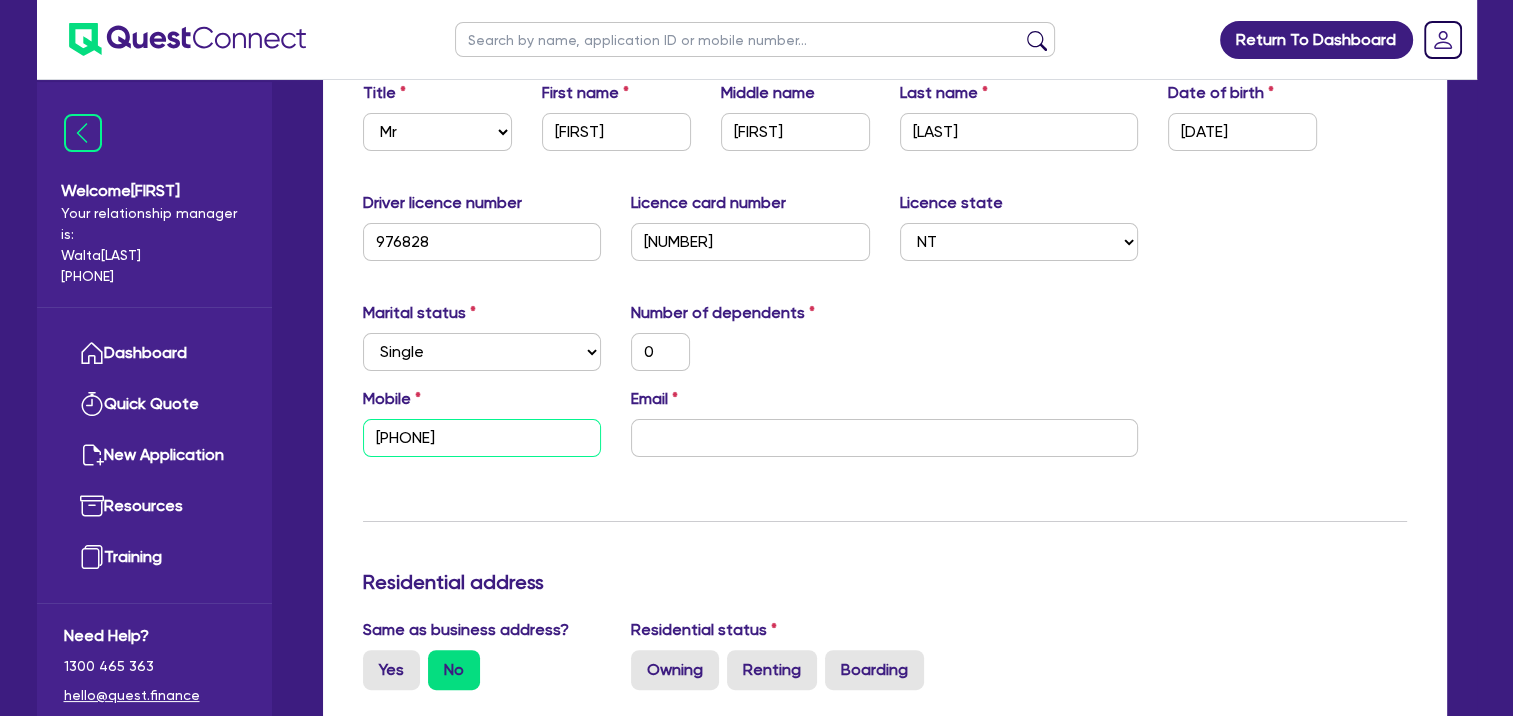 type on "0" 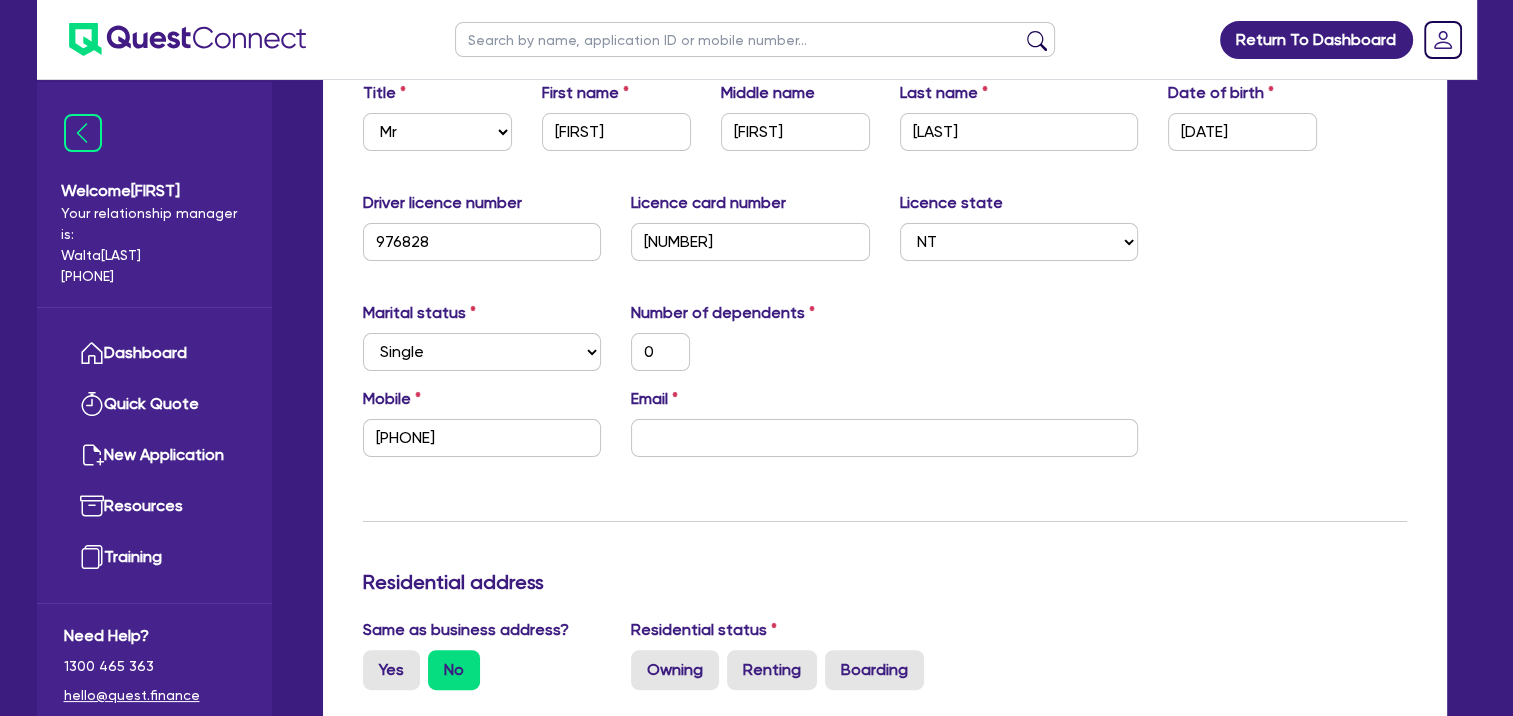 drag, startPoint x: 682, startPoint y: 503, endPoint x: 707, endPoint y: 476, distance: 36.796738 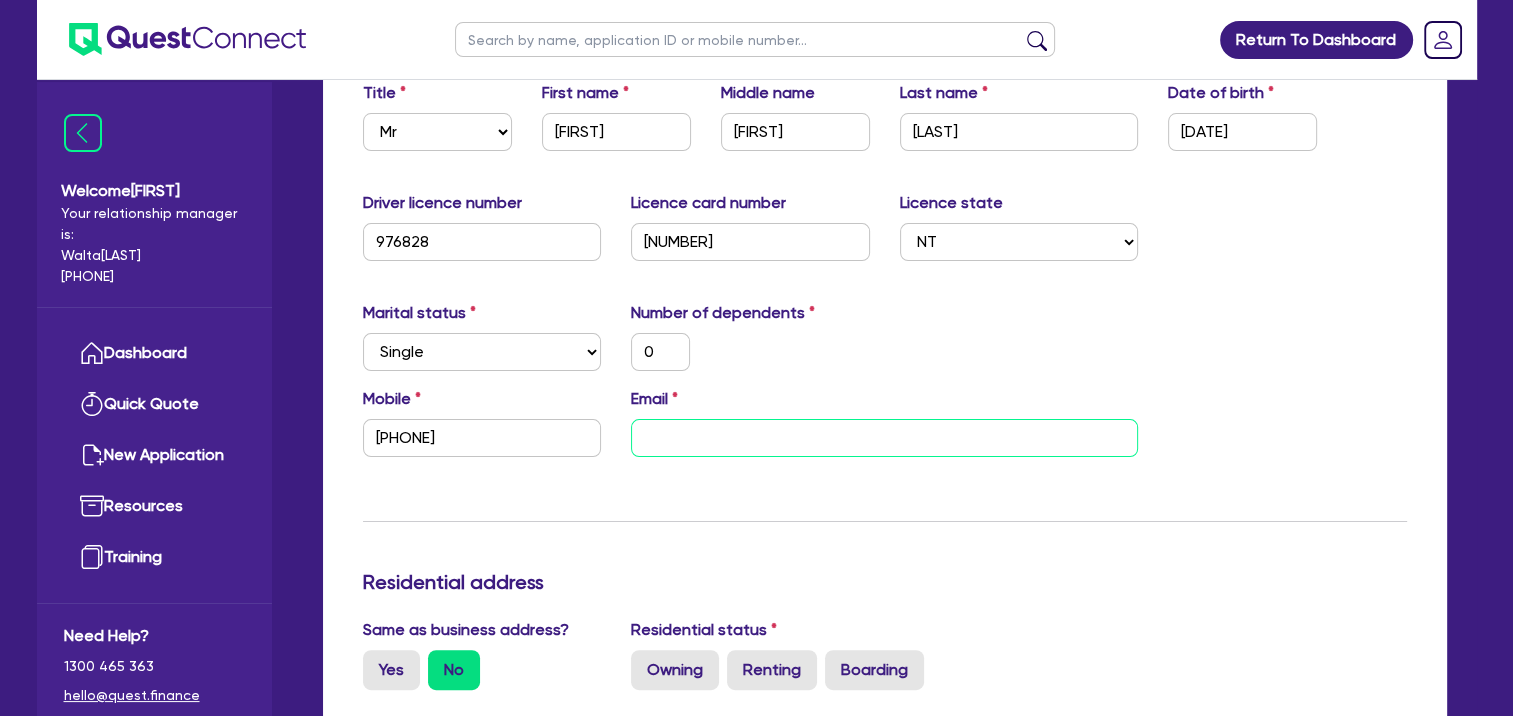 click at bounding box center (884, 438) 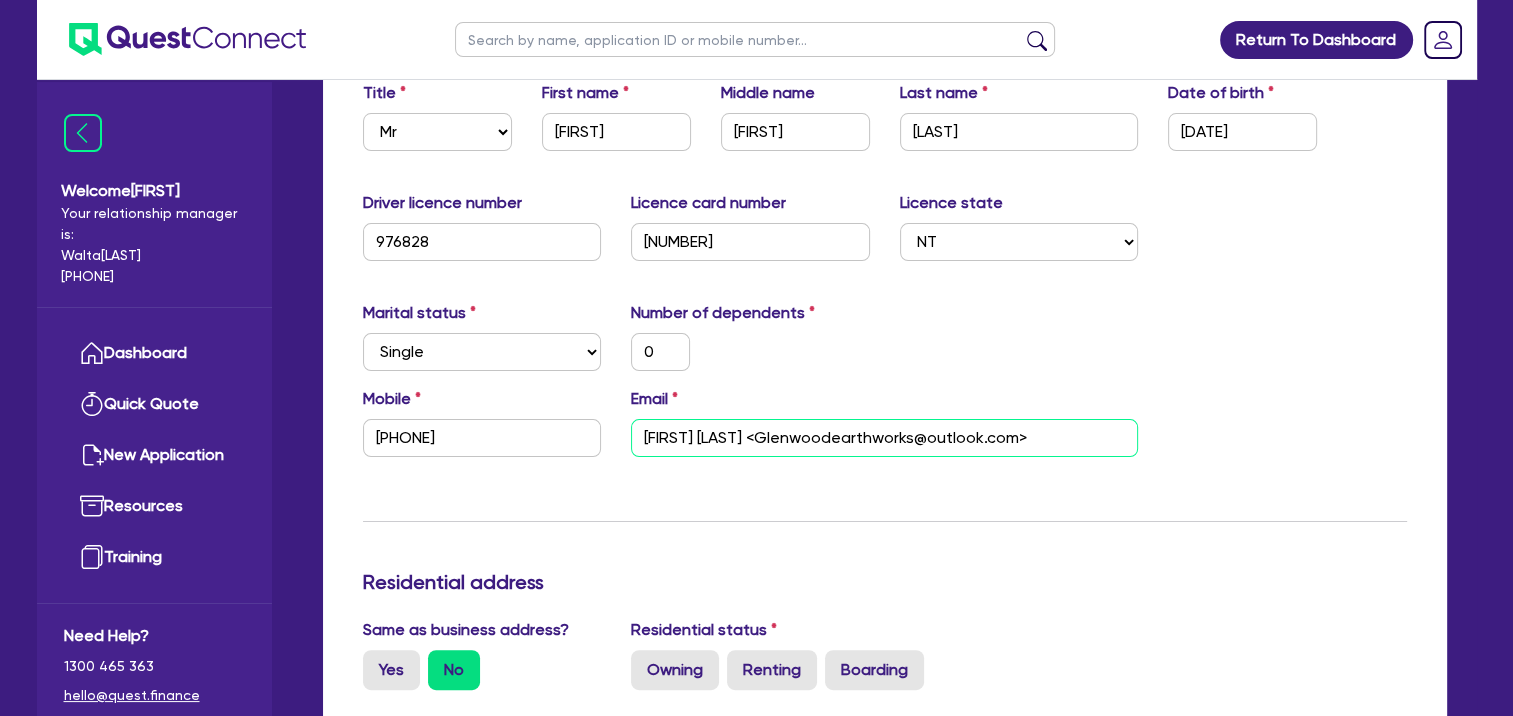 drag, startPoint x: 751, startPoint y: 435, endPoint x: 604, endPoint y: 438, distance: 147.03061 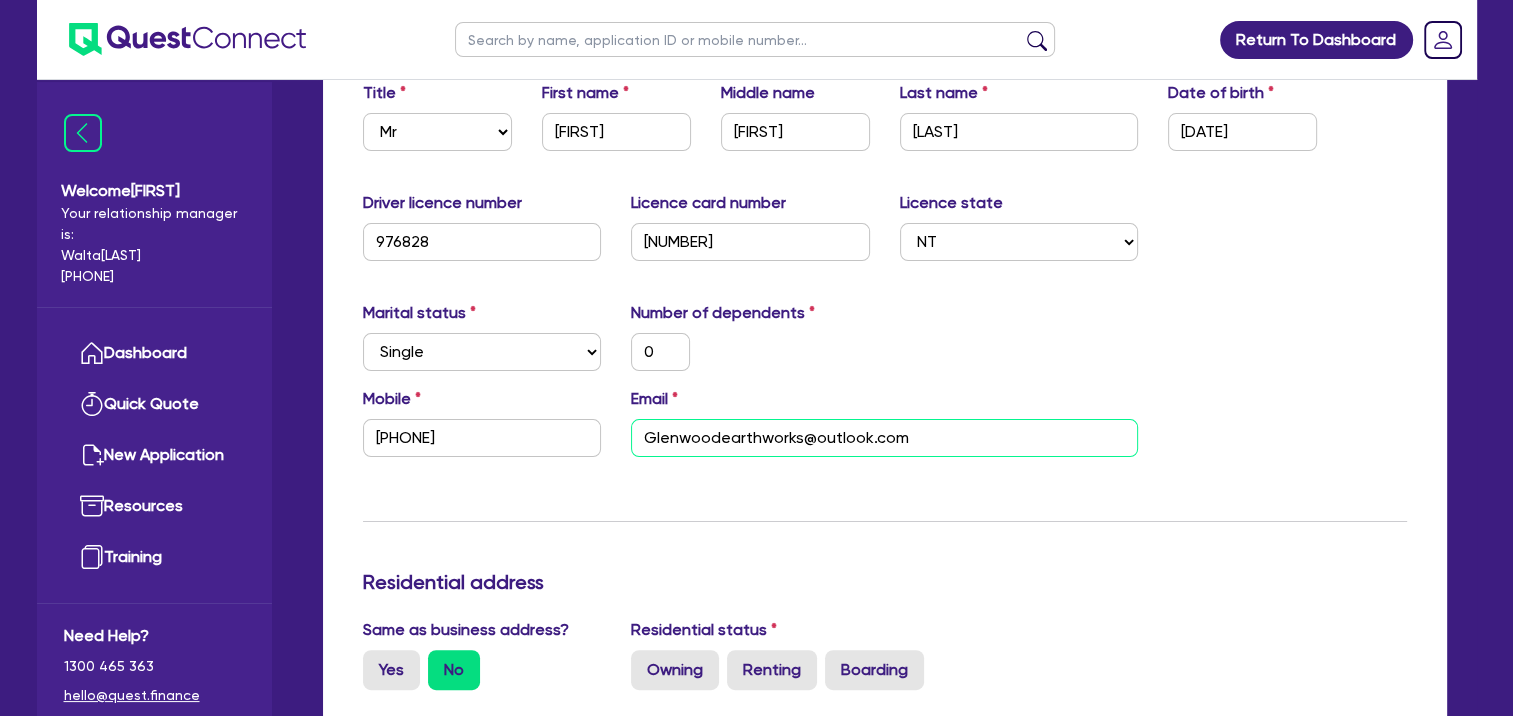 click on "Glenwoodearthworks@outlook.com" at bounding box center [884, 438] 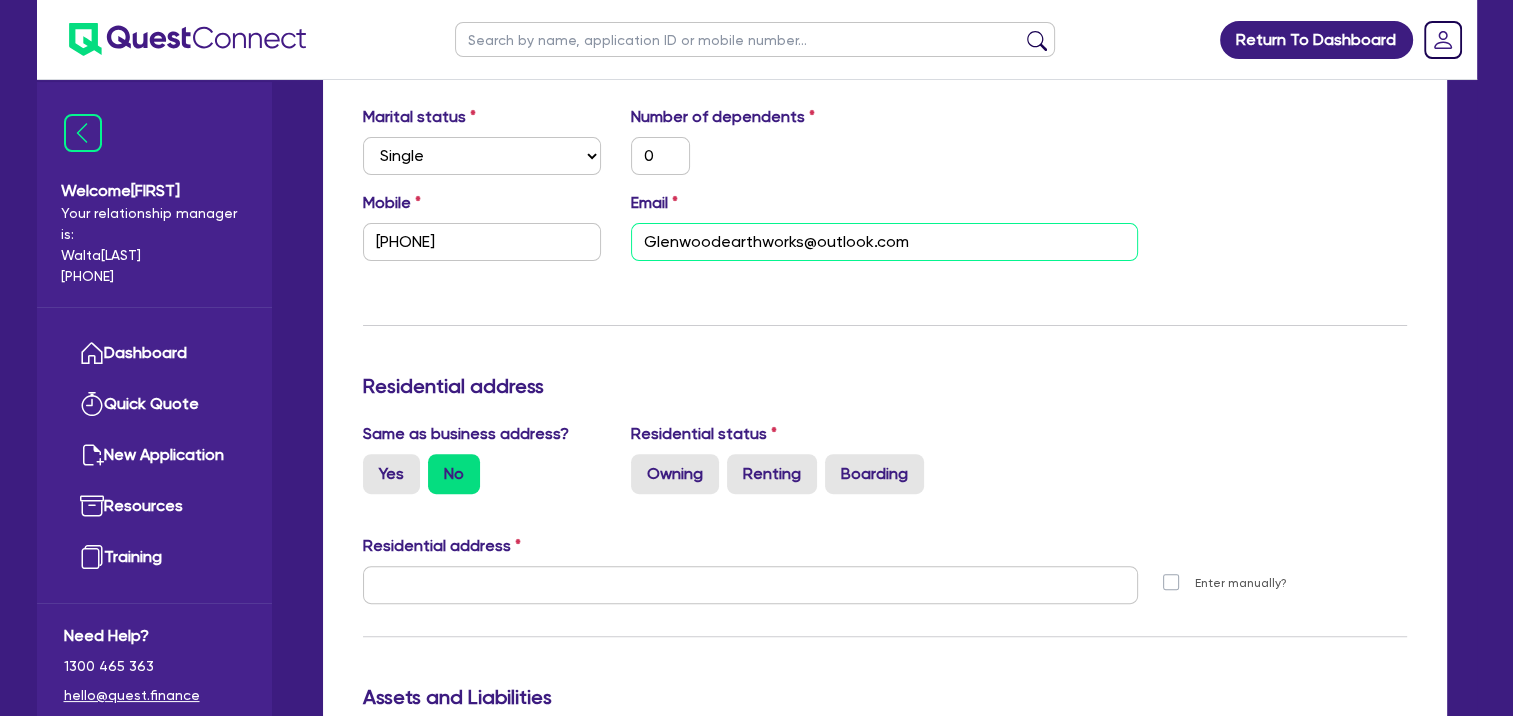 scroll, scrollTop: 600, scrollLeft: 0, axis: vertical 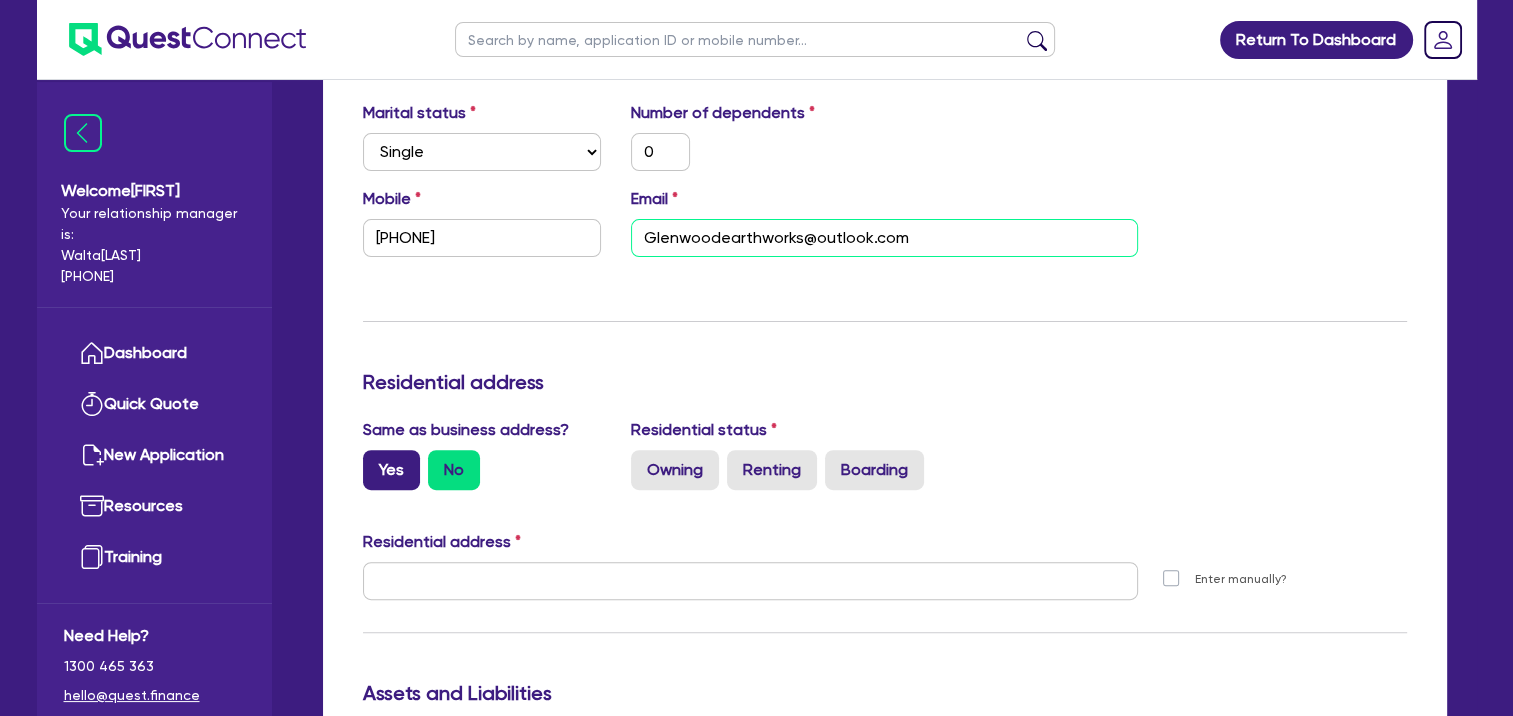 type on "Glenwoodearthworks@outlook.com" 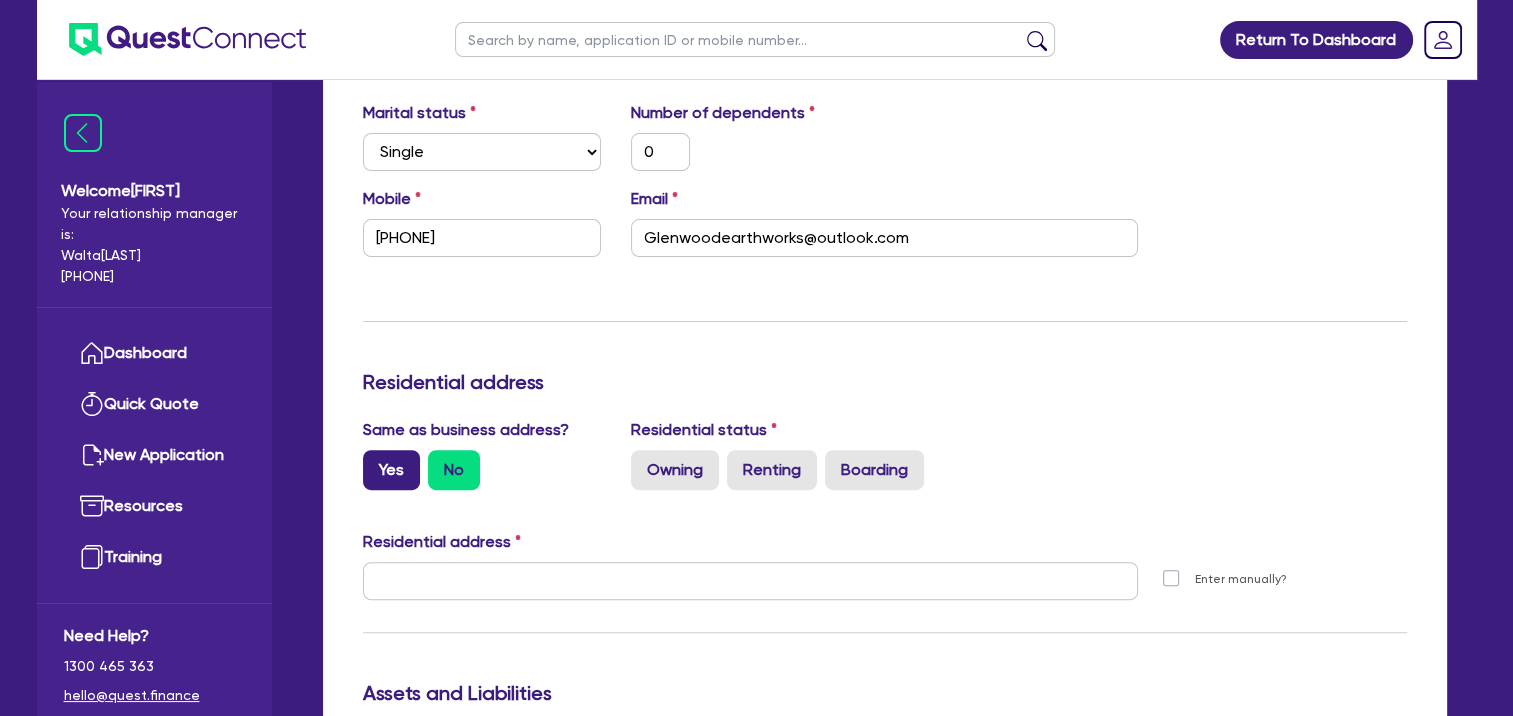 click on "Yes" at bounding box center [391, 470] 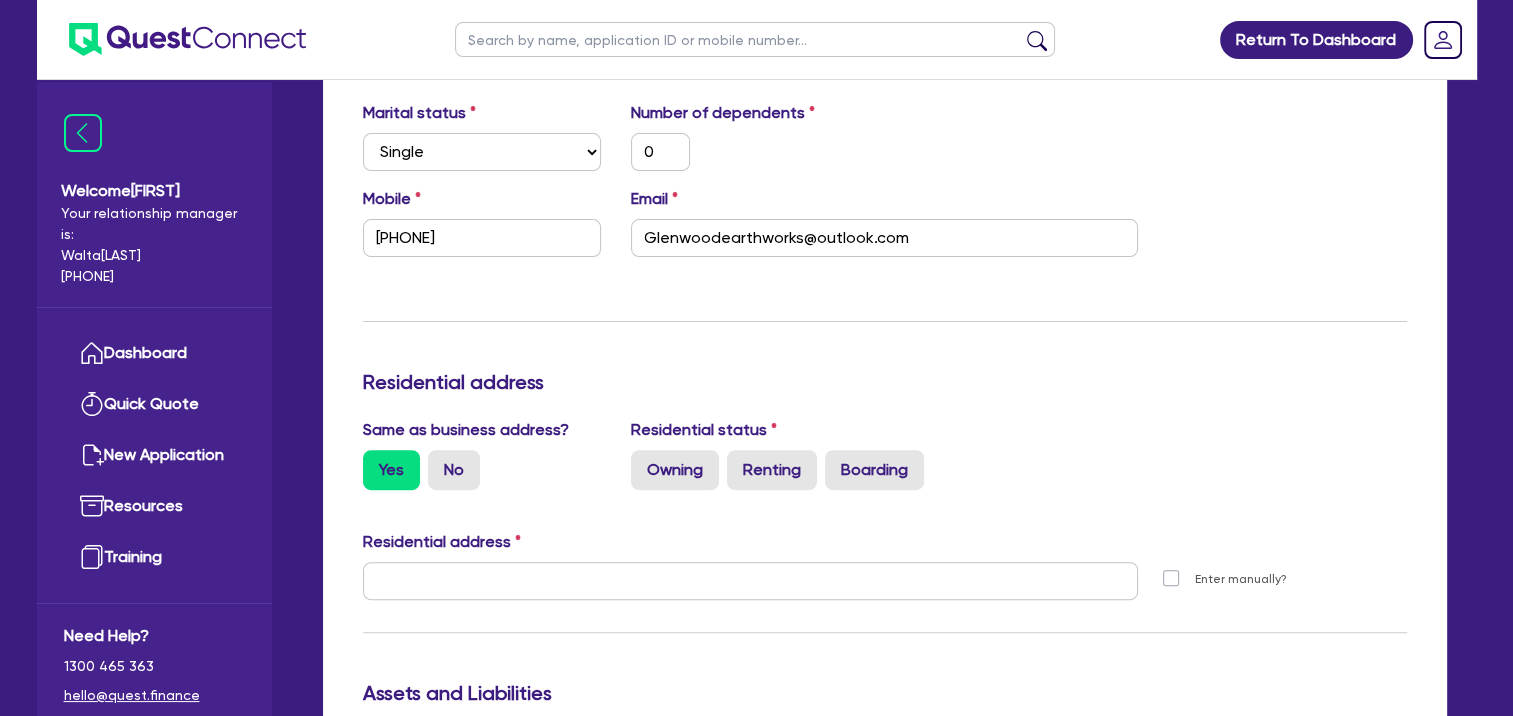 type on "0" 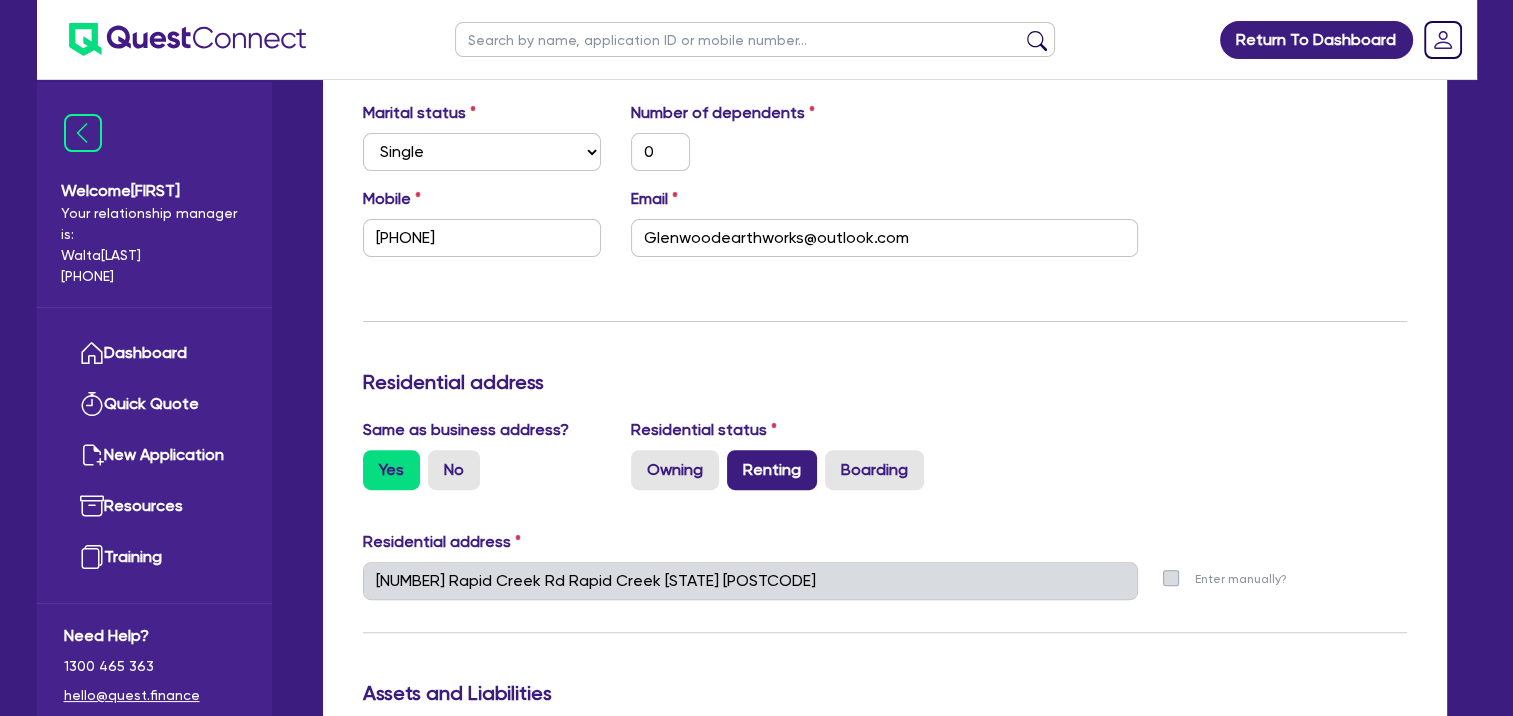 click on "Renting" at bounding box center [772, 470] 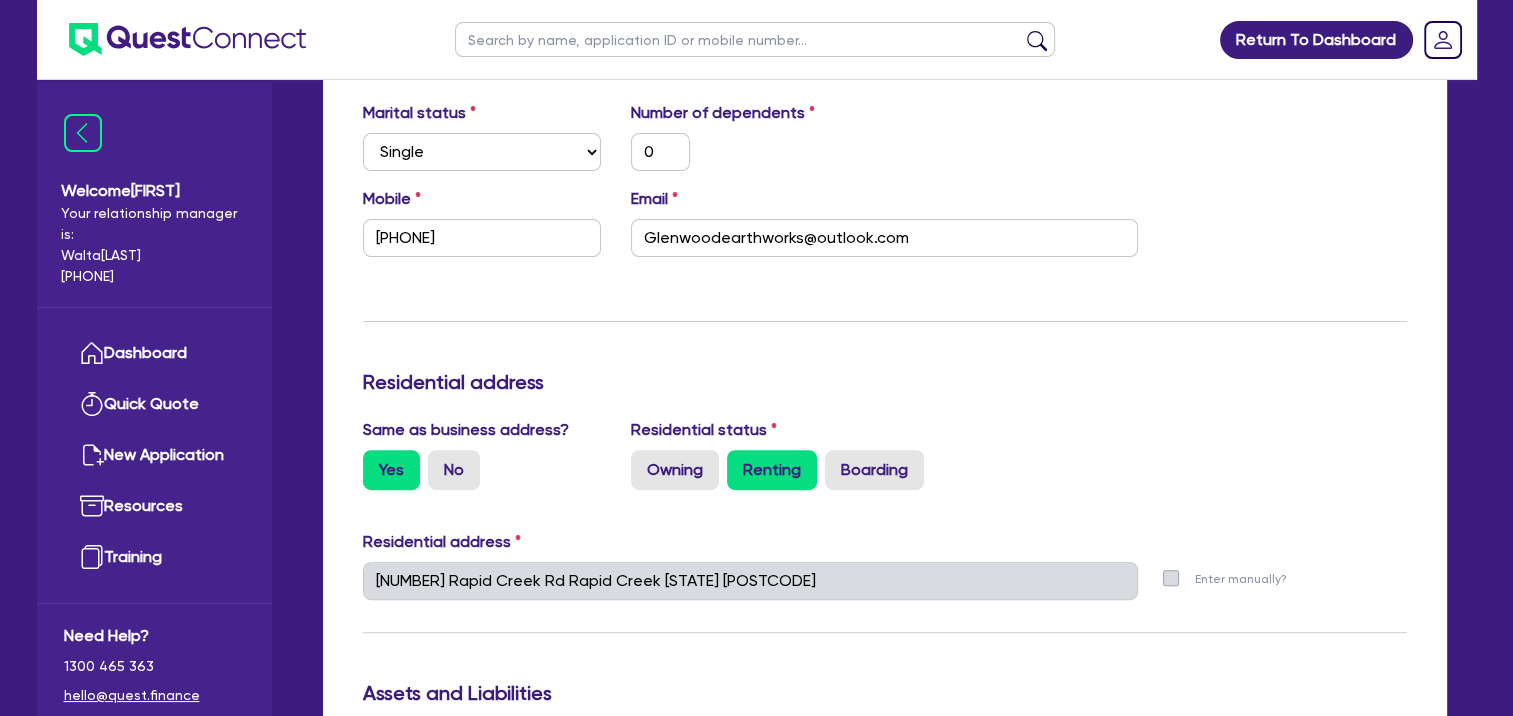 type on "0" 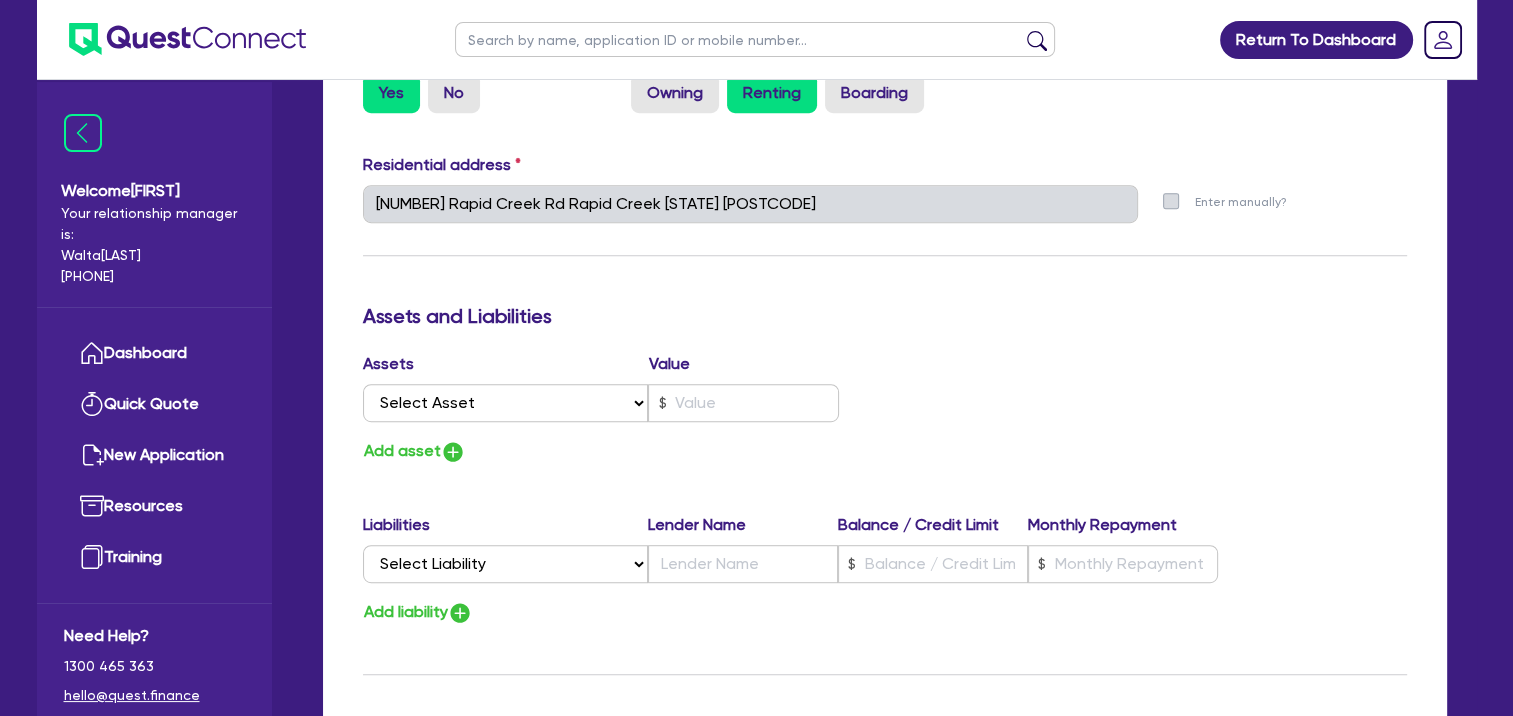 scroll, scrollTop: 1000, scrollLeft: 0, axis: vertical 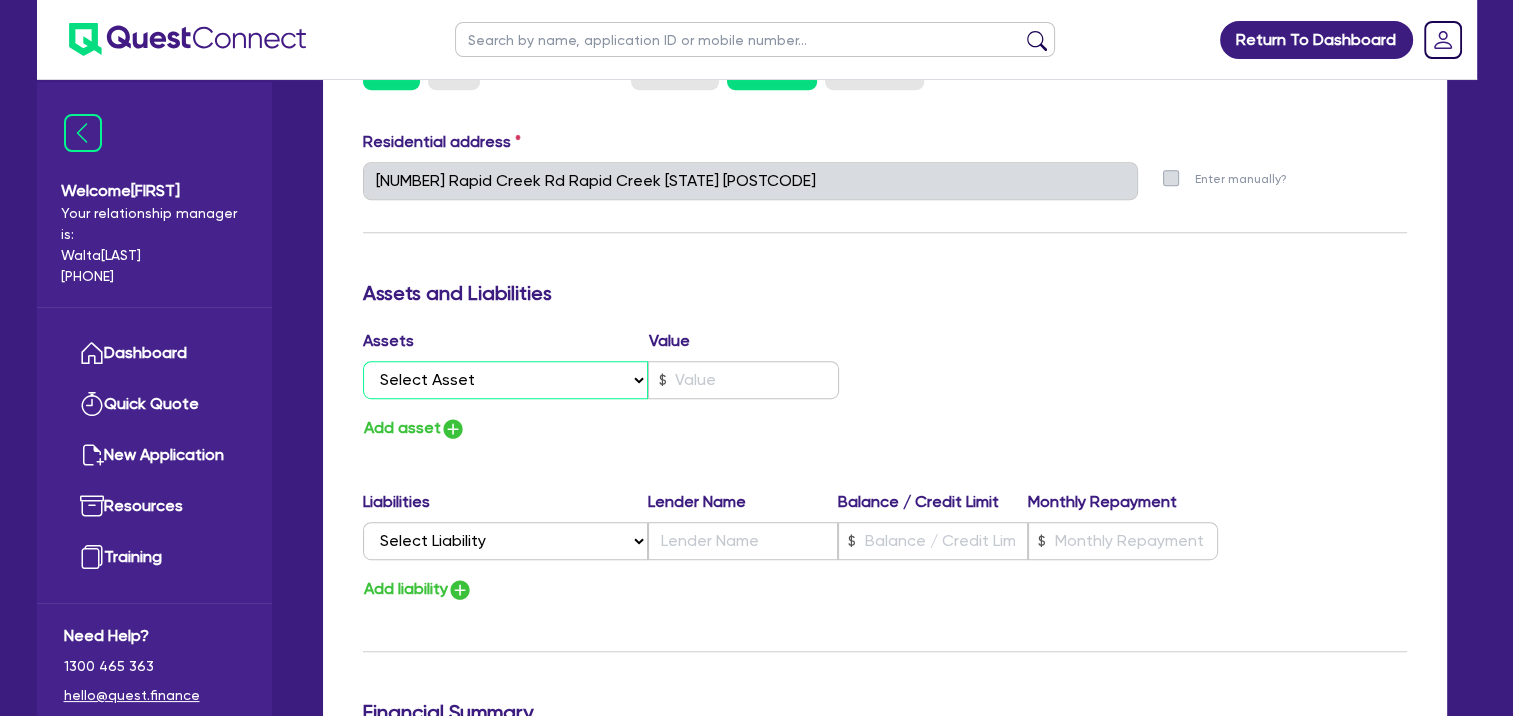 click on "Select Asset Cash Property Investment property Vehicle Truck Trailer Equipment Household & personal asset Other asset" at bounding box center [506, 380] 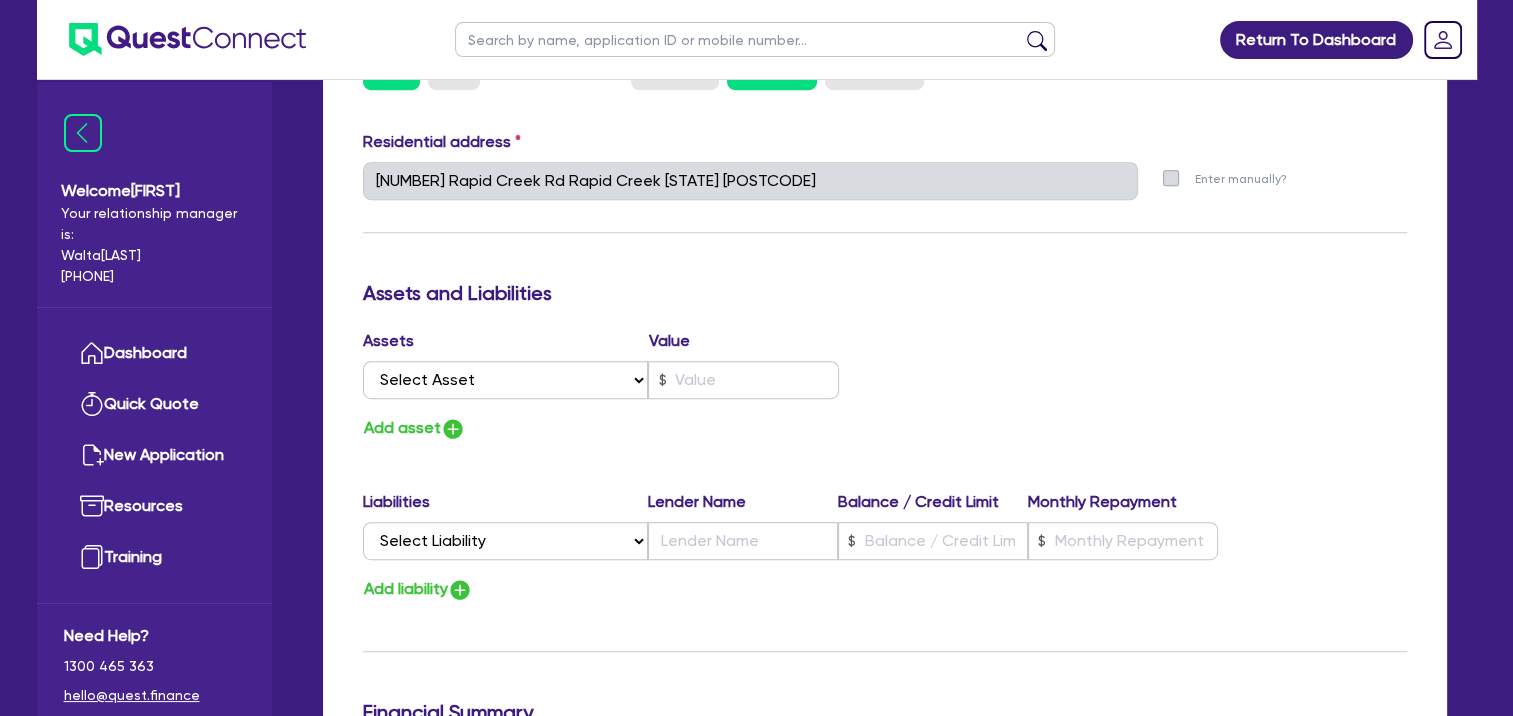 click on "Add asset" at bounding box center [616, 428] 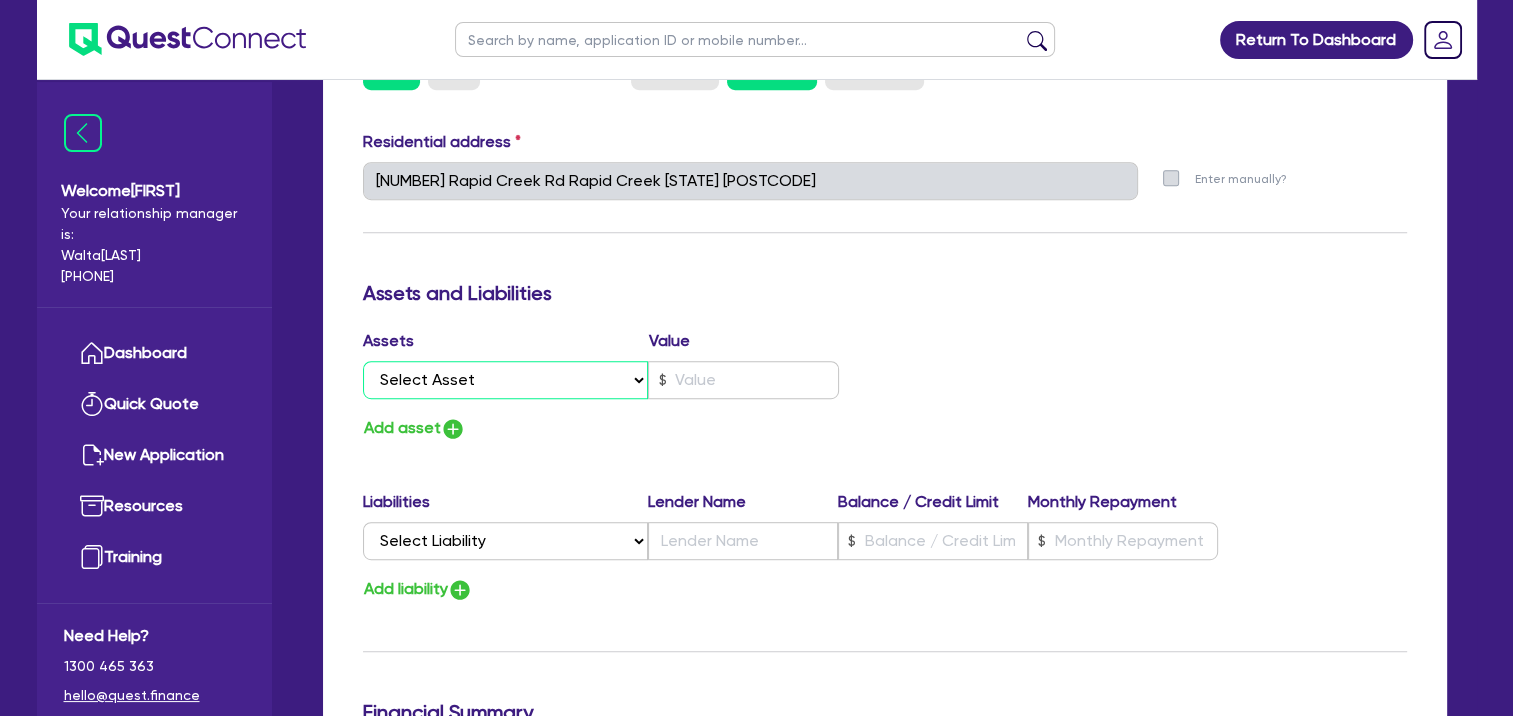 click on "Select Asset Cash Property Investment property Vehicle Truck Trailer Equipment Household & personal asset Other asset" at bounding box center (506, 380) 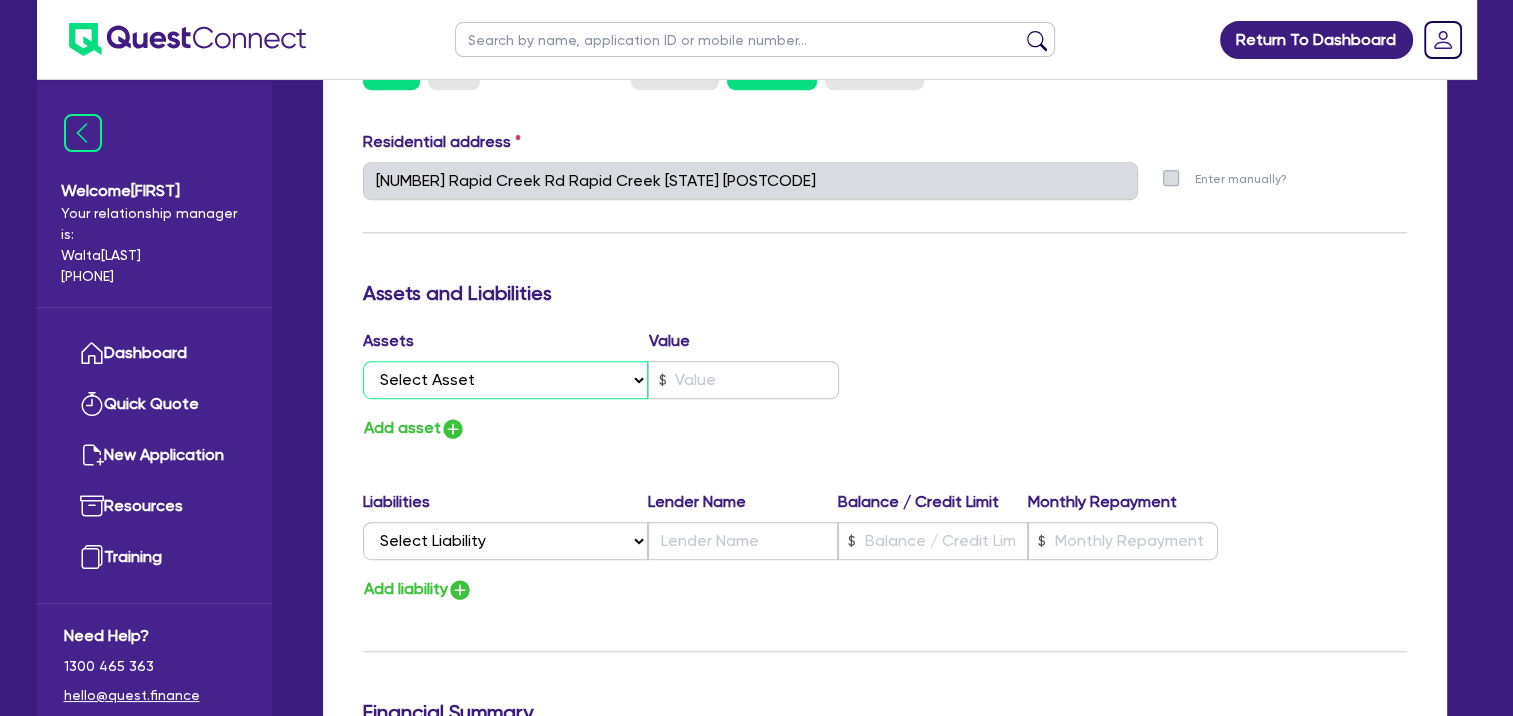 select on "CASH" 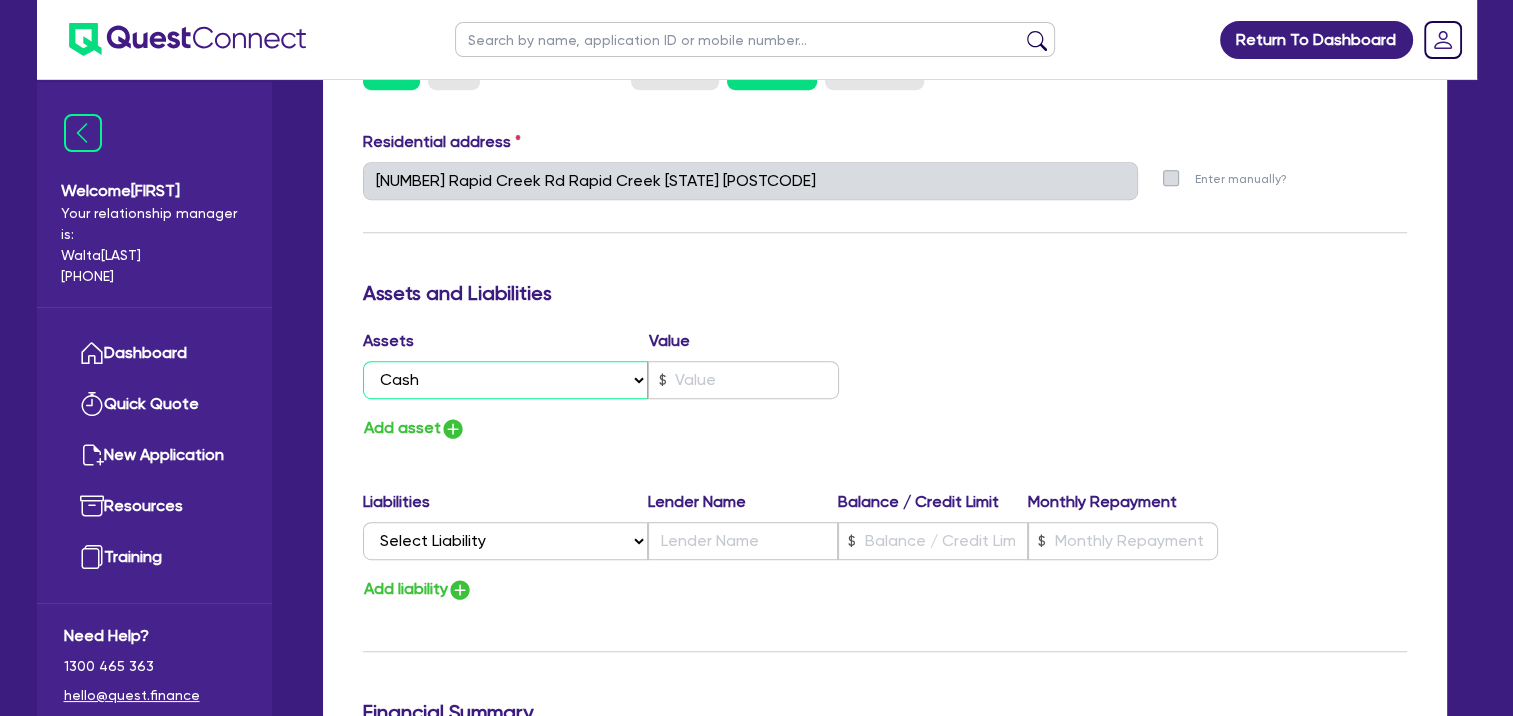 click on "Select Asset Cash Property Investment property Vehicle Truck Trailer Equipment Household & personal asset Other asset" at bounding box center (506, 380) 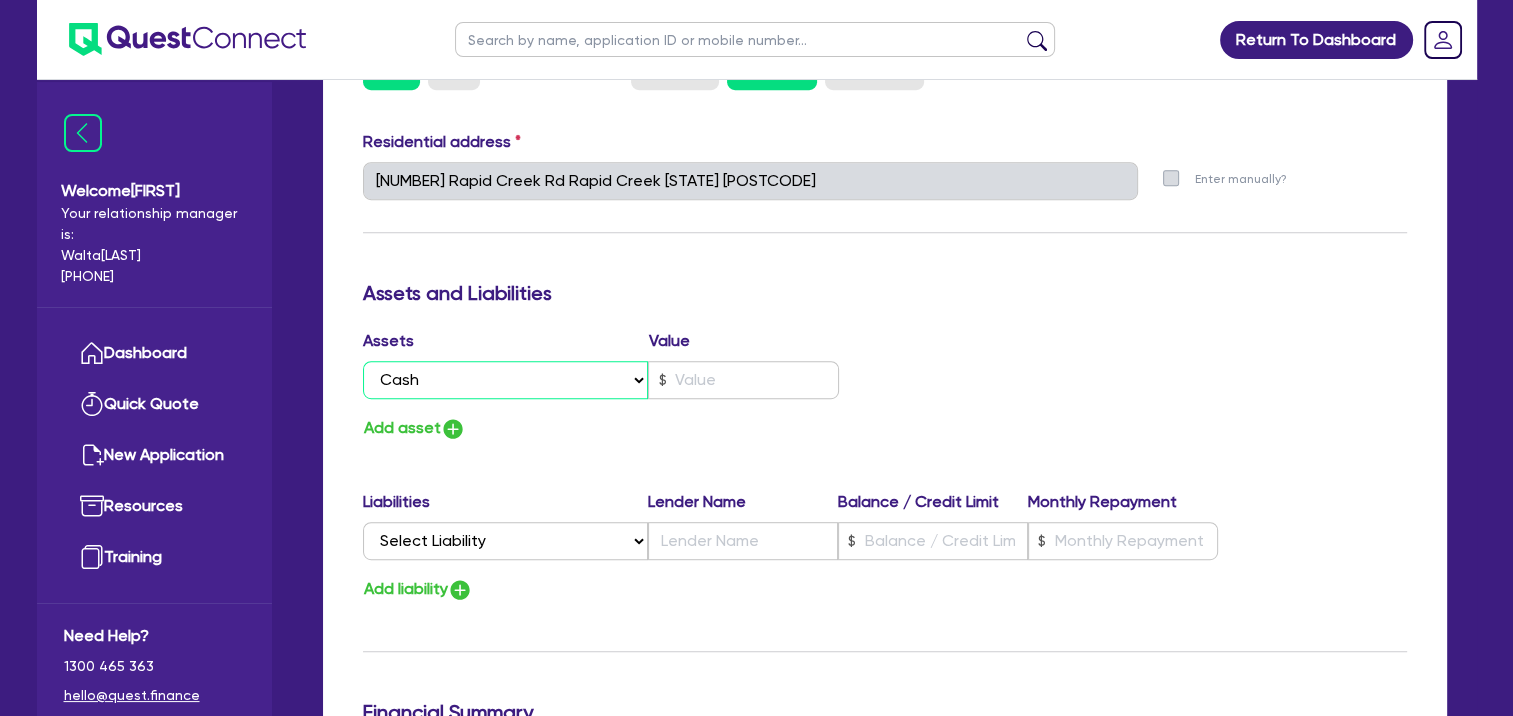 type on "0" 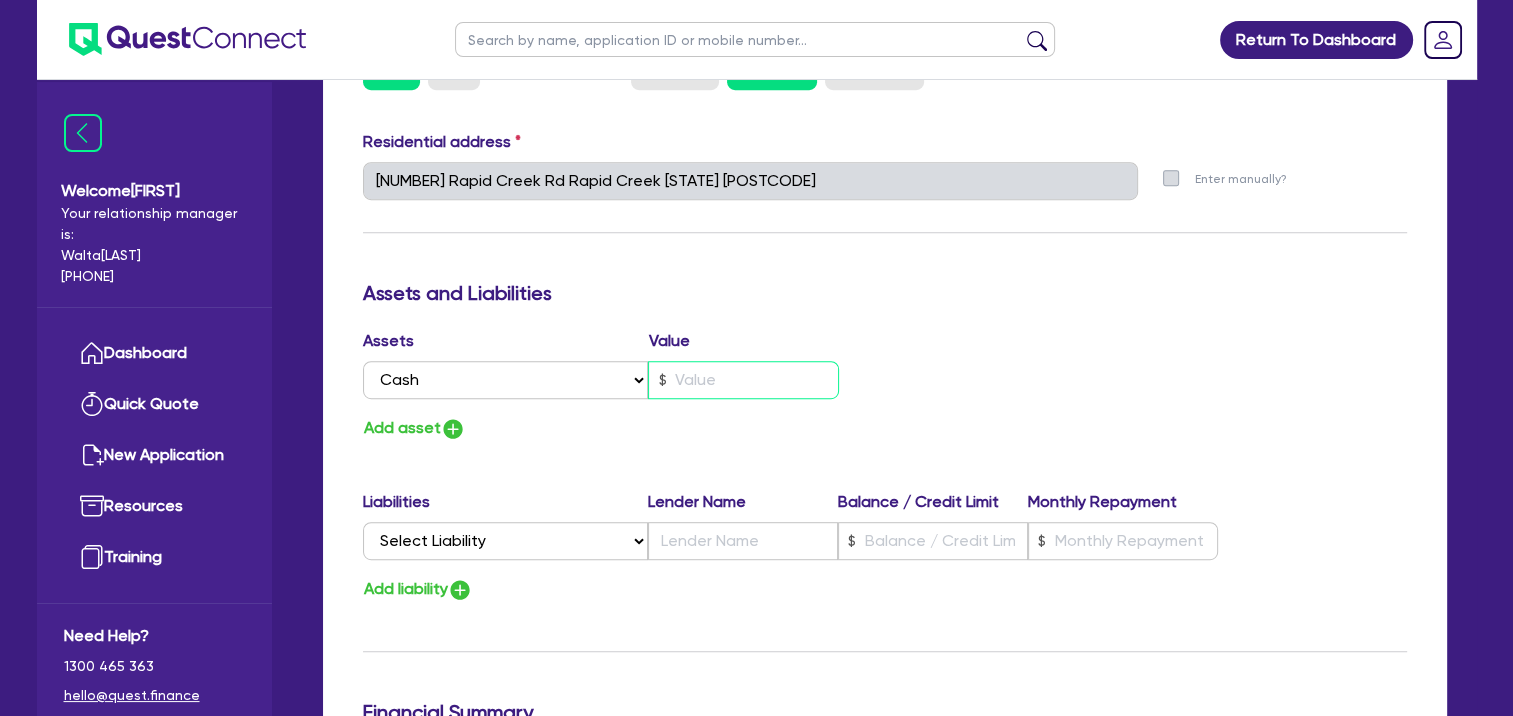 click at bounding box center (743, 380) 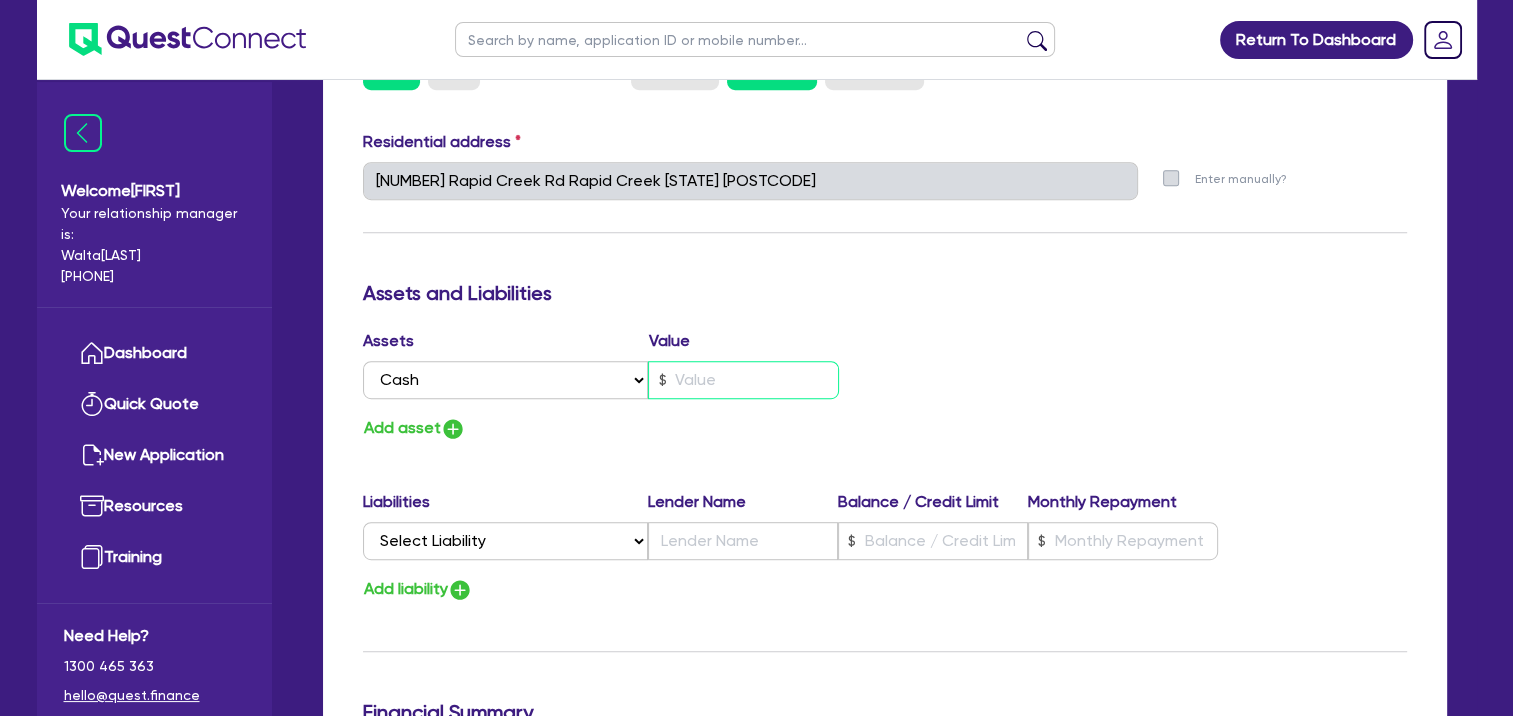 type on "0" 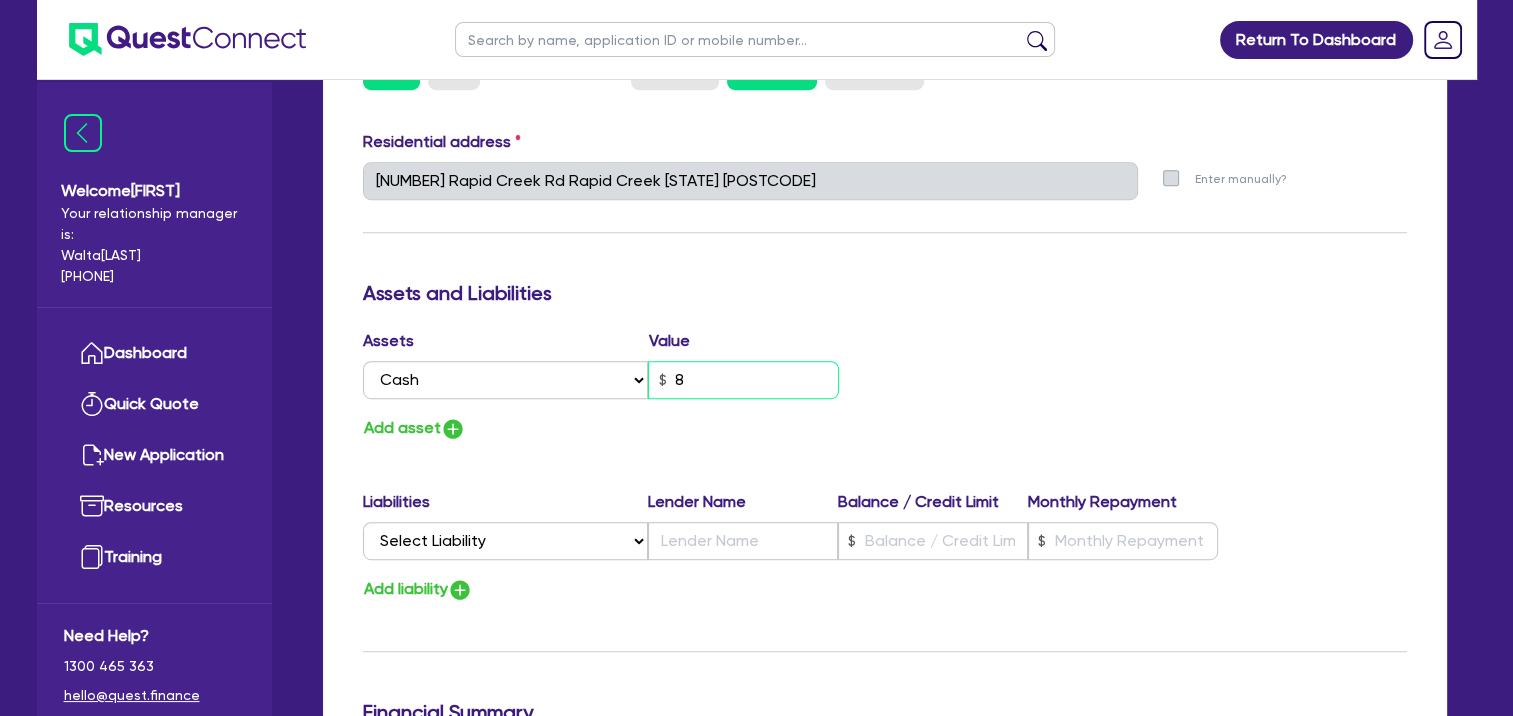 type on "0" 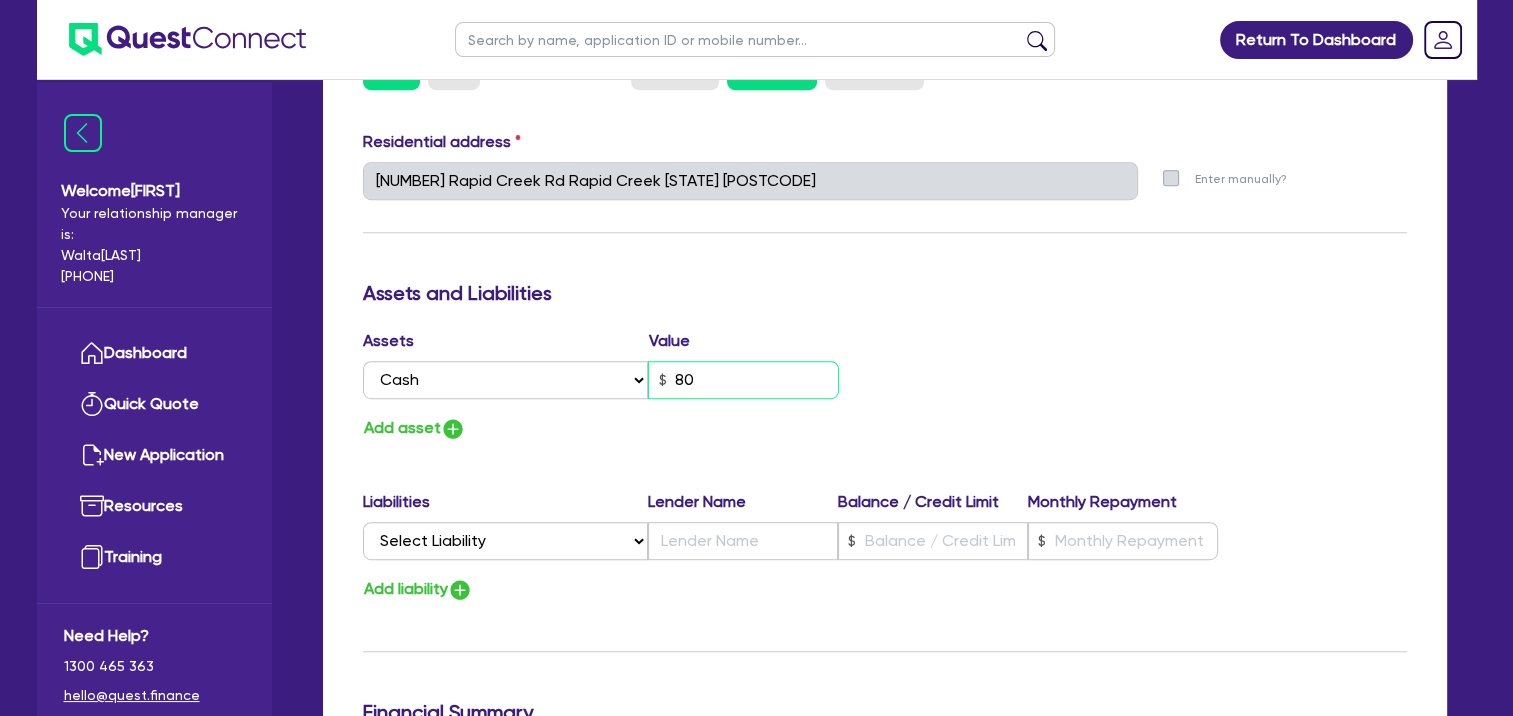type on "0" 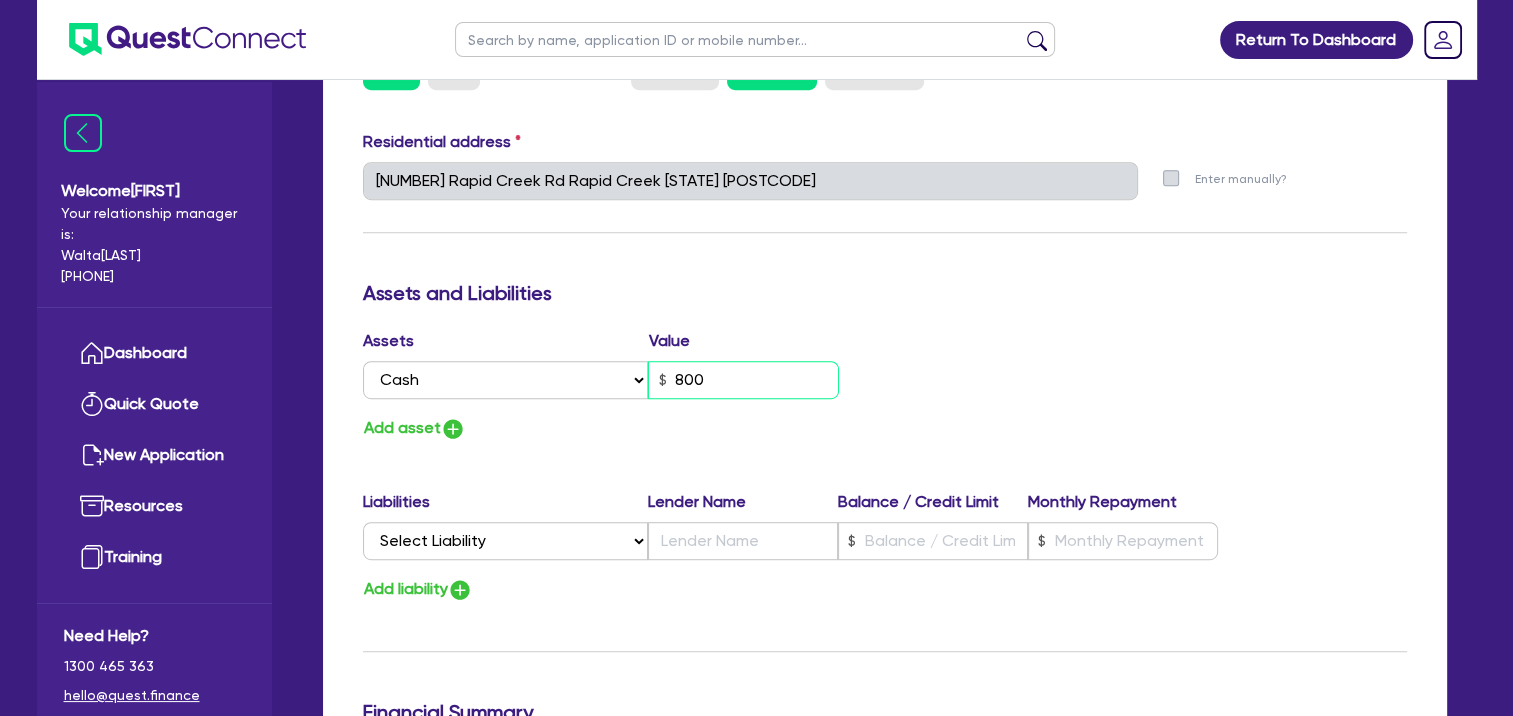 type on "0" 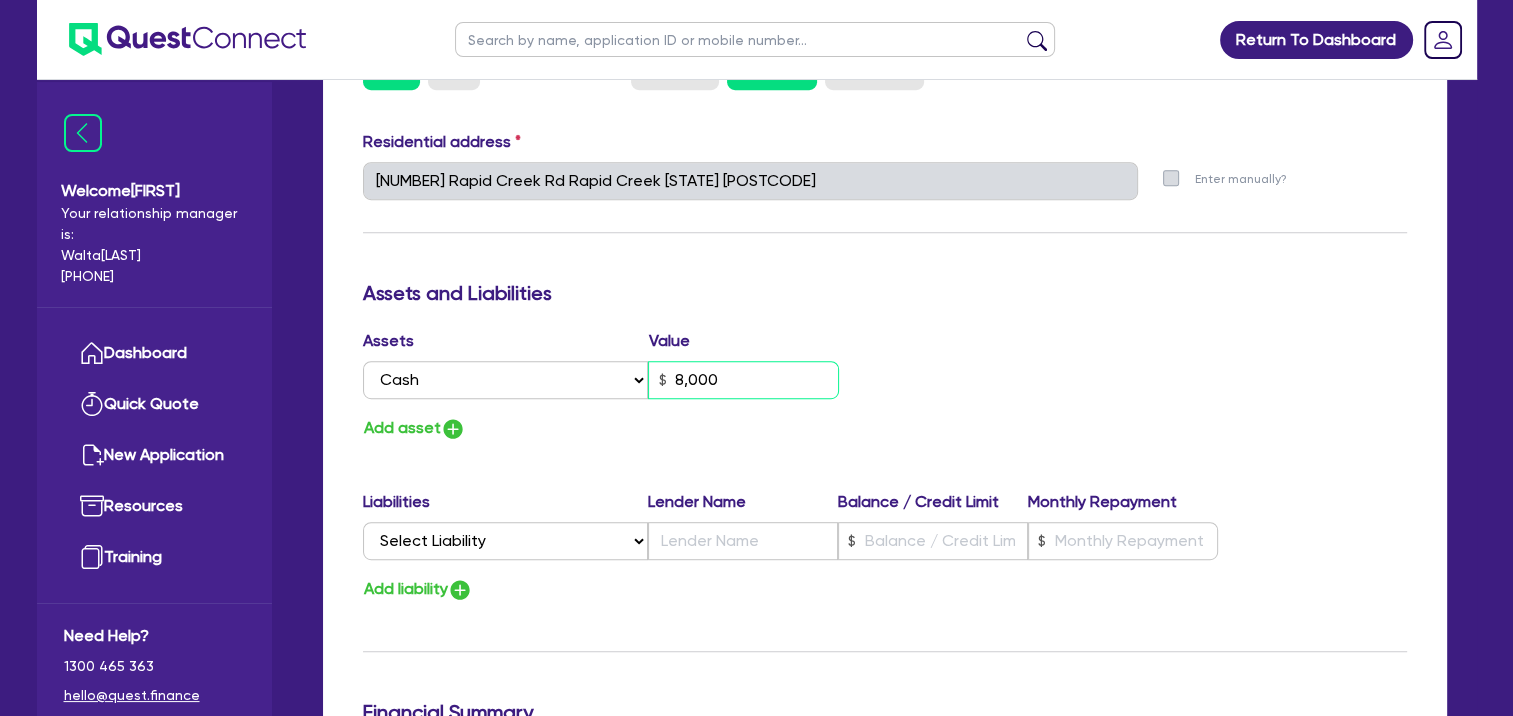 type on "8,000" 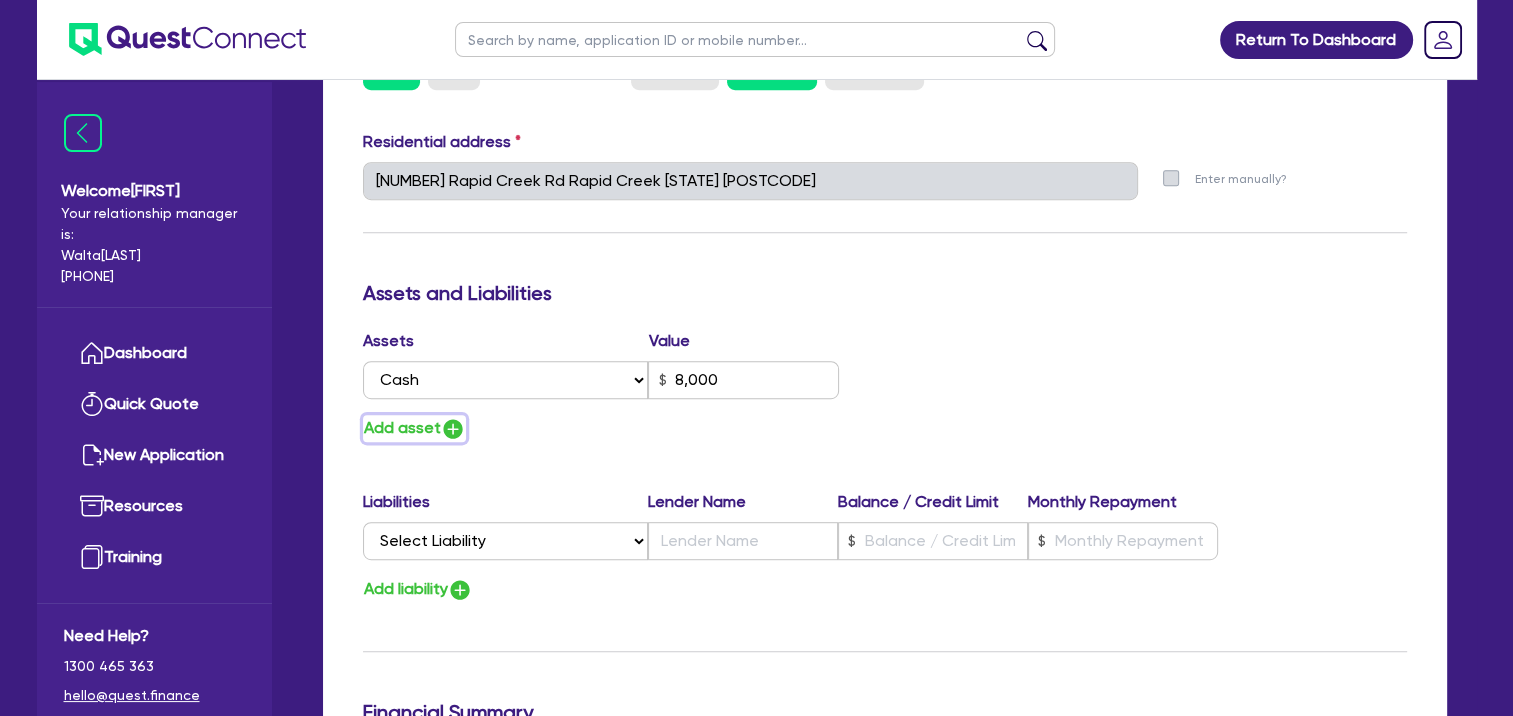 click at bounding box center (453, 429) 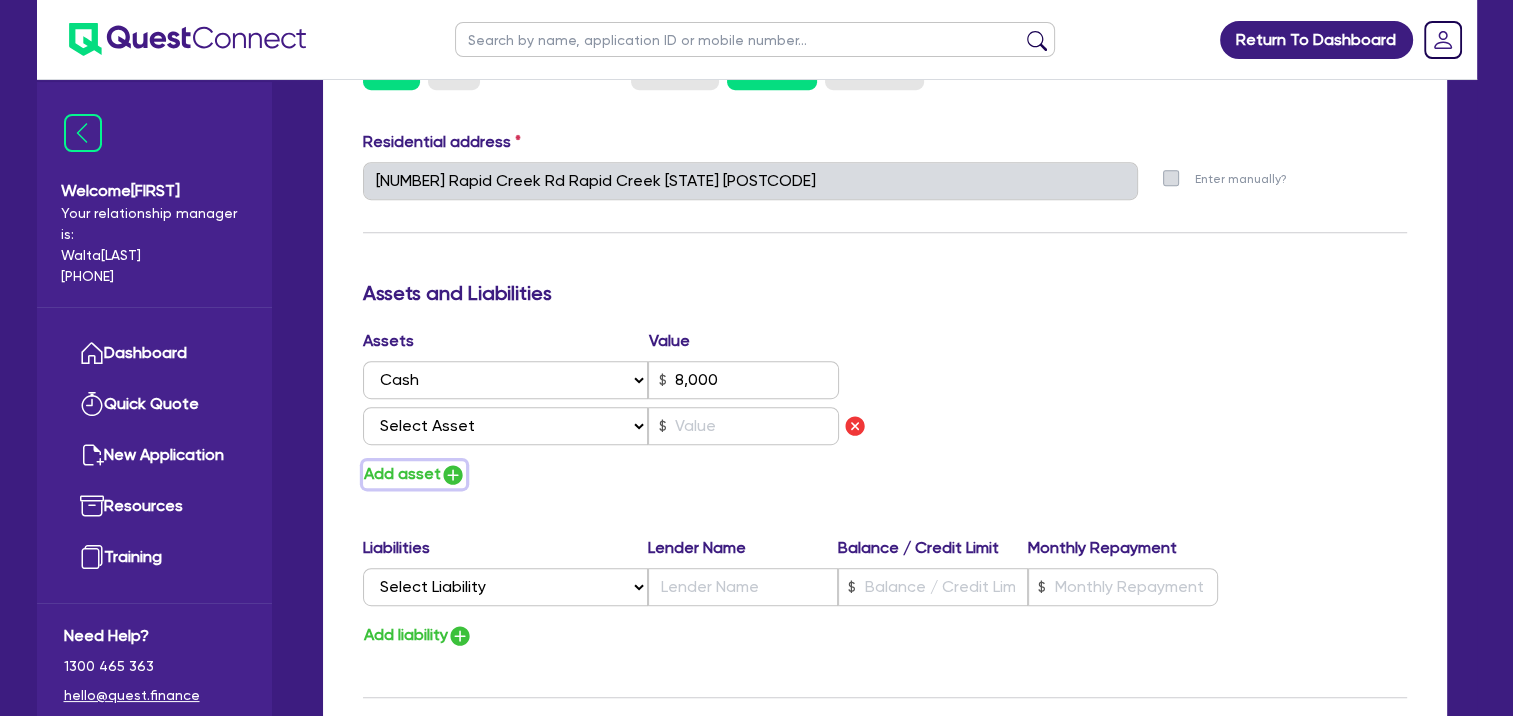 click on "Add asset" at bounding box center (414, 474) 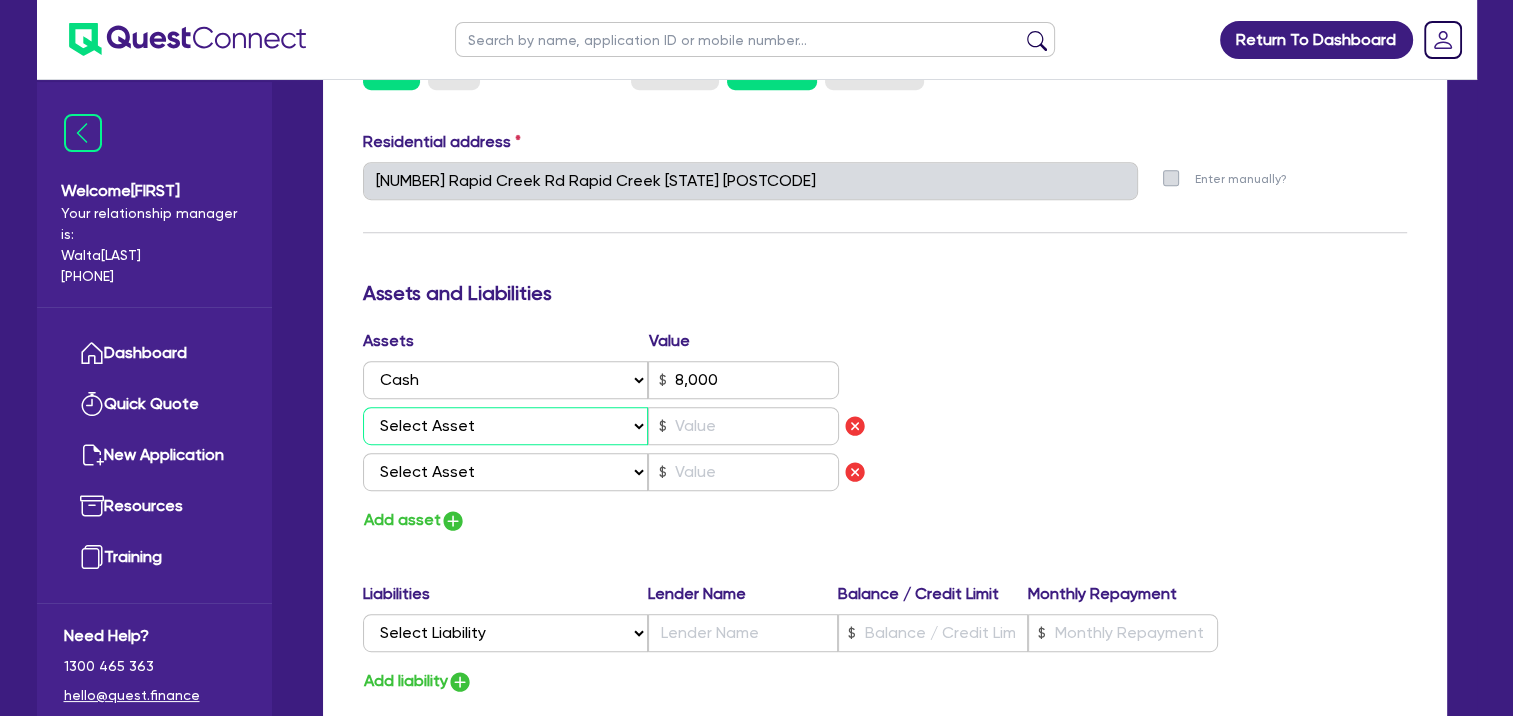 click on "Select Asset Cash Property Investment property Vehicle Truck Trailer Equipment Household & personal asset Other asset" at bounding box center (506, 426) 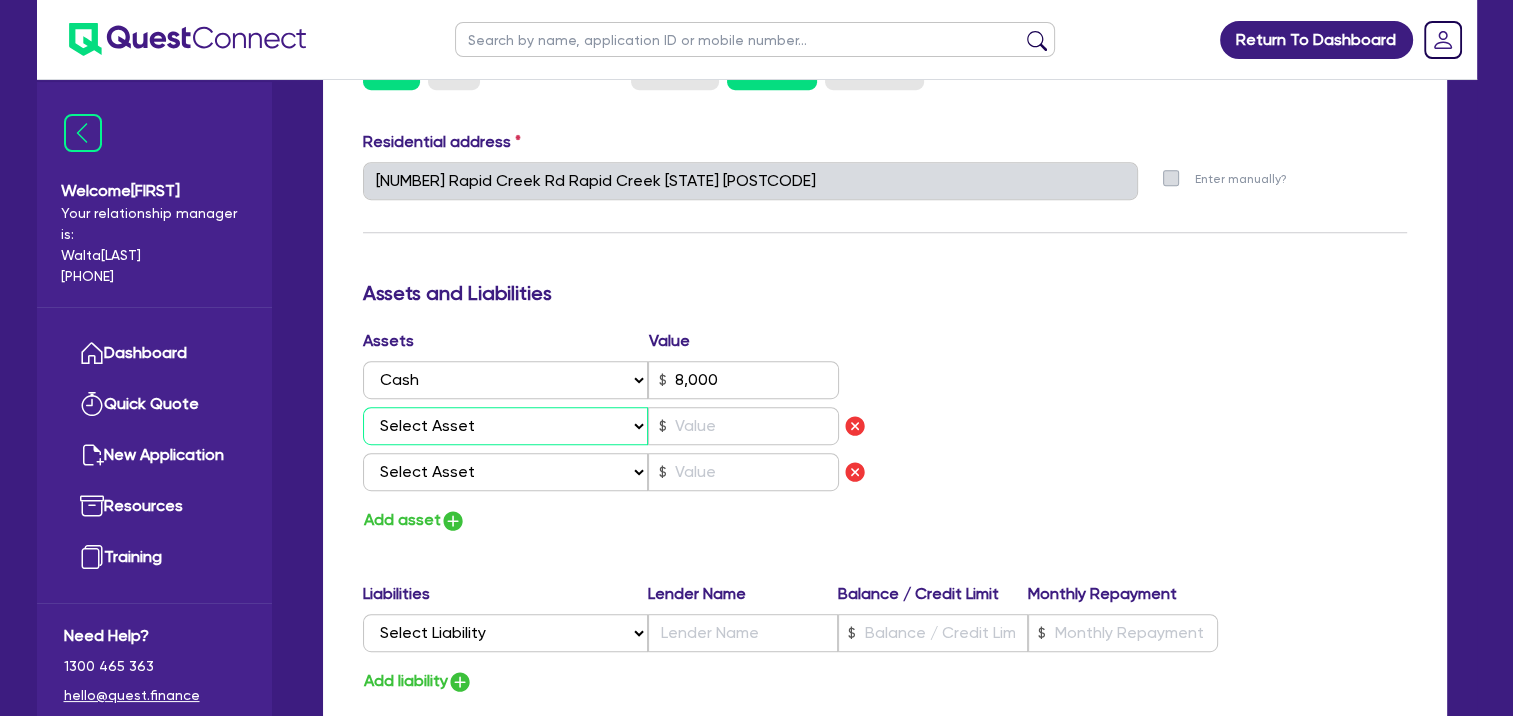 select on "VEHICLE" 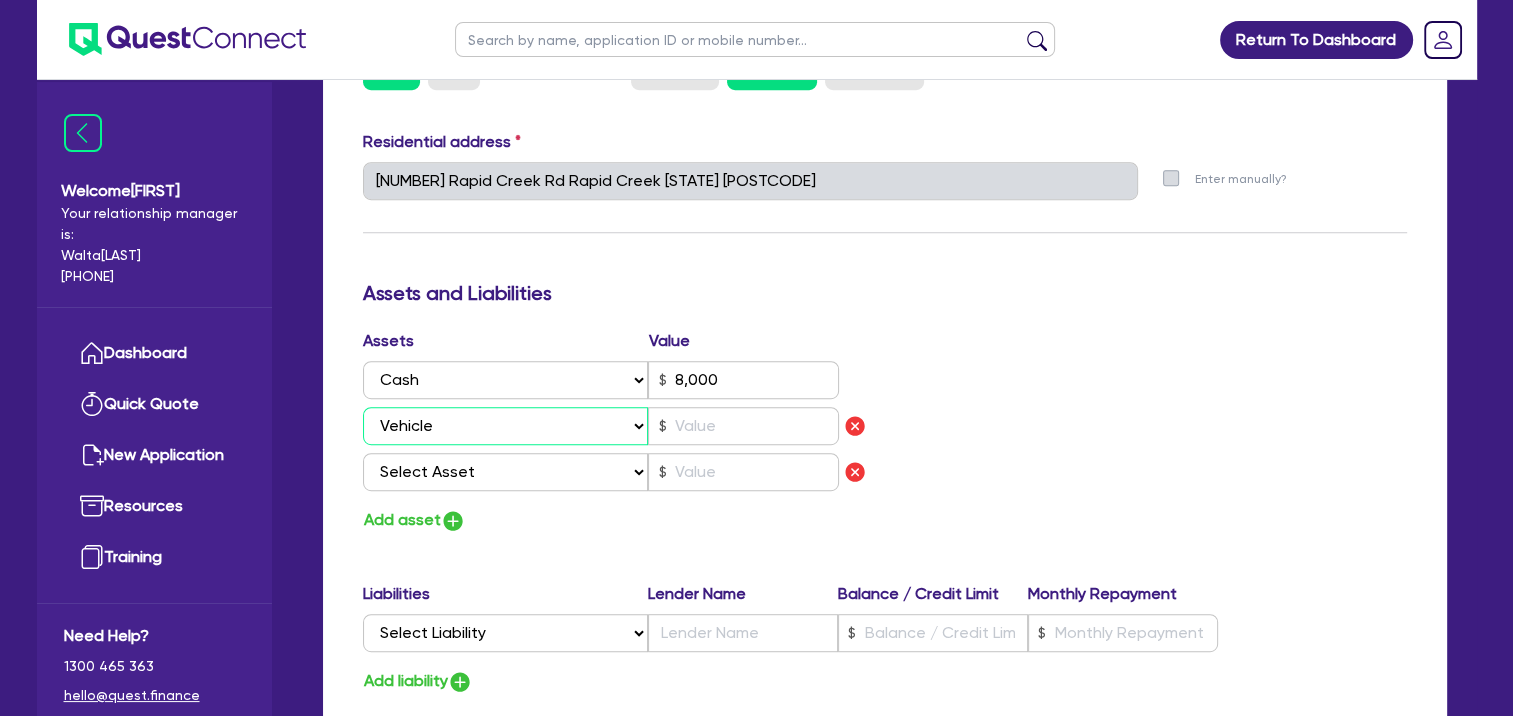 click on "Select Asset Cash Property Investment property Vehicle Truck Trailer Equipment Household & personal asset Other asset" at bounding box center (506, 426) 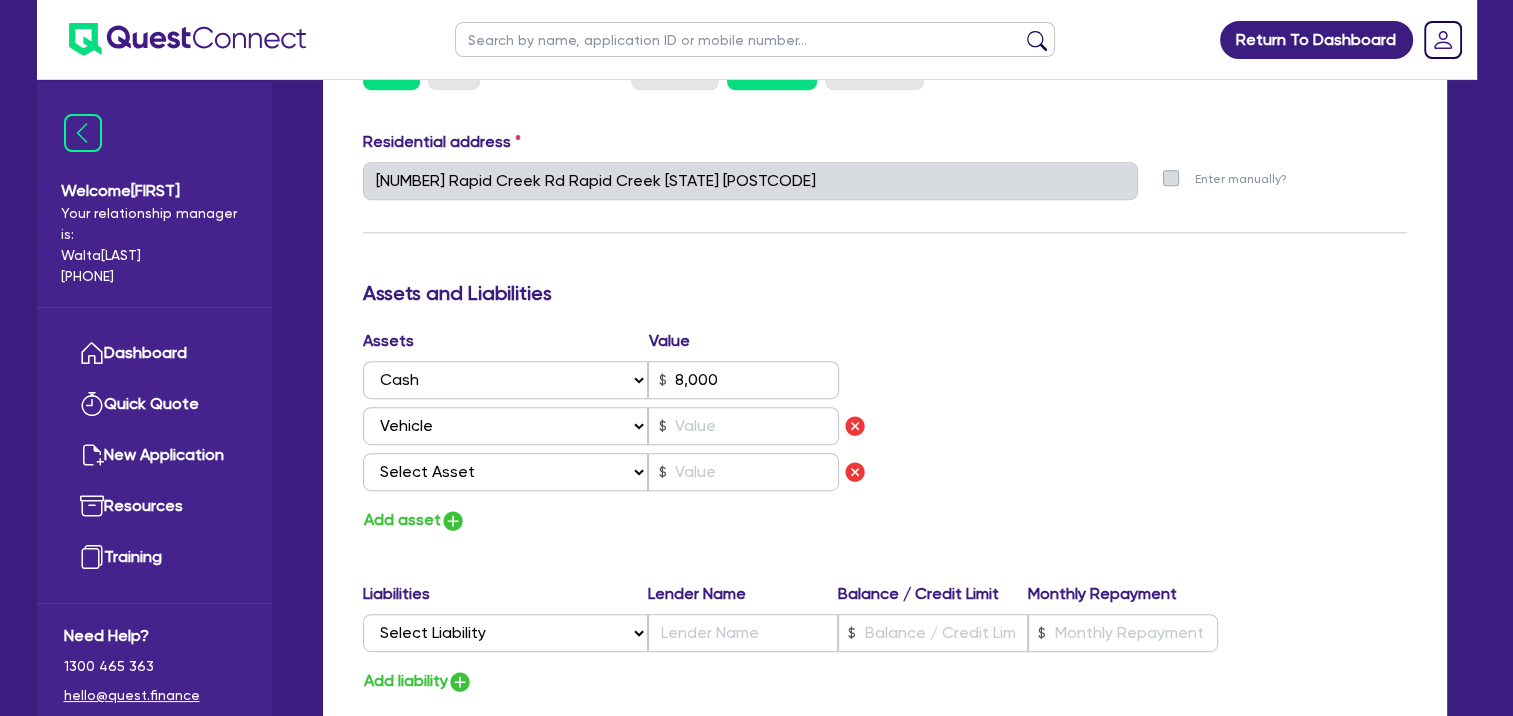 click on "Update residential status for Director #1 Boarding is only acceptable when the spouse owns the property. Cancel Ok Director # 1   Title Select Mr Mrs Ms Miss Dr First name [FIRST] Middle name [MIDDLE] Last name [LAST] Date of birth 14/10/1970 Driver licence number 976828 Licence card number 3129570 Licence state Select NSW VIC QLD TAS ACT SA NT WA Marital status Select Single Married De Facto / Partner Number of dependents 0 Mobile [PHONE] Email Glenwoodearthworks@outlook.com Residential address Same as business address? Yes No Residential status Owning Renting Boarding Residential address [NUMBER] Rapid Creek Rd Rapid Creek [STATE] [POSTCODE] Unit number Street number [NUMBER] Street name Rapid Creek Rd Suburb Rapid Creek State Select NSW VIC QLD TAS ACT SA NT WA Postal code [POSTCODE] Enter manually? Assets and Liabilities Assets Value Select Asset Cash Property Investment property Vehicle Truck Trailer Equipment Household & personal asset Other asset 8,000 Select Asset Cash Property Investment property Vehicle Truck Trailer Equipment Household & personal asset Other asset Select Asset Cash Property Investment property Vehicle Truck Trailer Equipment Household & personal asset Other asset Add asset" at bounding box center [885, 218] 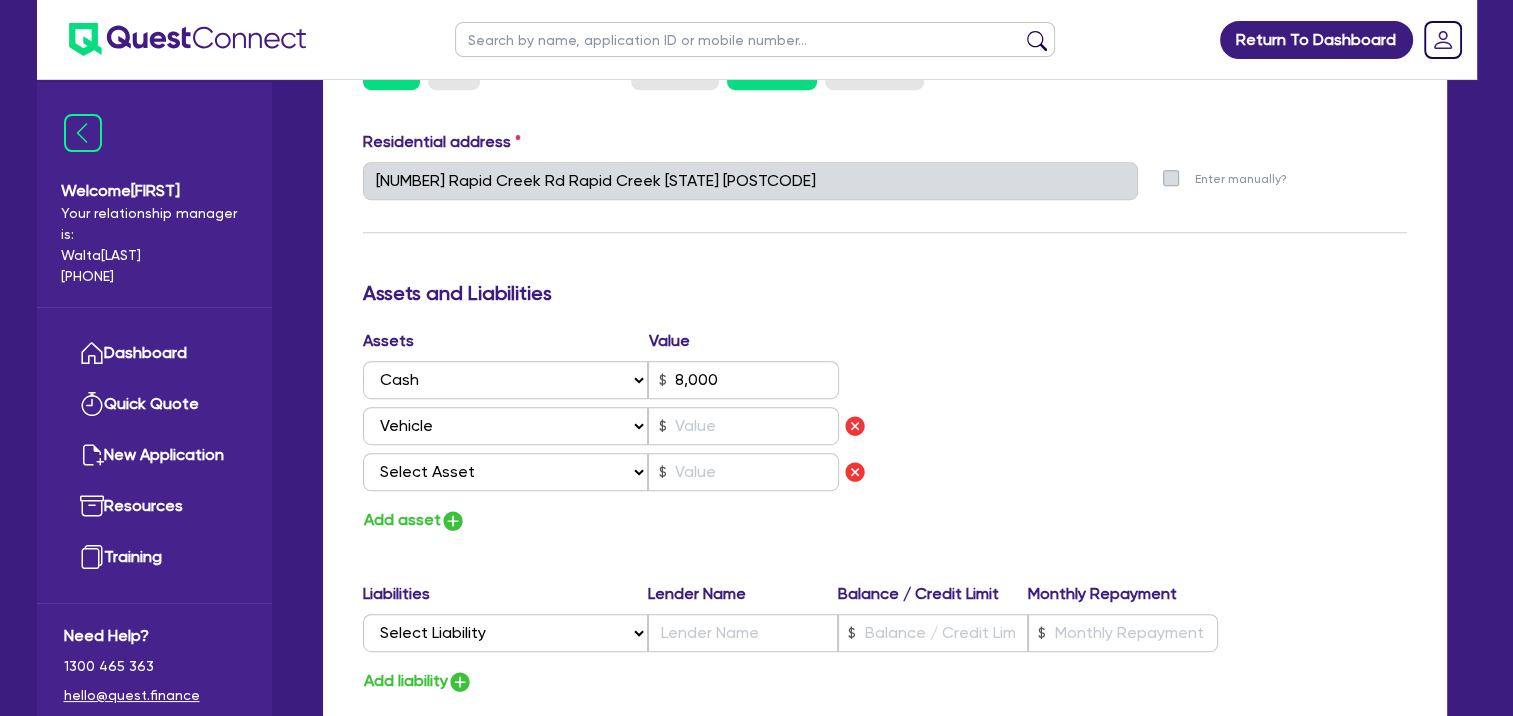 scroll, scrollTop: 1000, scrollLeft: 0, axis: vertical 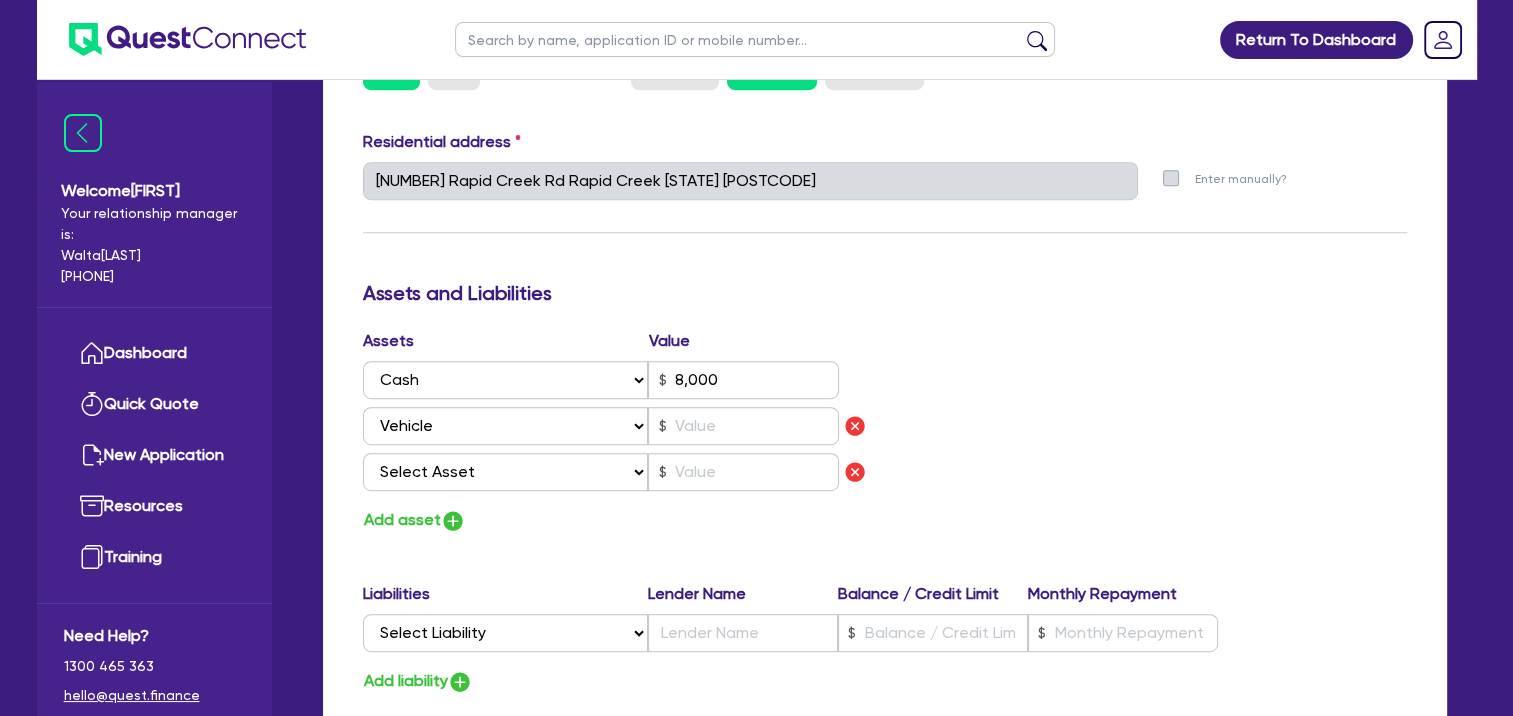 click on "Assets Value Select Asset Cash Property Investment property Vehicle Truck Trailer Equipment Household & personal asset Other asset 8,000 Select Asset Cash Property Investment property Vehicle Truck Trailer Equipment Household & personal asset Other asset Select Asset Cash Property Investment property Vehicle Truck Trailer Equipment Household & personal asset Other asset Add asset" at bounding box center (885, 431) 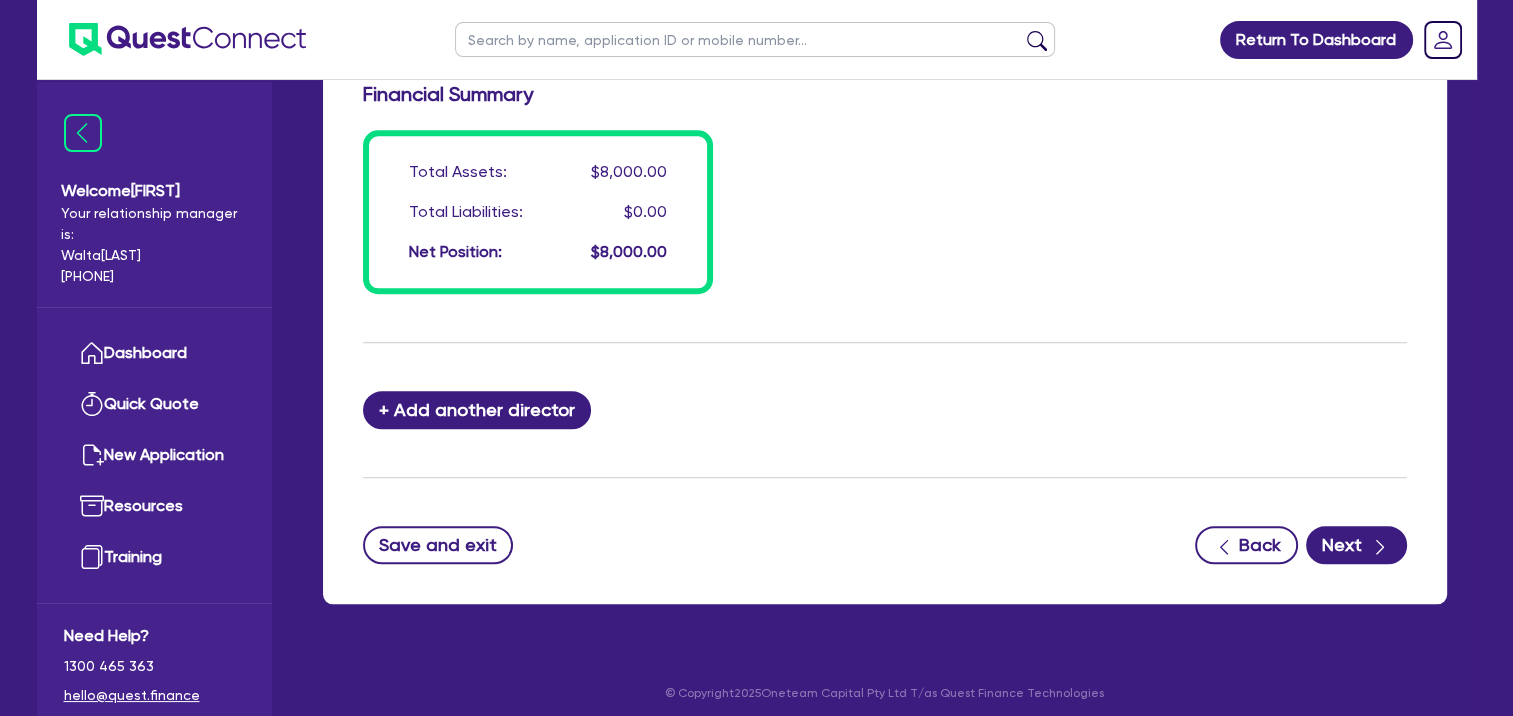 scroll, scrollTop: 1718, scrollLeft: 0, axis: vertical 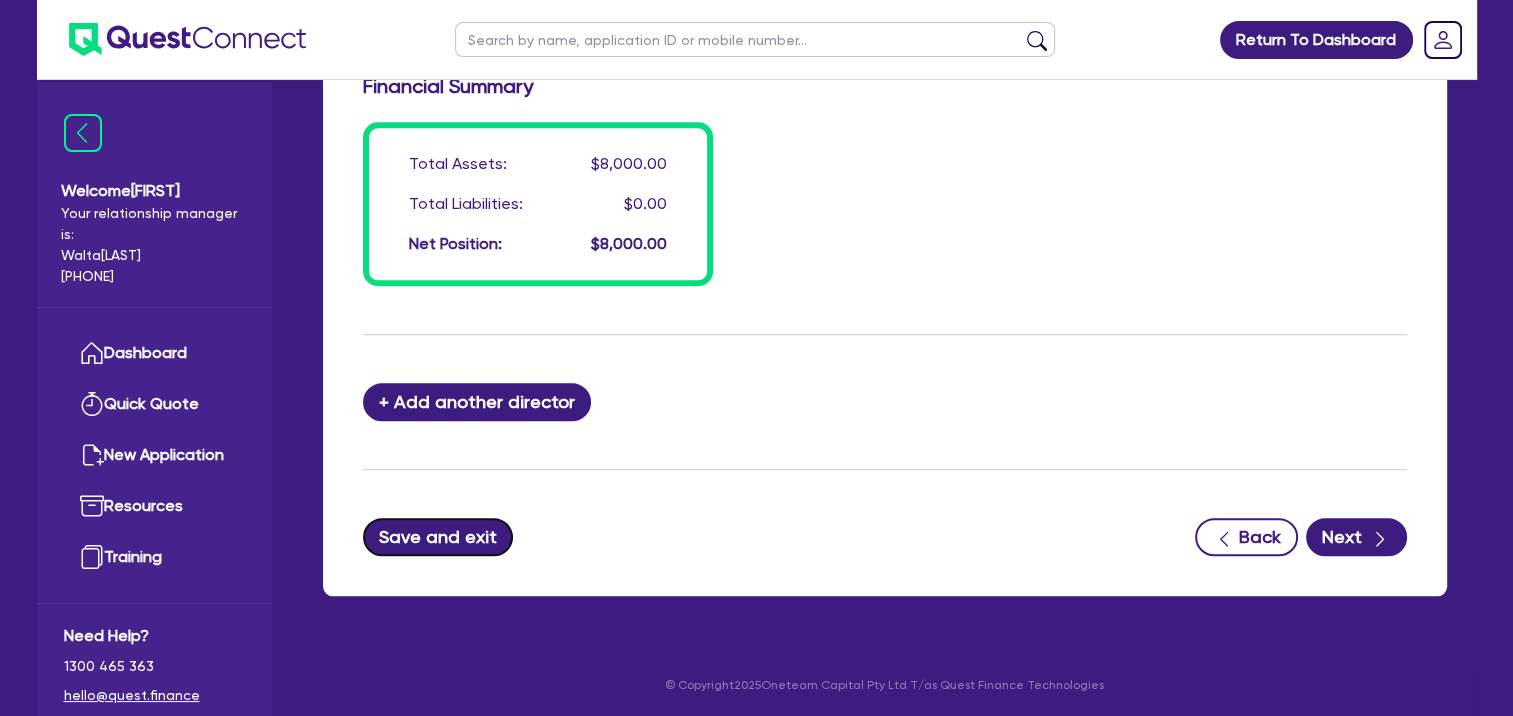 click on "Save and exit" at bounding box center [438, 537] 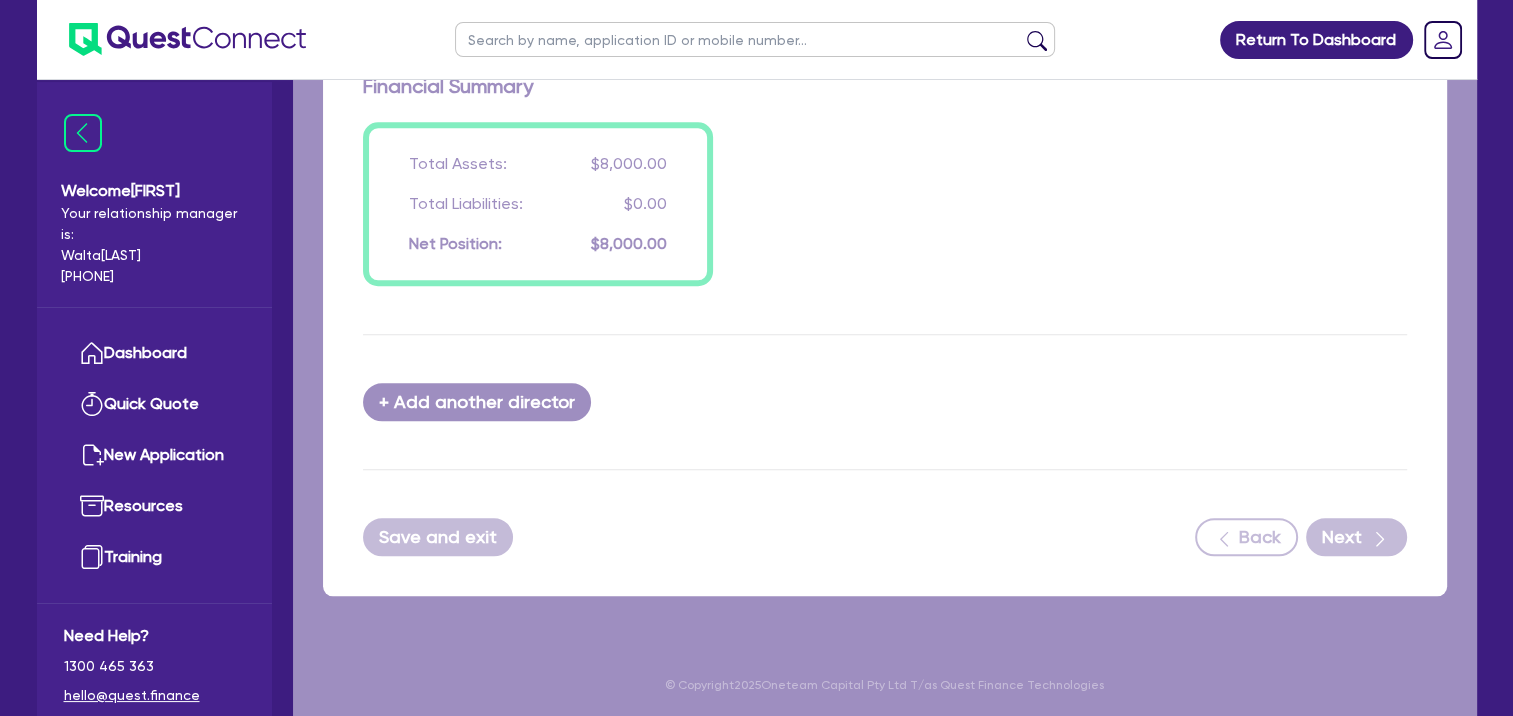 scroll, scrollTop: 0, scrollLeft: 0, axis: both 